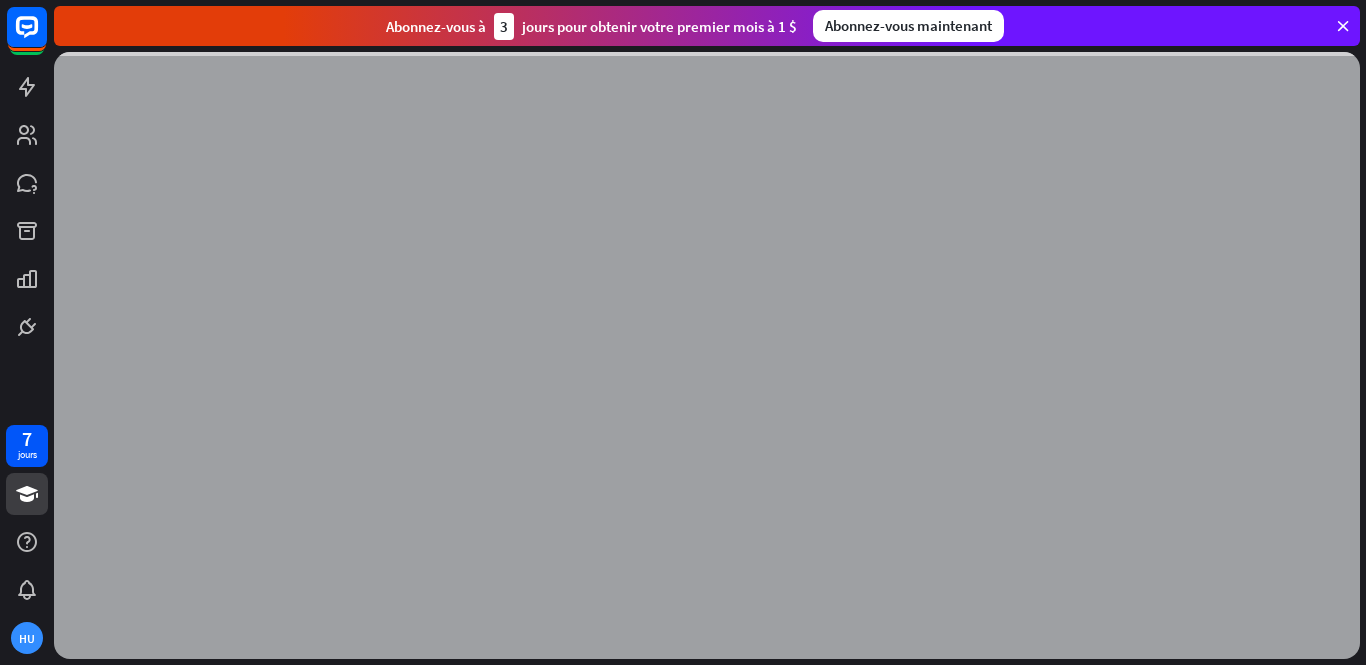 scroll, scrollTop: 0, scrollLeft: 0, axis: both 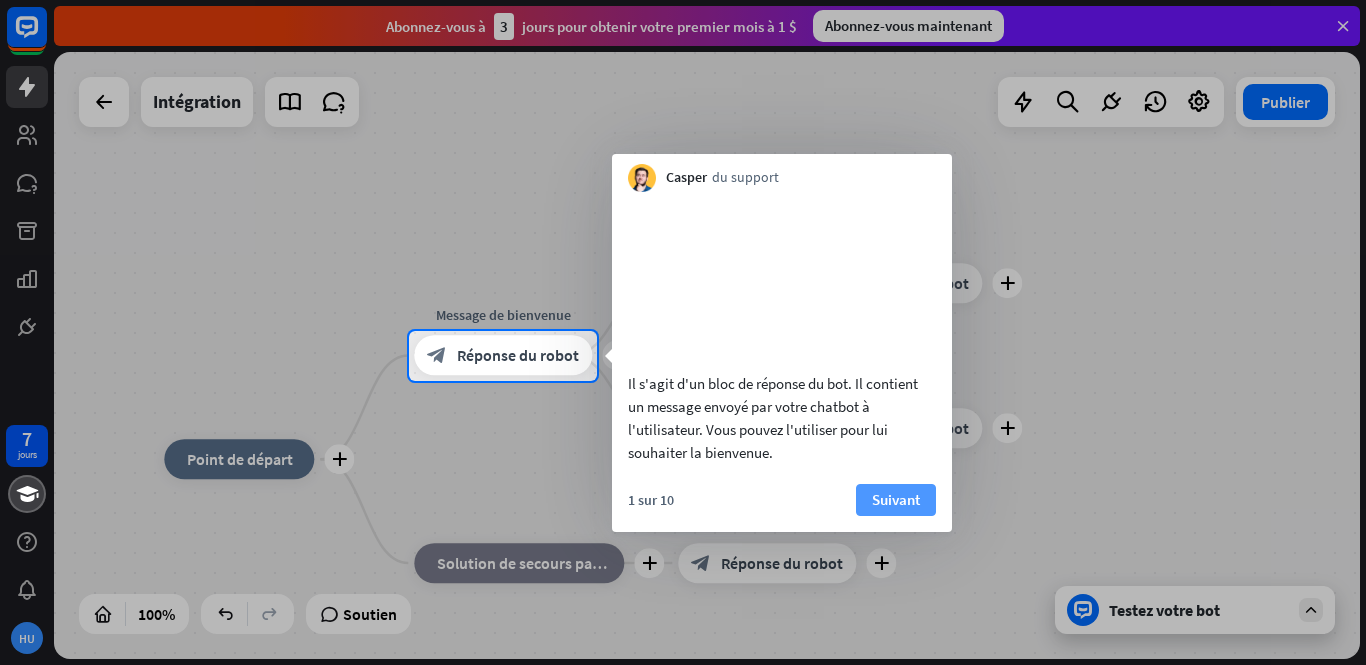 click on "Suivant" at bounding box center [896, 499] 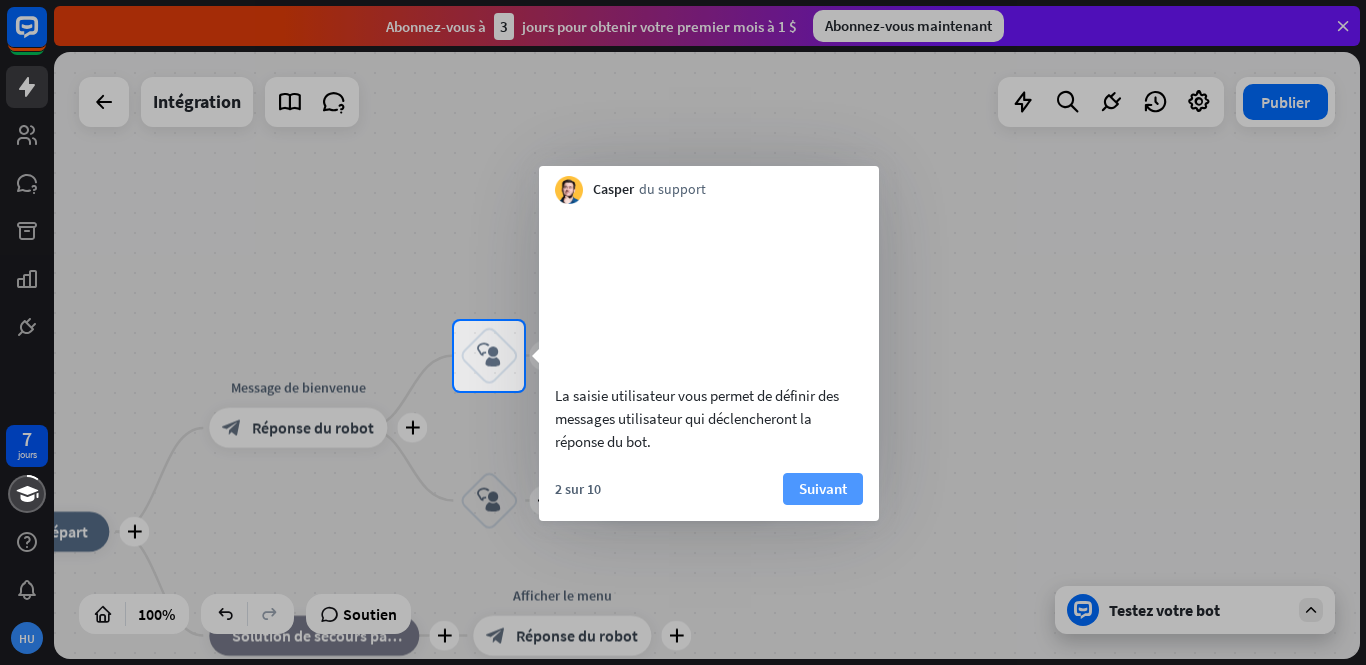 click on "Suivant" at bounding box center (823, 489) 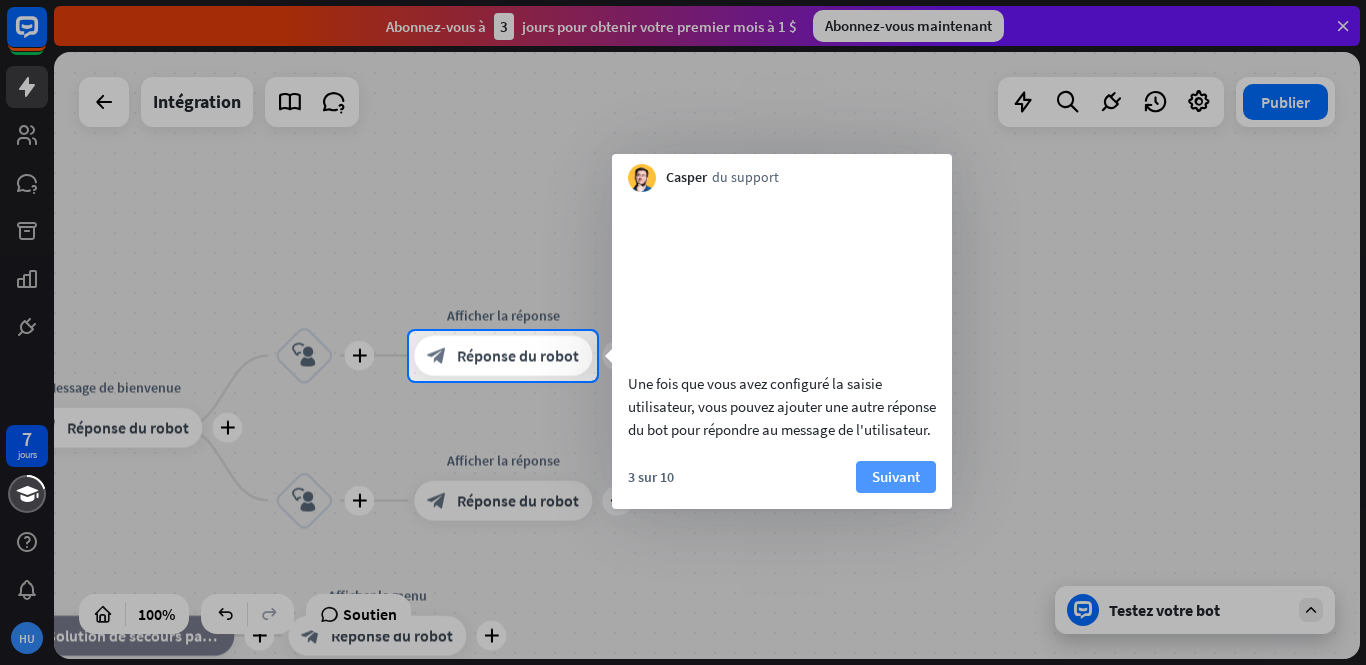 click on "Suivant" at bounding box center [896, 476] 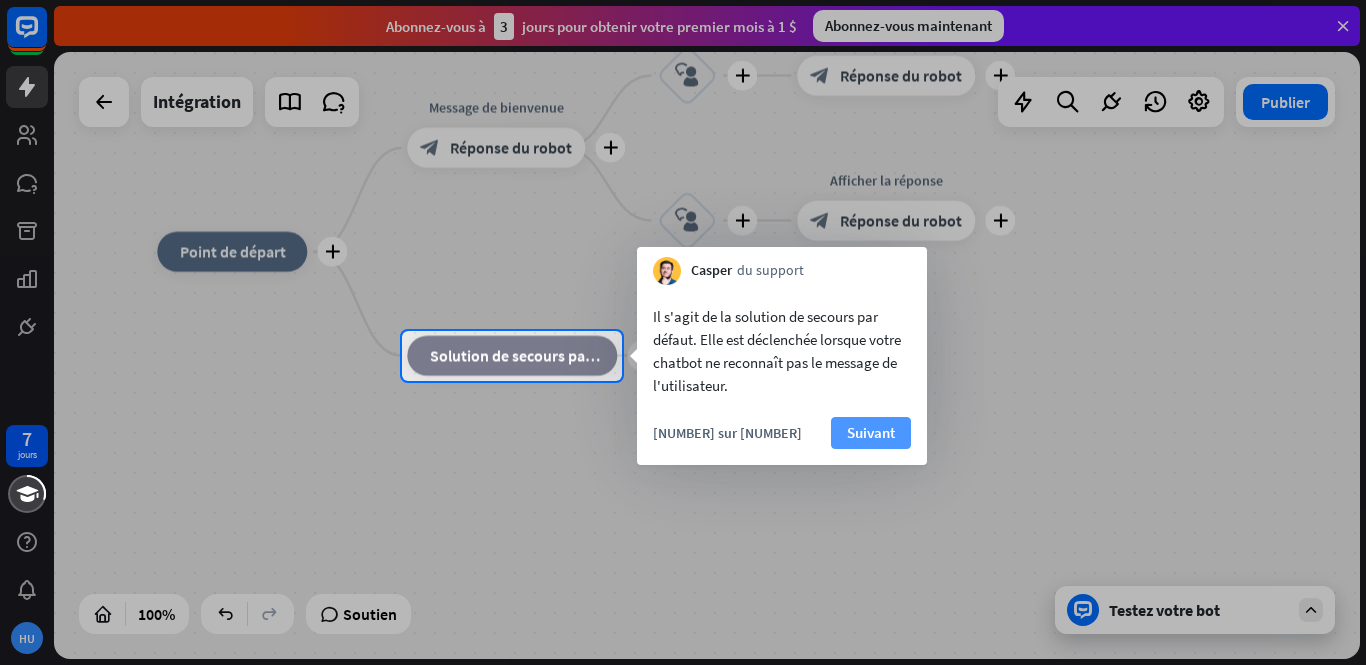 click on "Suivant" at bounding box center [871, 432] 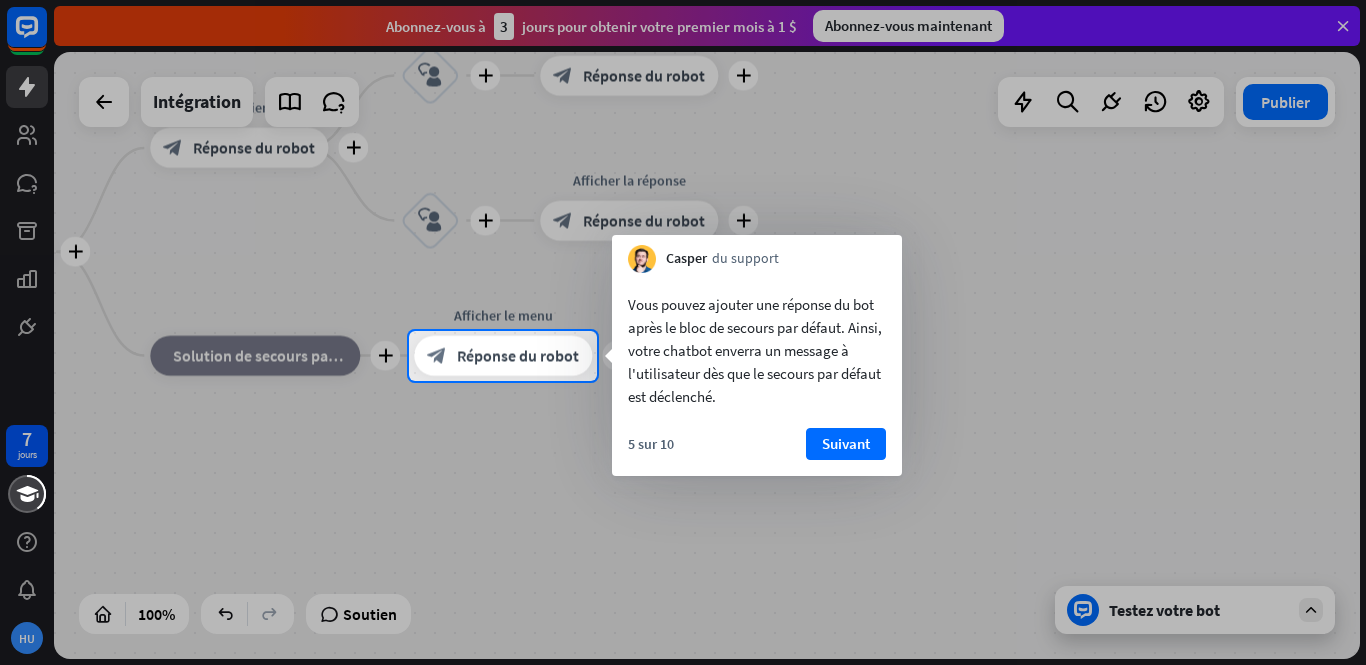 click on "Vous pouvez ajouter une réponse du bot après le bloc de secours par défaut. Ainsi, votre chatbot enverra un message à l'utilisateur dès que le secours par défaut est déclenché.
[NUMBER] sur [NUMBER]
Suivant" at bounding box center [757, 374] 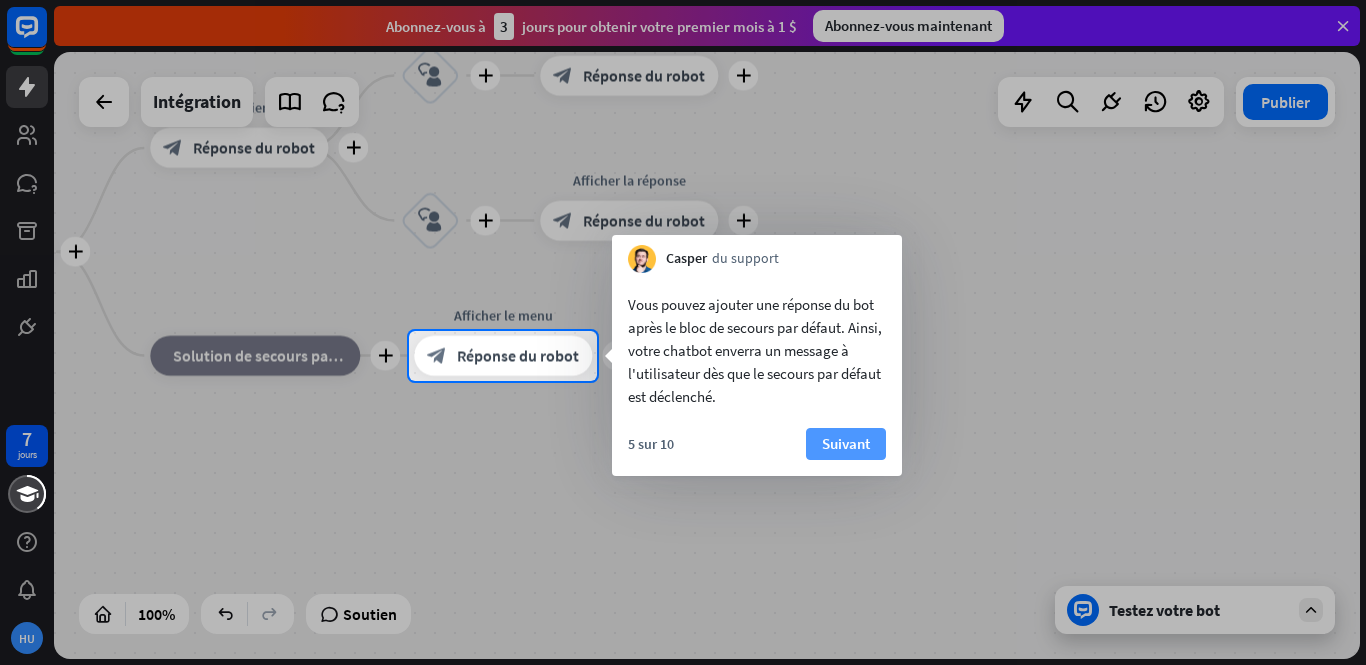 click on "Suivant" at bounding box center [846, 443] 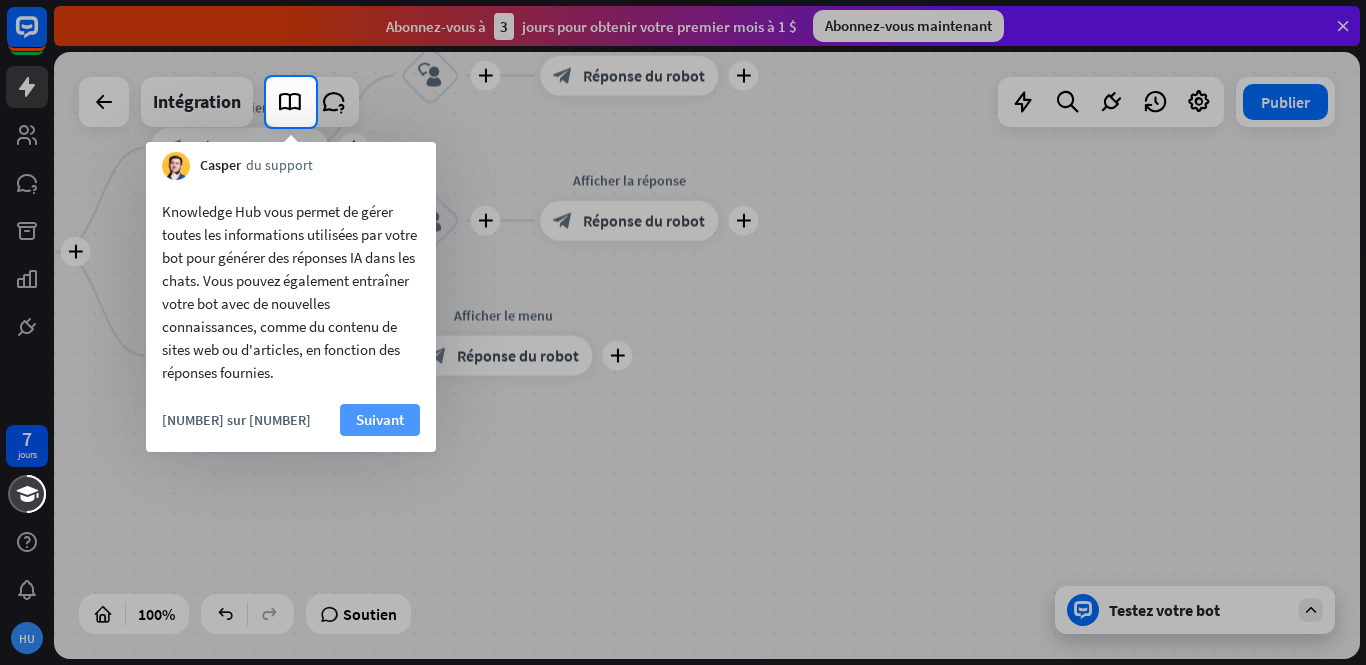 click on "Suivant" at bounding box center [380, 419] 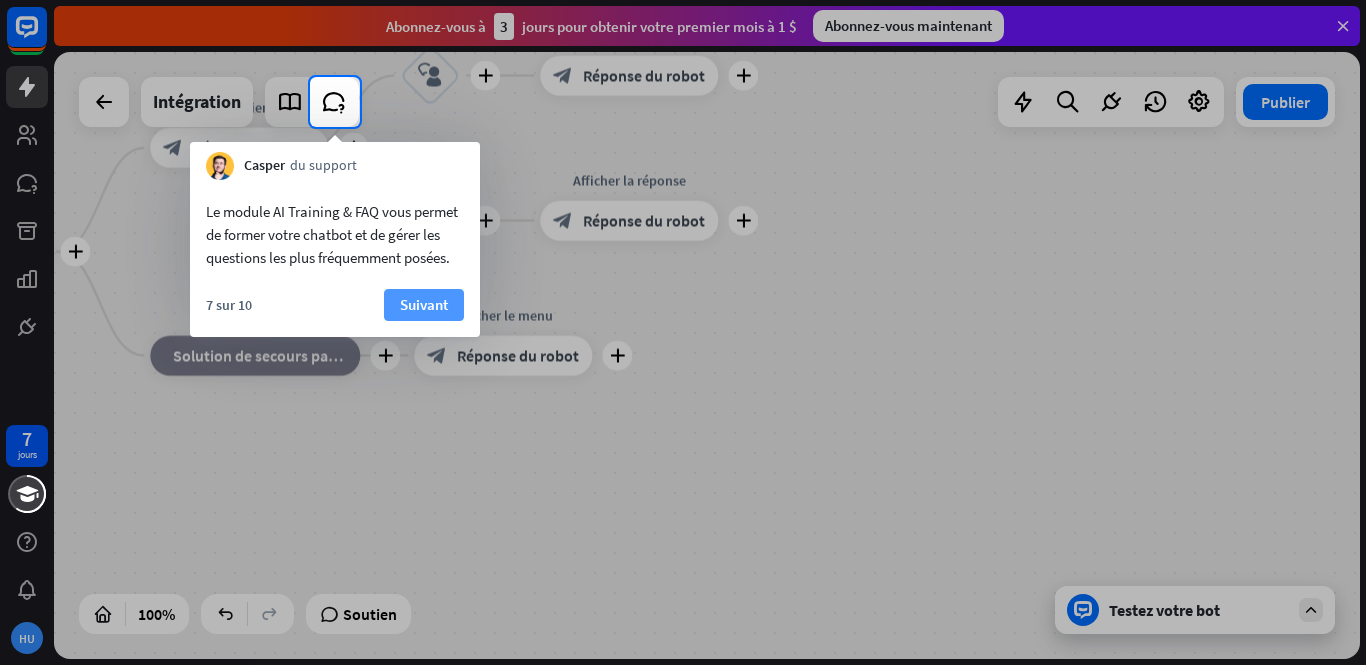 click on "Suivant" at bounding box center [424, 305] 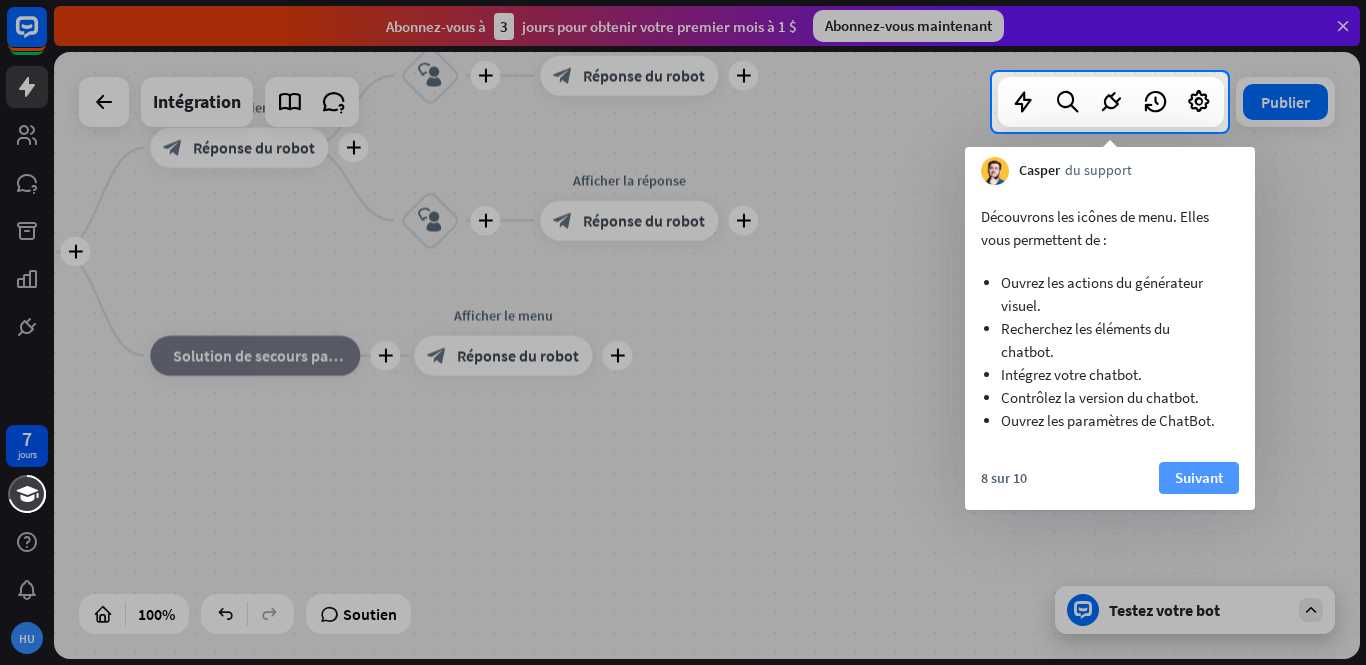 click on "Suivant" at bounding box center [1199, 477] 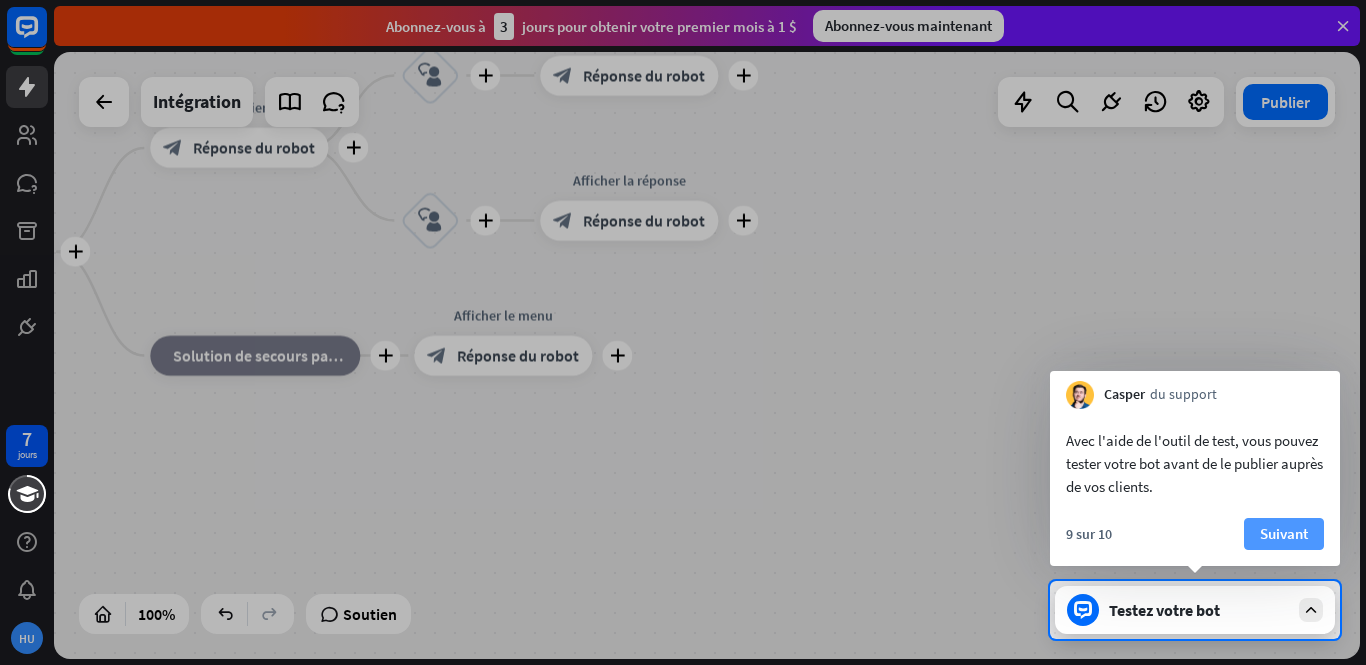 click on "Suivant" at bounding box center (1284, 534) 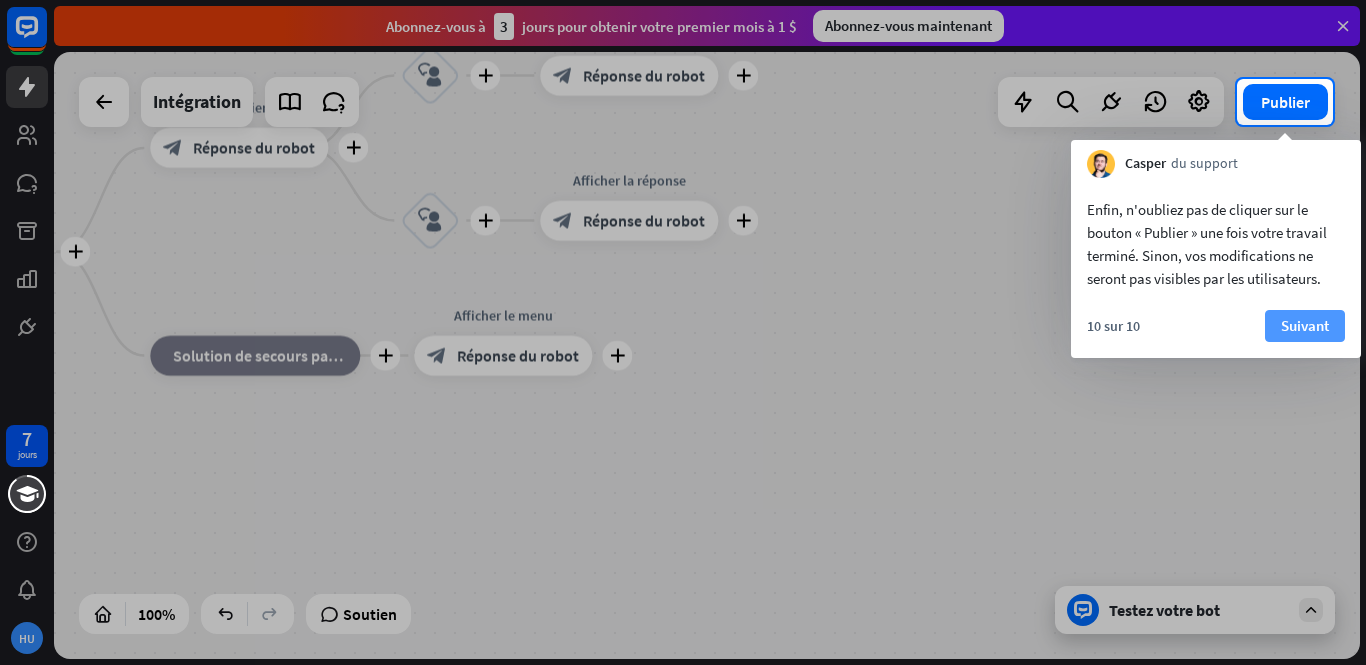 click on "Suivant" at bounding box center (1305, 326) 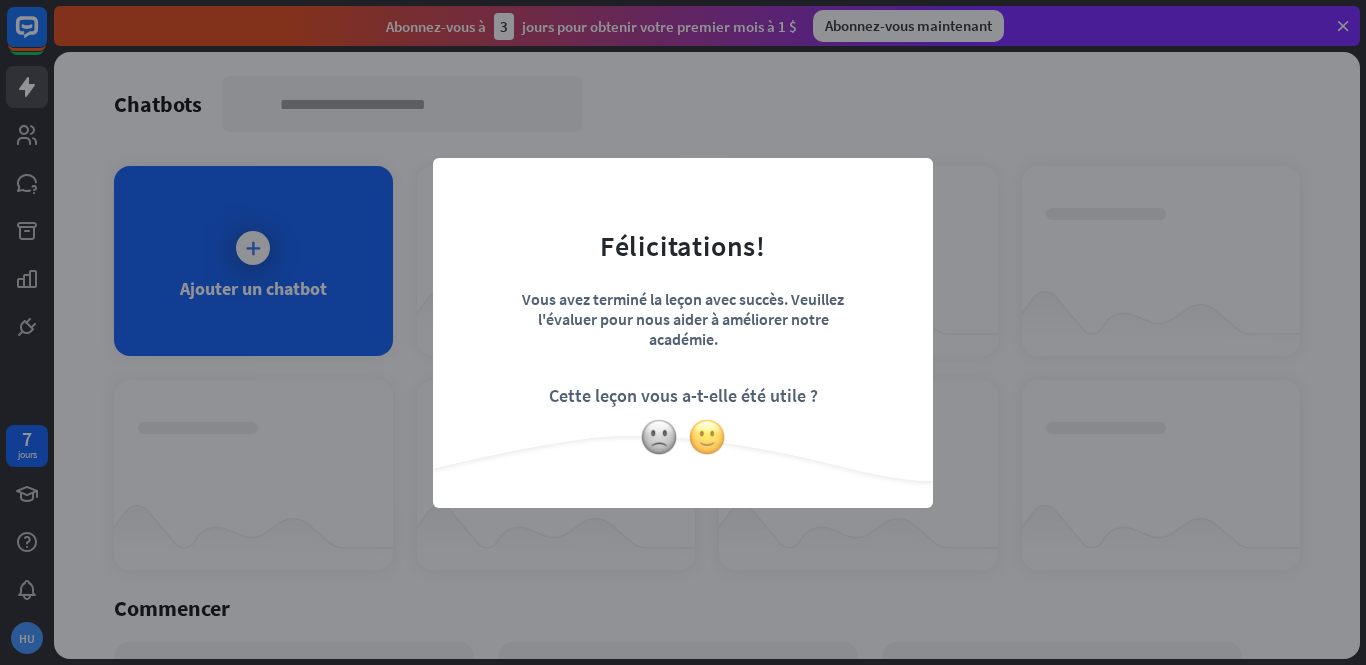click at bounding box center [707, 437] 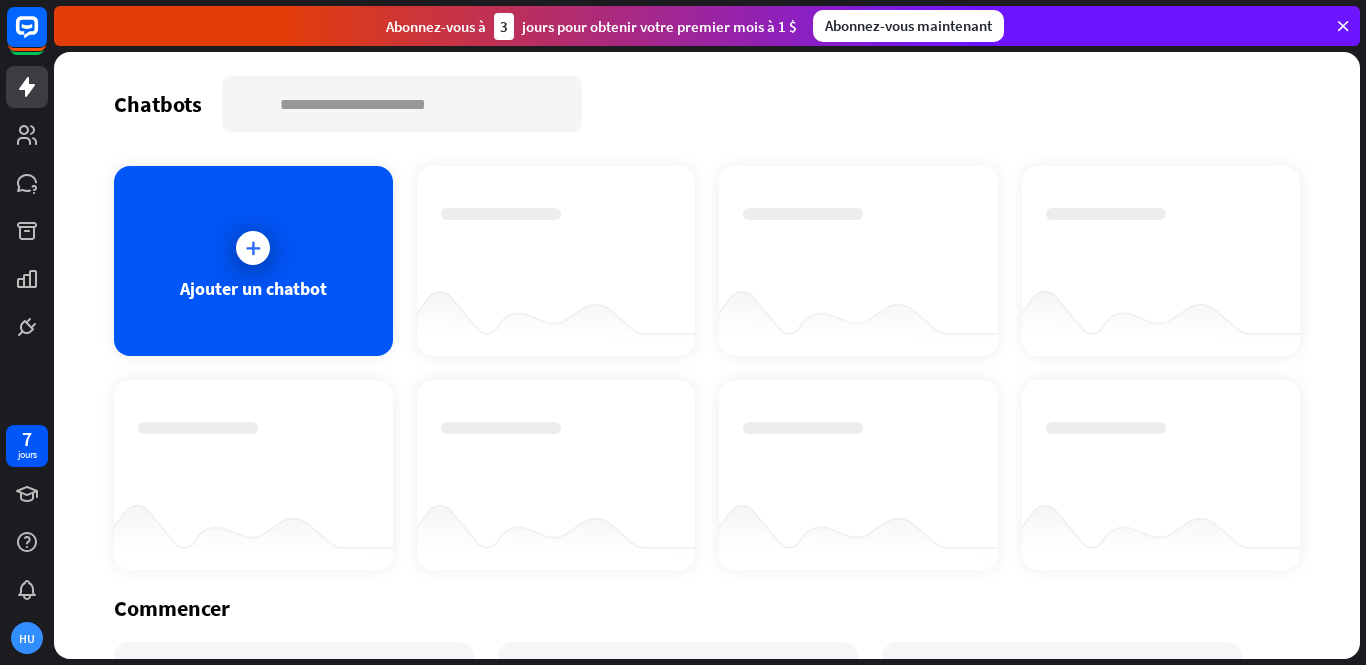 click at bounding box center (1343, 26) 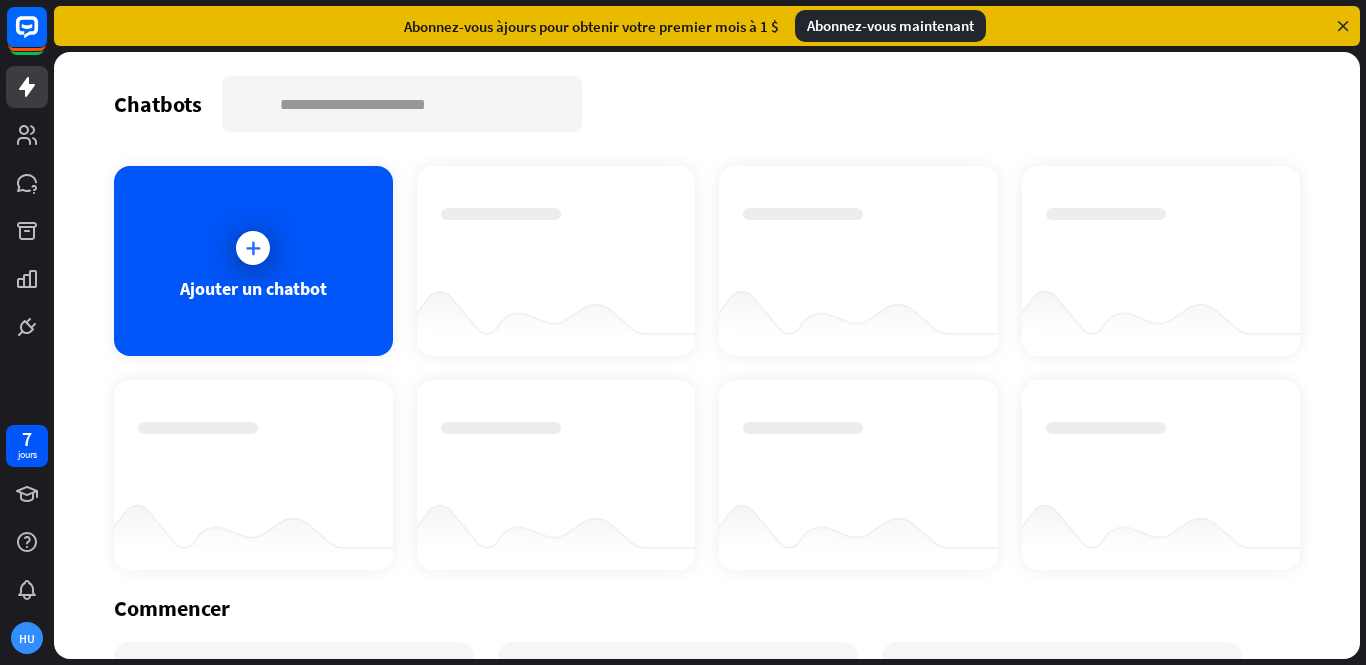click at bounding box center [1343, 26] 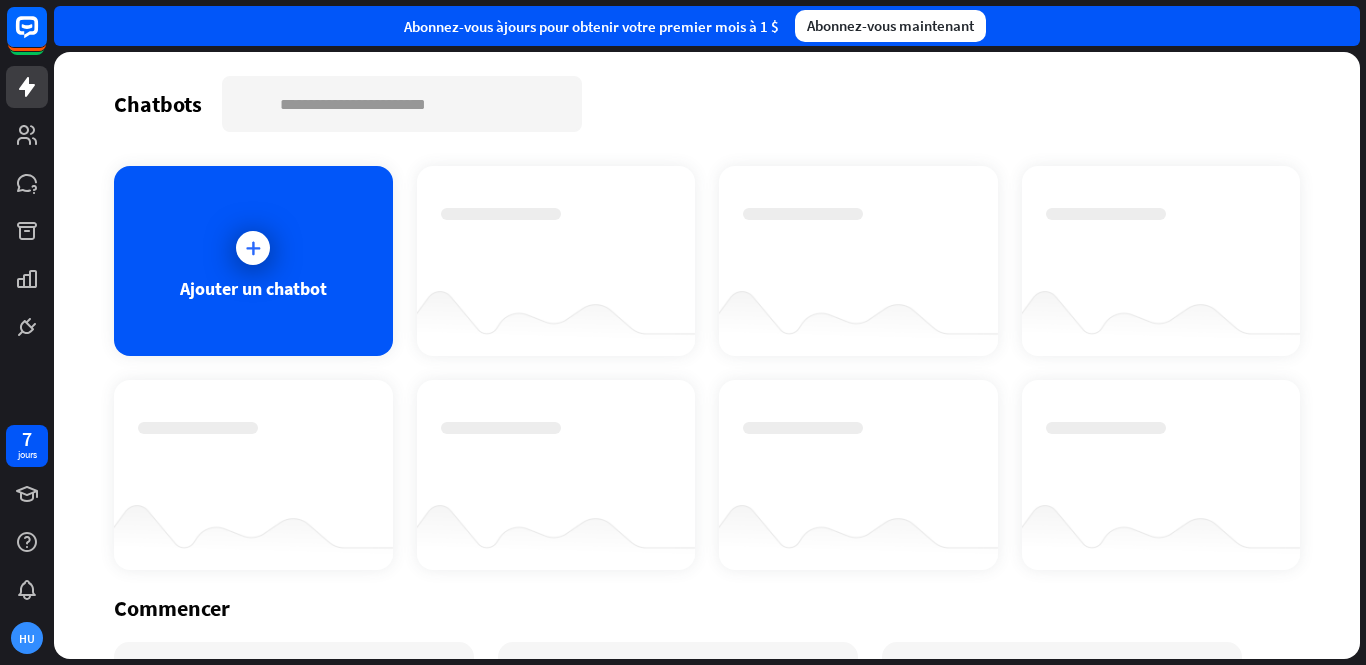 click on "Abonnez-vous à
jours pour obtenir votre premier mois à 1 $
Abonnez-vous maintenant" at bounding box center (707, 26) 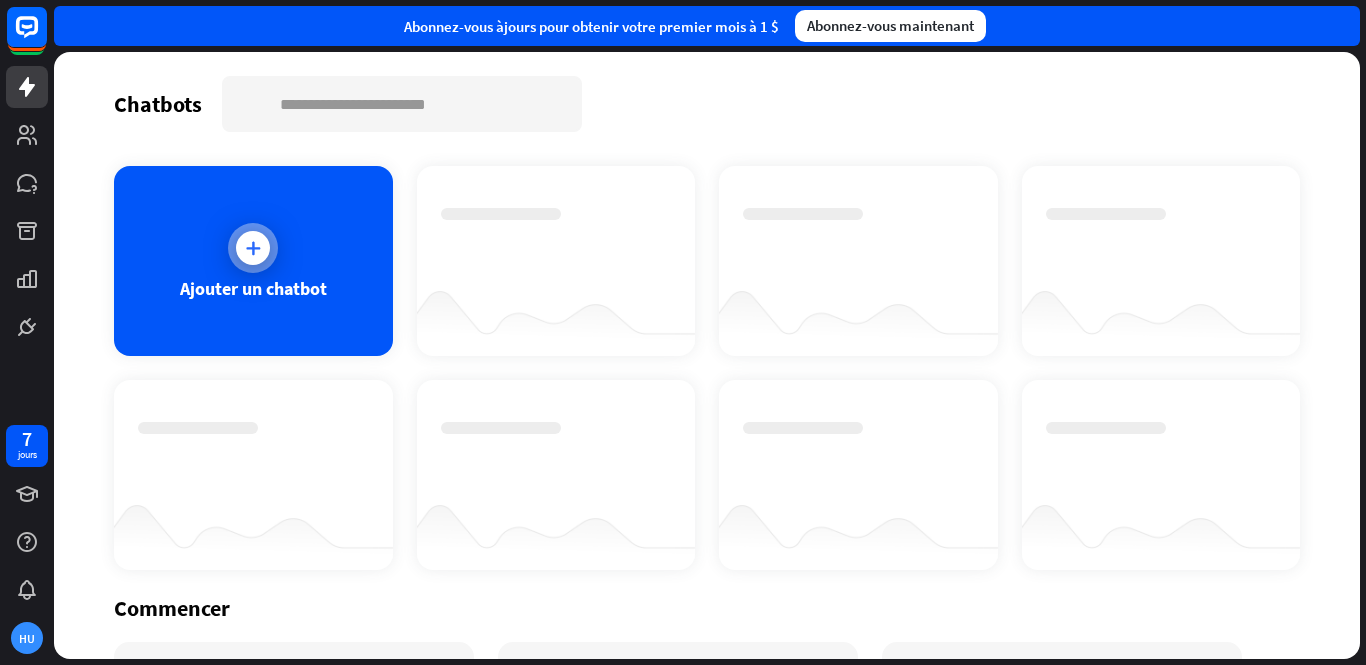 click at bounding box center [253, 248] 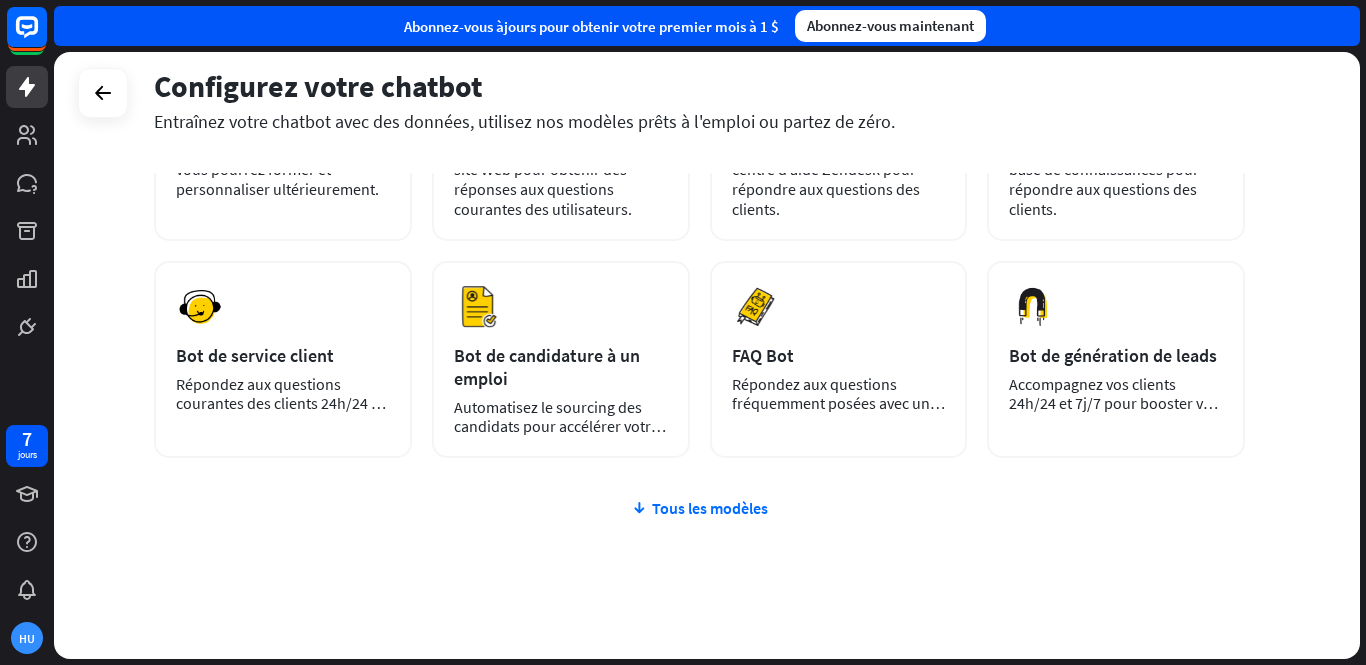 scroll, scrollTop: 252, scrollLeft: 0, axis: vertical 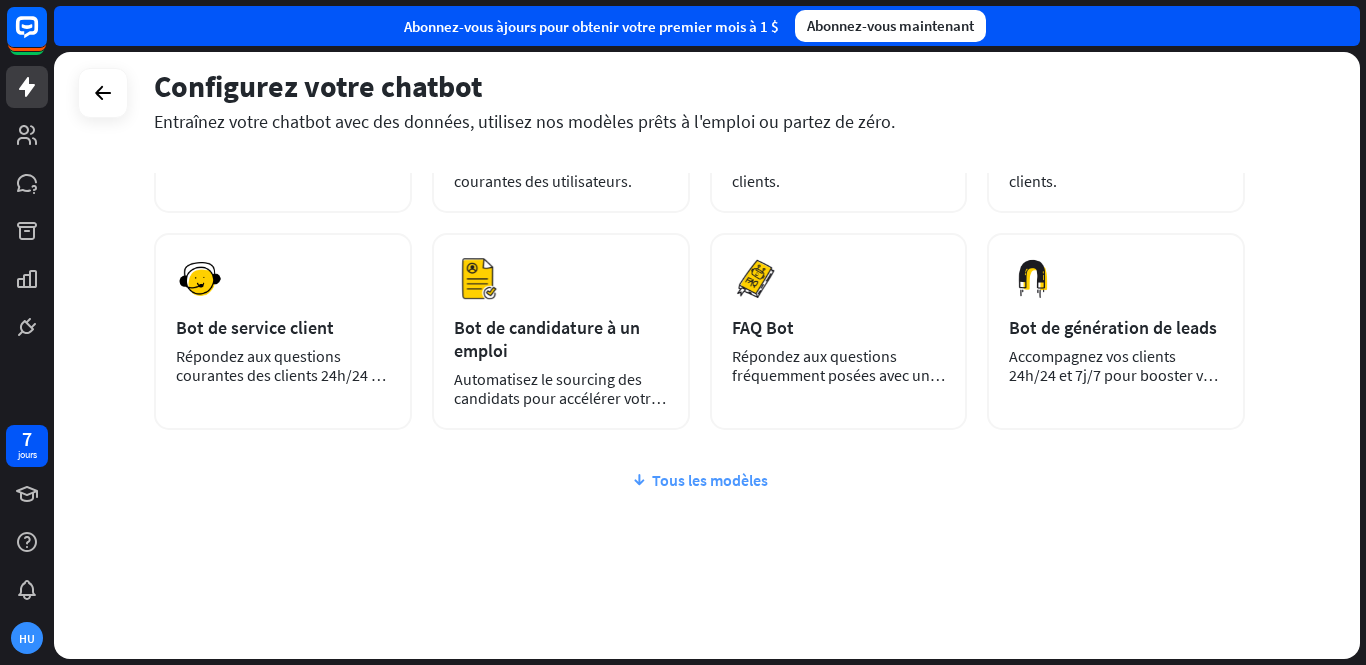 click on "Tous les modèles" at bounding box center [710, 480] 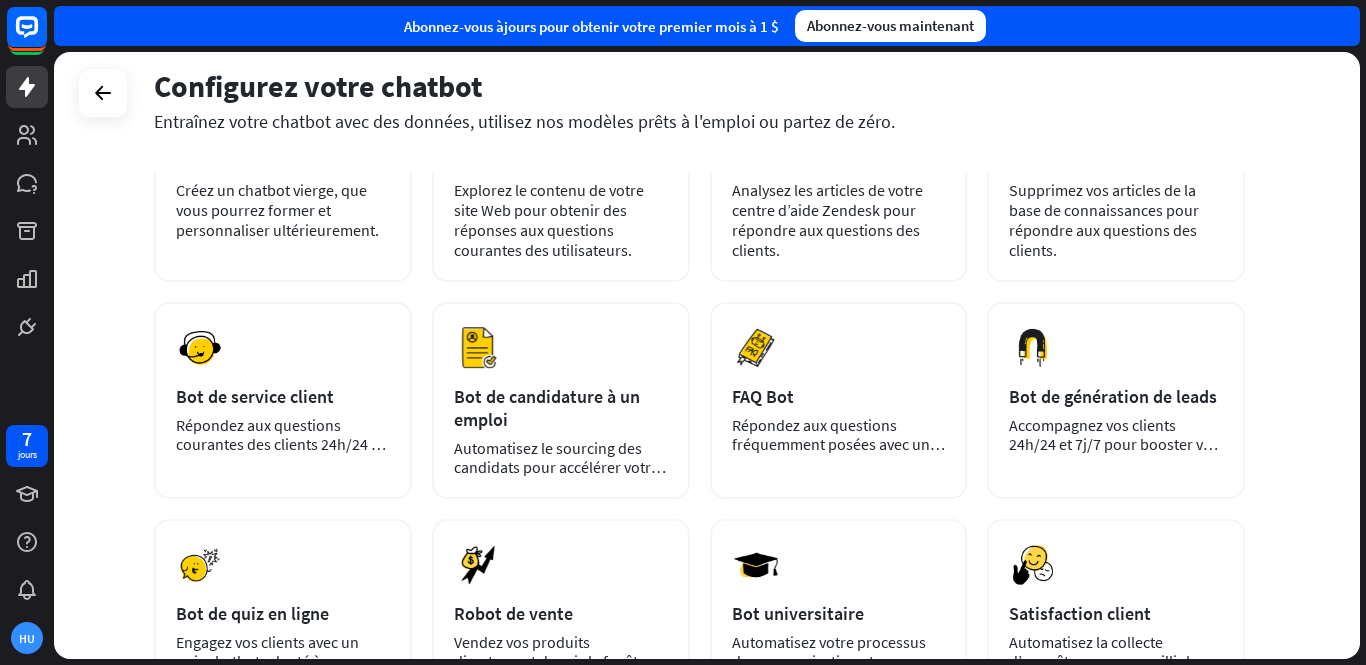 scroll, scrollTop: 181, scrollLeft: 0, axis: vertical 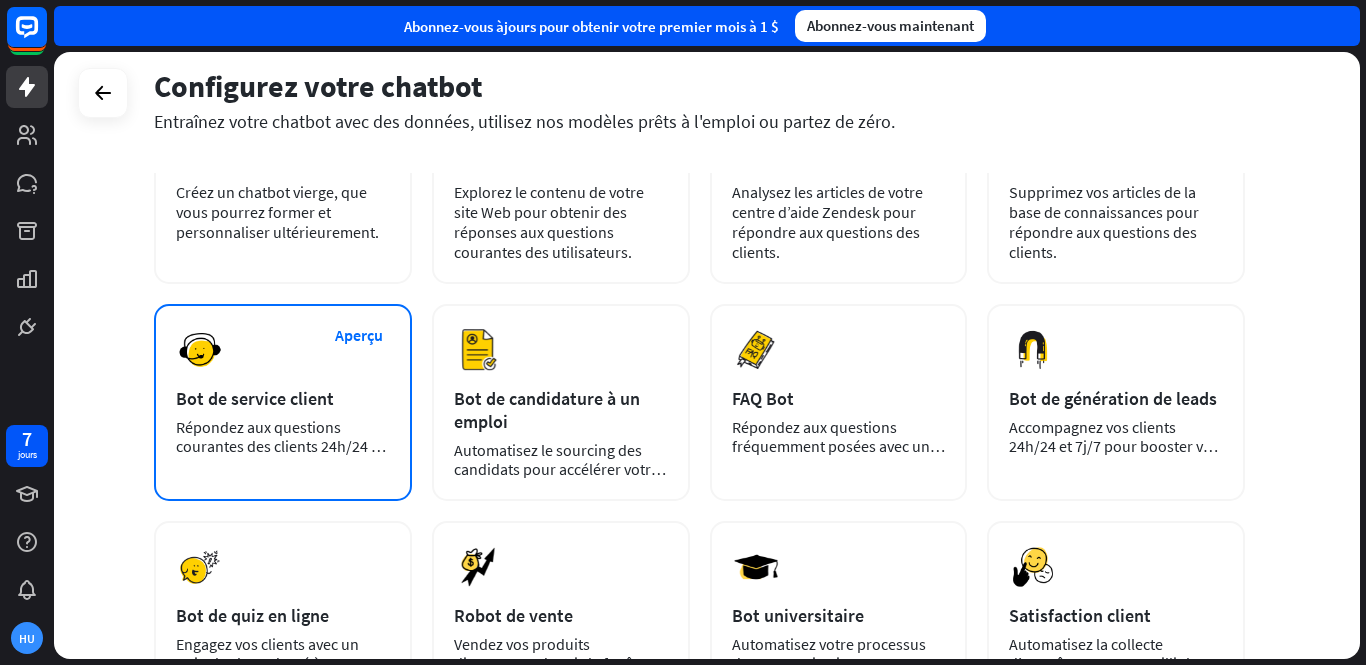click on "Aperçu
Bot de service client
Répondez aux questions courantes des clients 24h/24 et 7j/7." at bounding box center (283, 402) 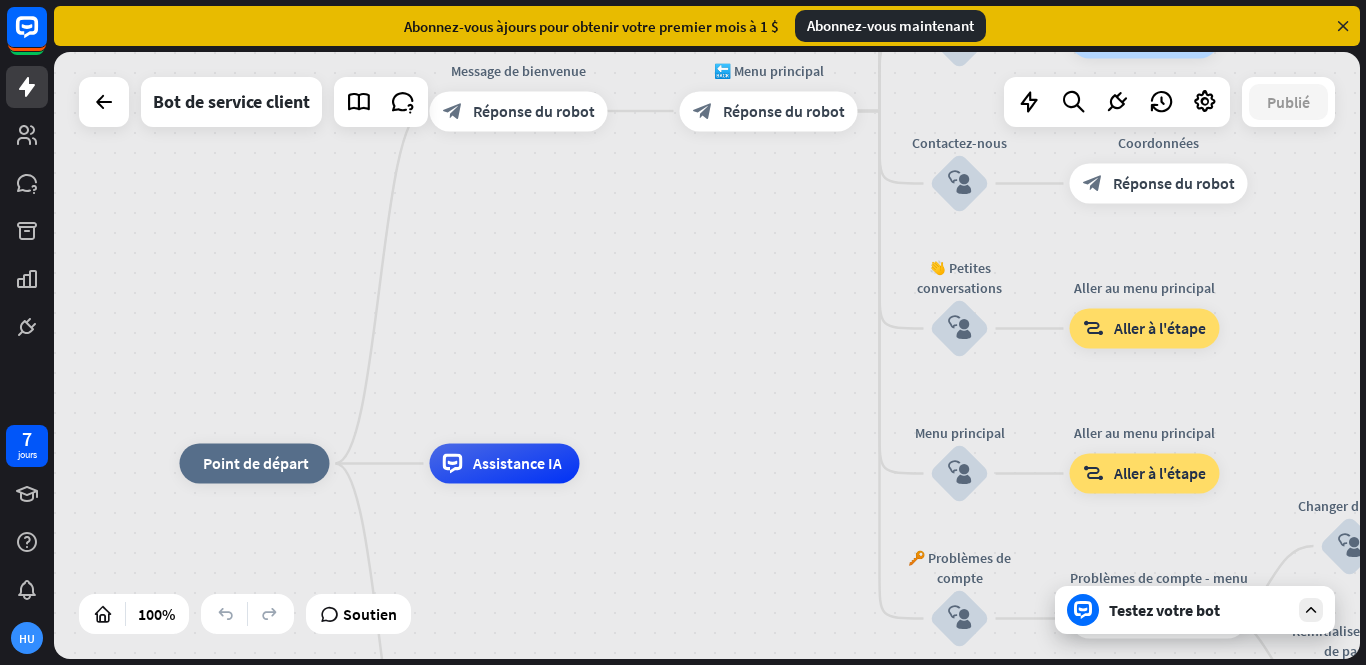 click on "Testez votre bot" at bounding box center [1195, 610] 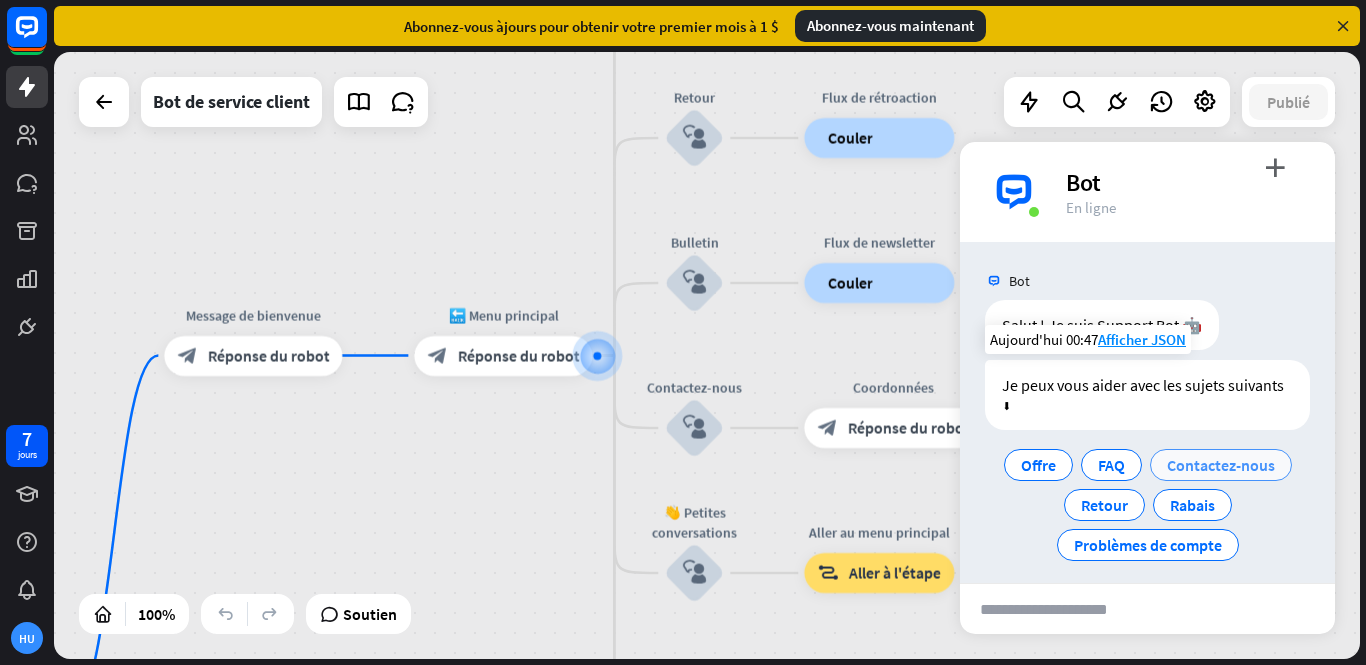 click on "Contactez-nous" at bounding box center (1221, 465) 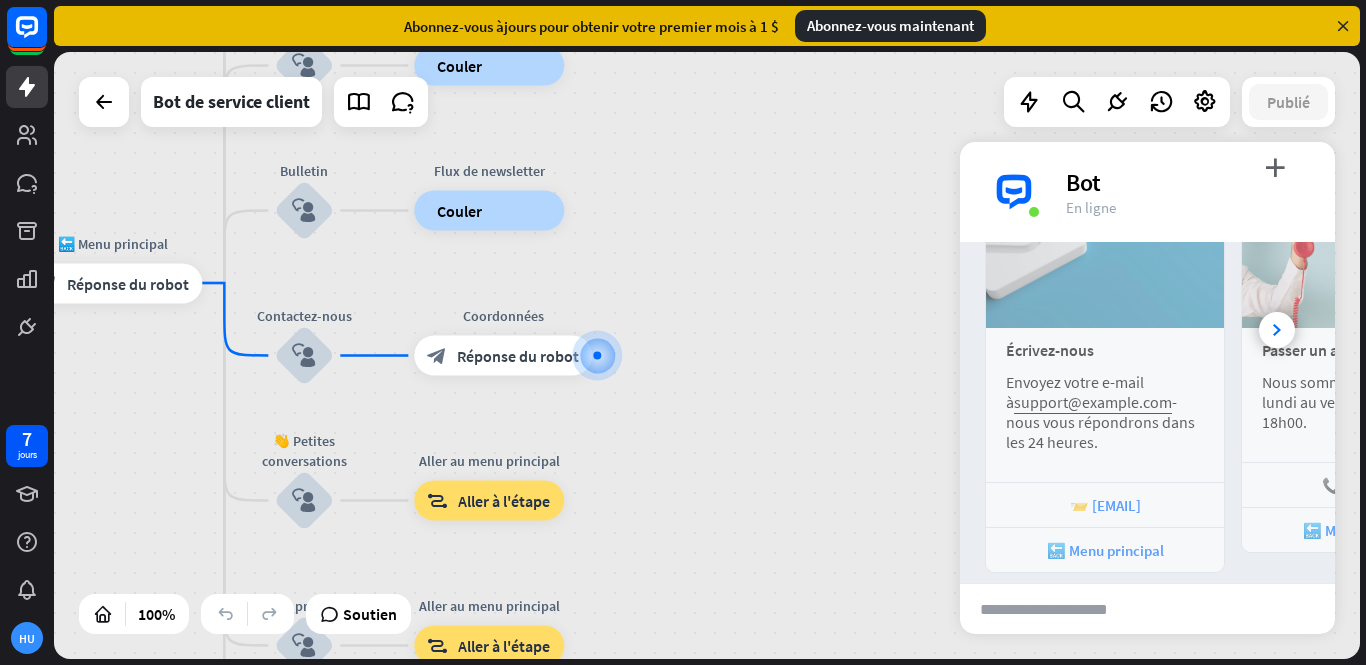 scroll, scrollTop: 327, scrollLeft: 0, axis: vertical 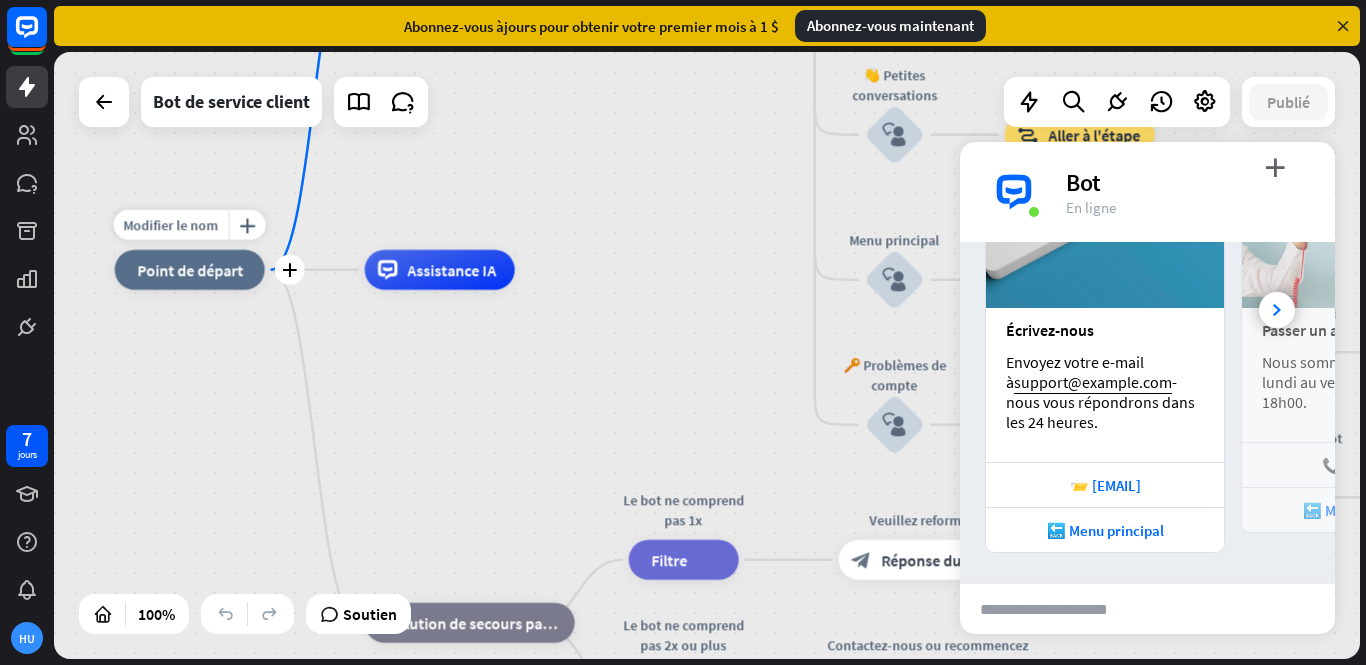 click on "Point de départ" at bounding box center (191, 270) 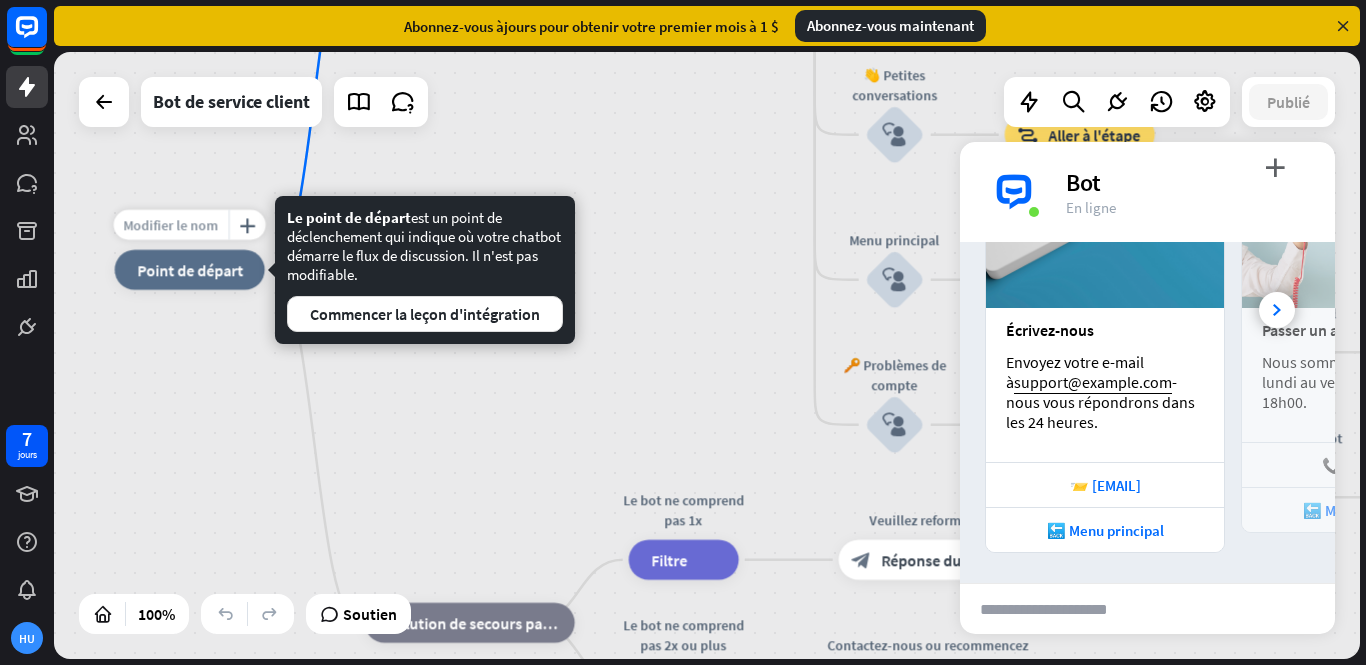 click on "Modifier le nom" at bounding box center (171, 225) 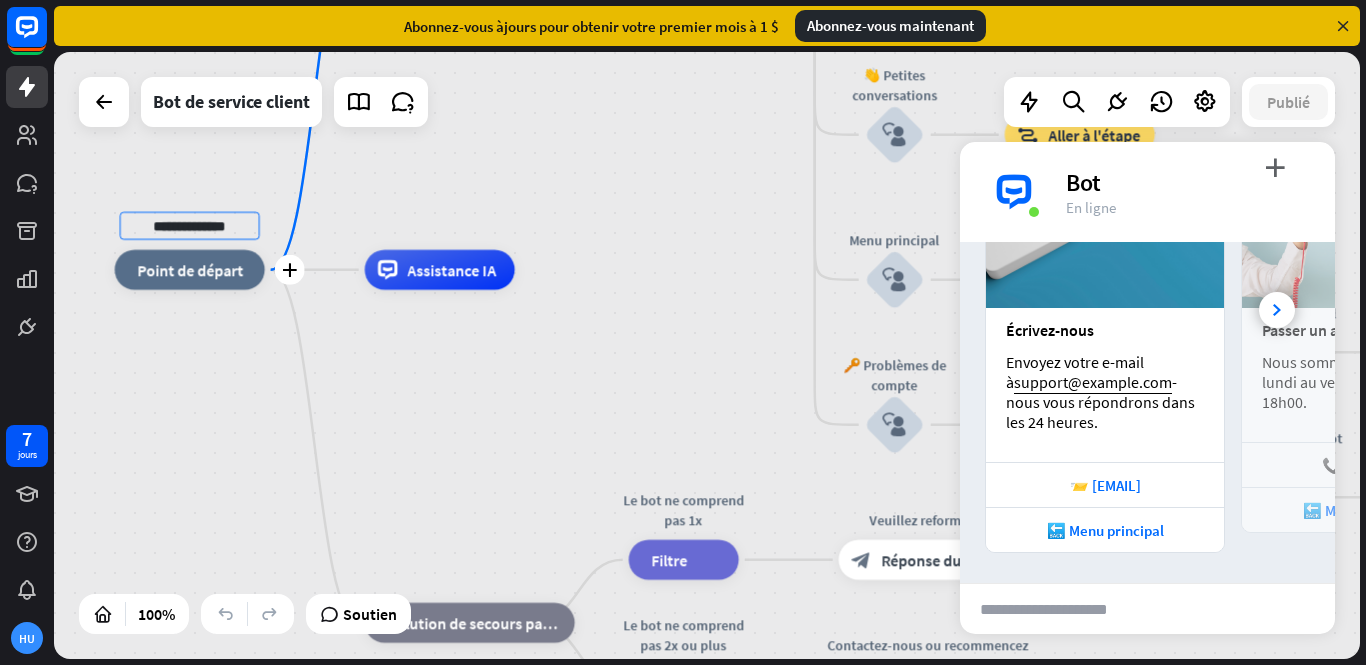 type on "**********" 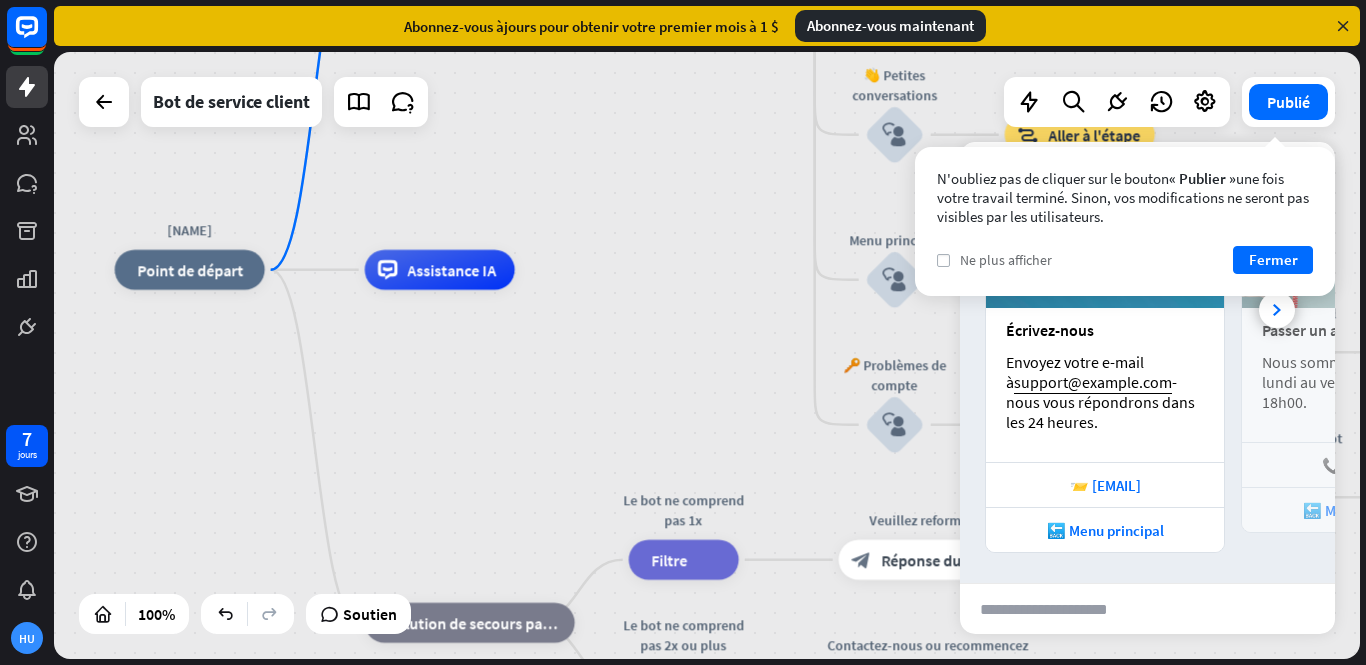 click on "vérifier" at bounding box center (943, 260) 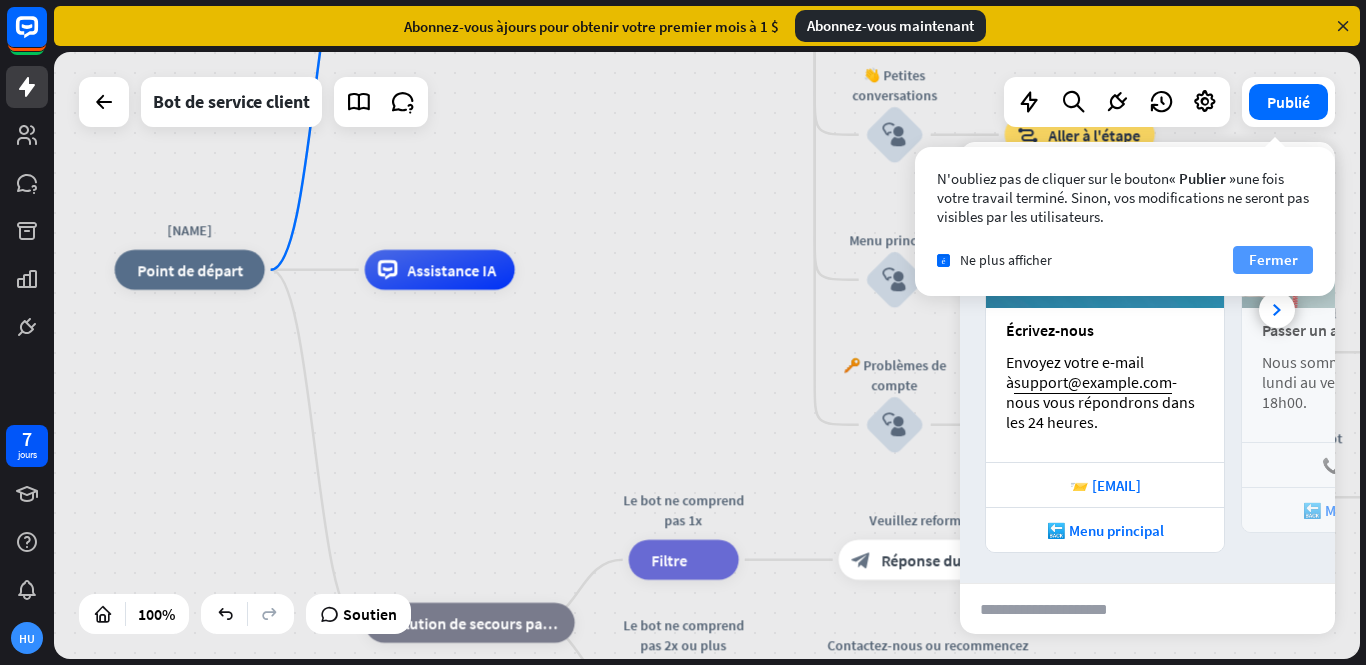 click on "Fermer" at bounding box center (1273, 259) 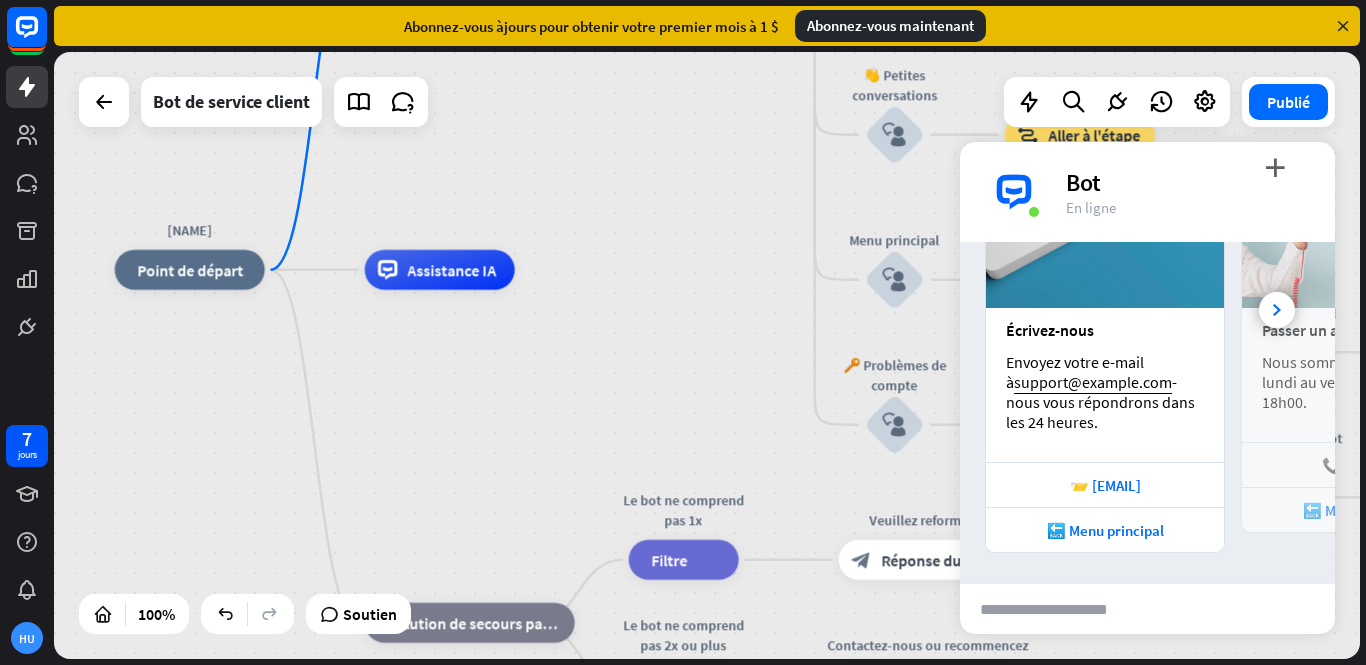 click on "envoyer" at bounding box center (1237, 609) 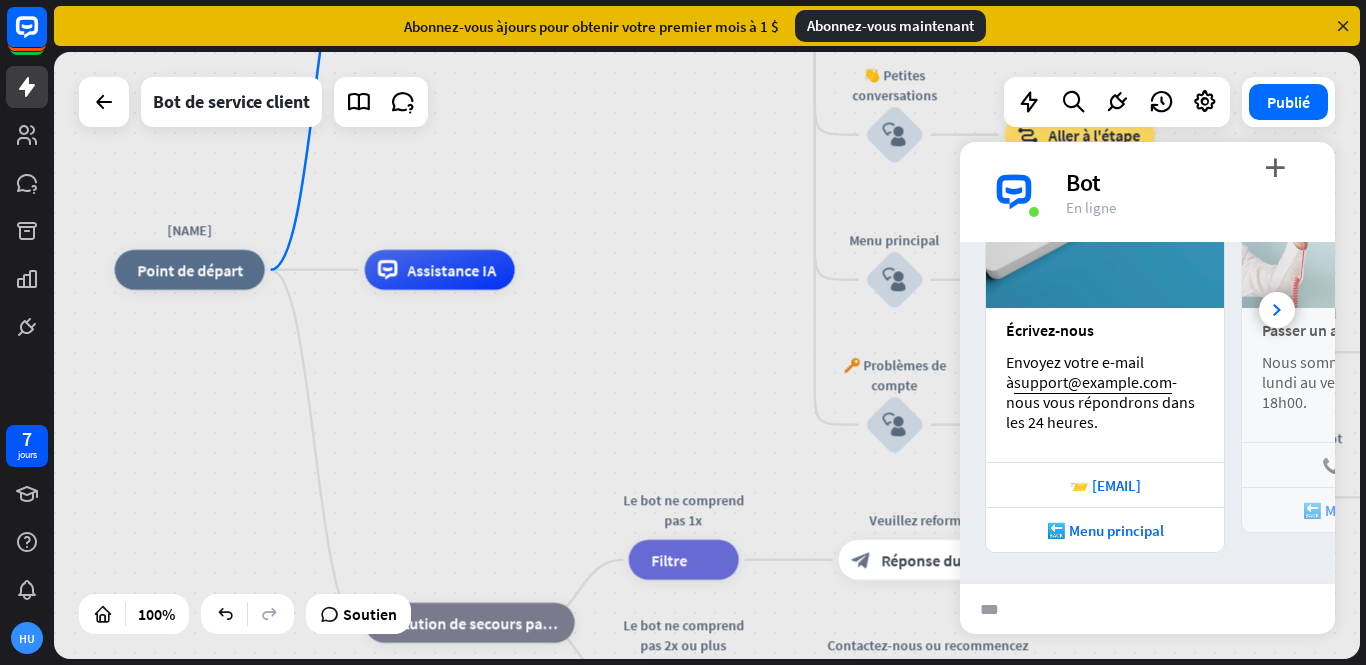 type on "*******" 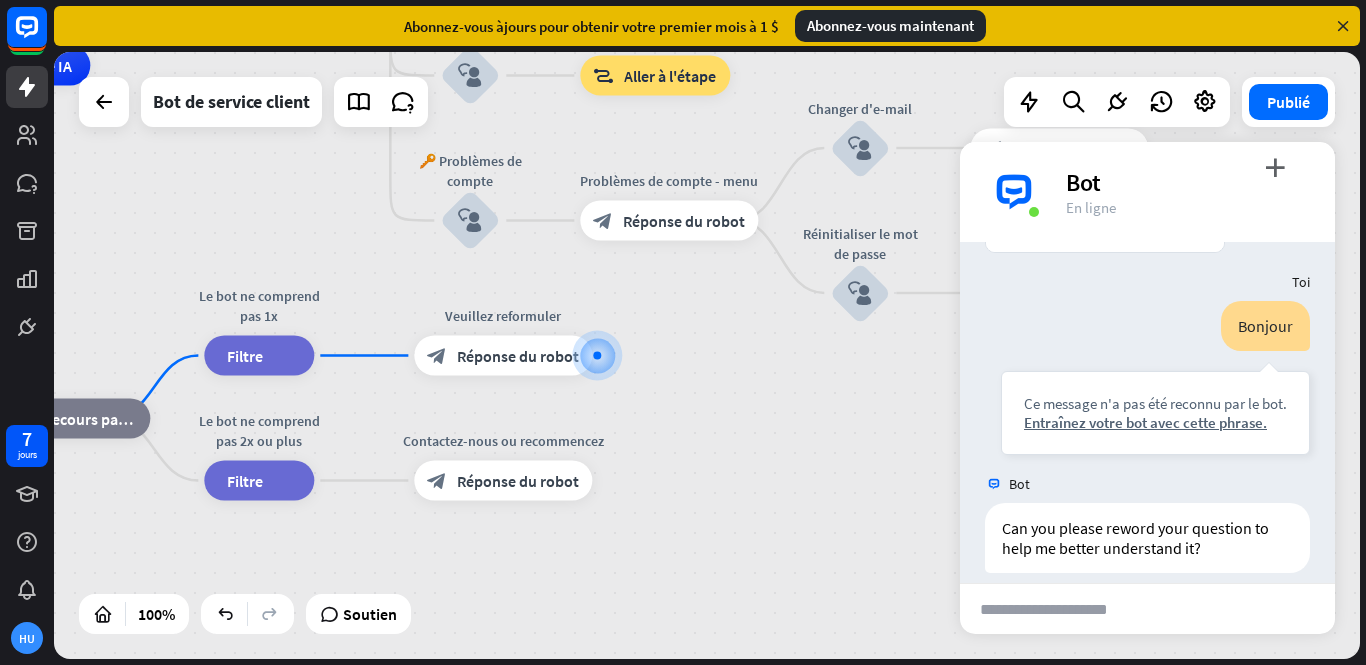 scroll, scrollTop: 759, scrollLeft: 0, axis: vertical 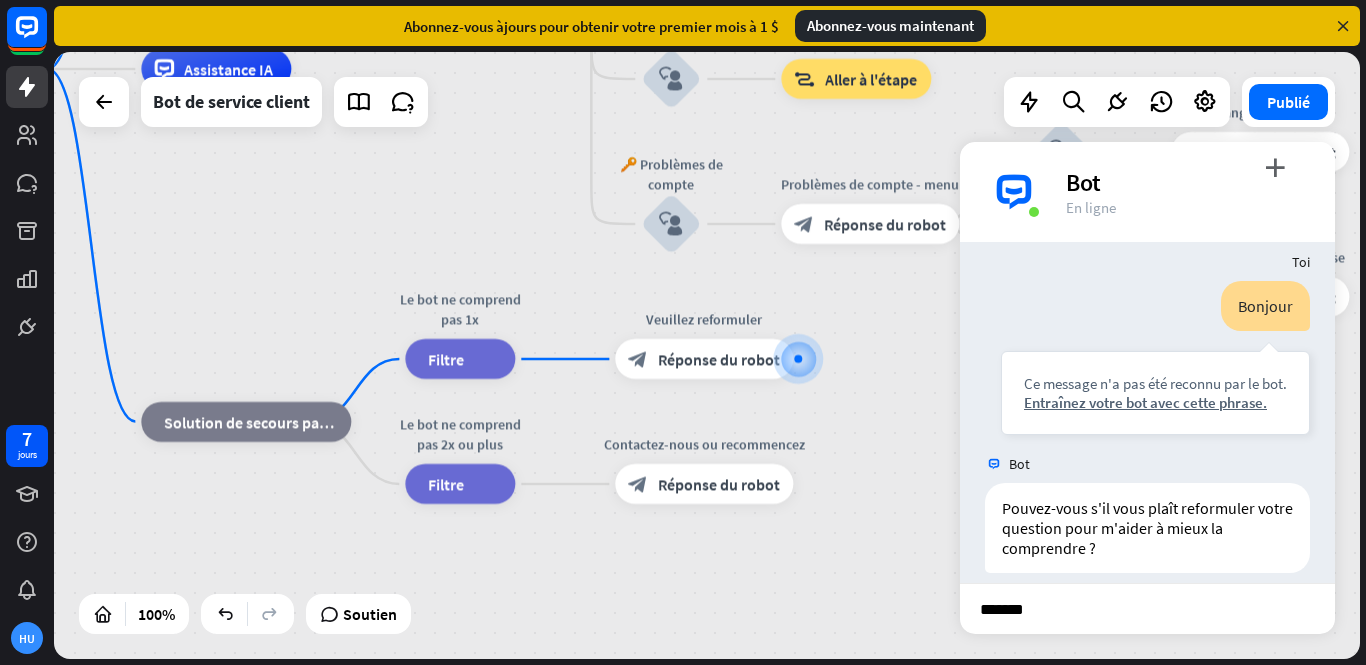 type on "*********" 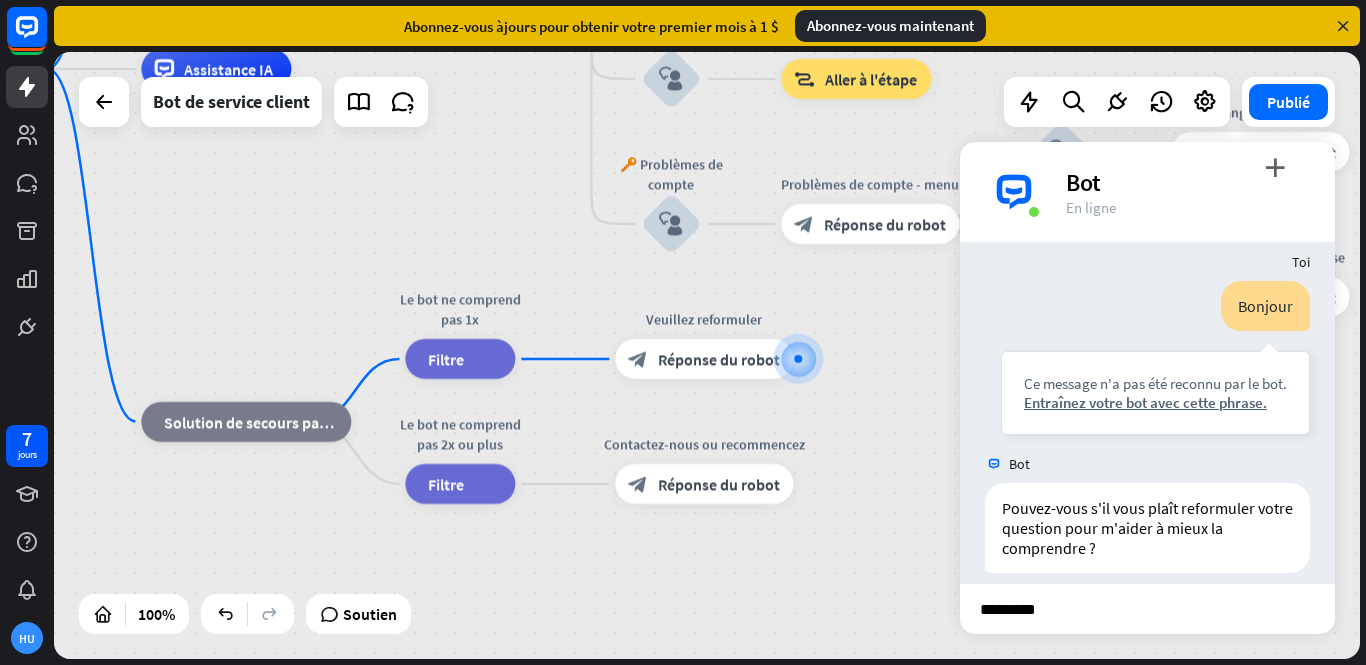 type 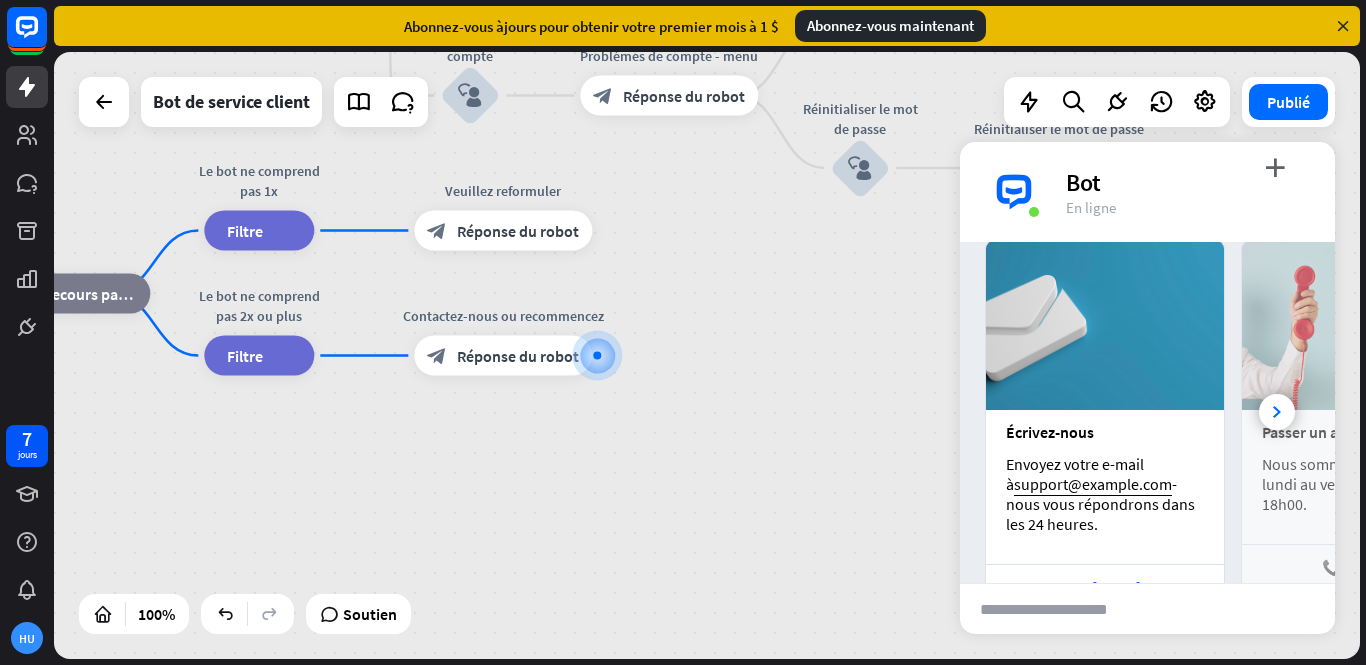 scroll, scrollTop: 259, scrollLeft: 0, axis: vertical 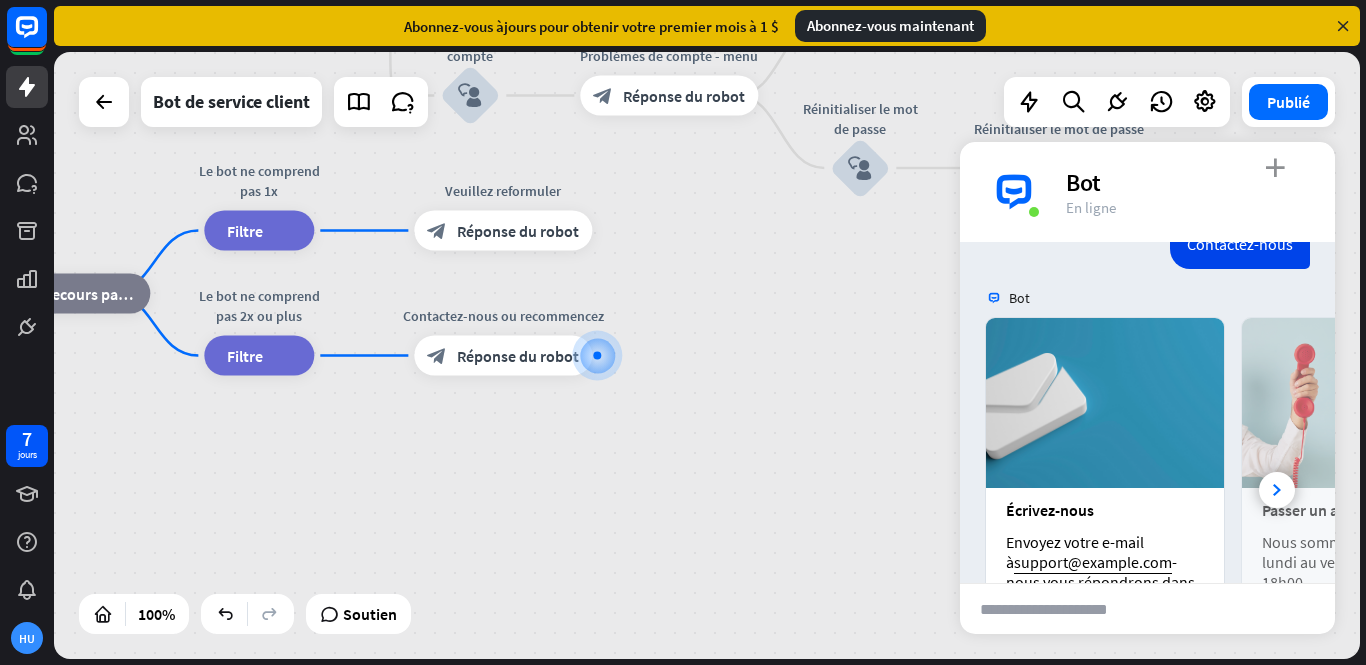 click on "plus_vert" at bounding box center (1275, 167) 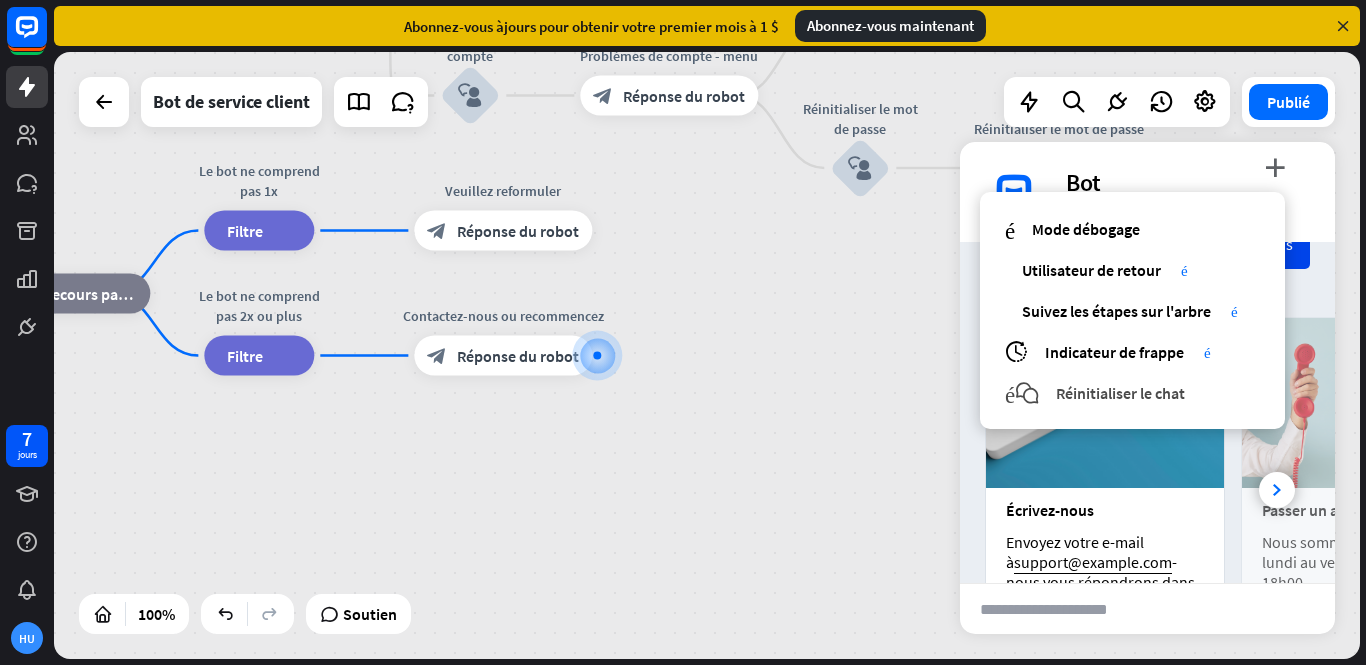 click on "Réinitialiser le chat" at bounding box center [1120, 393] 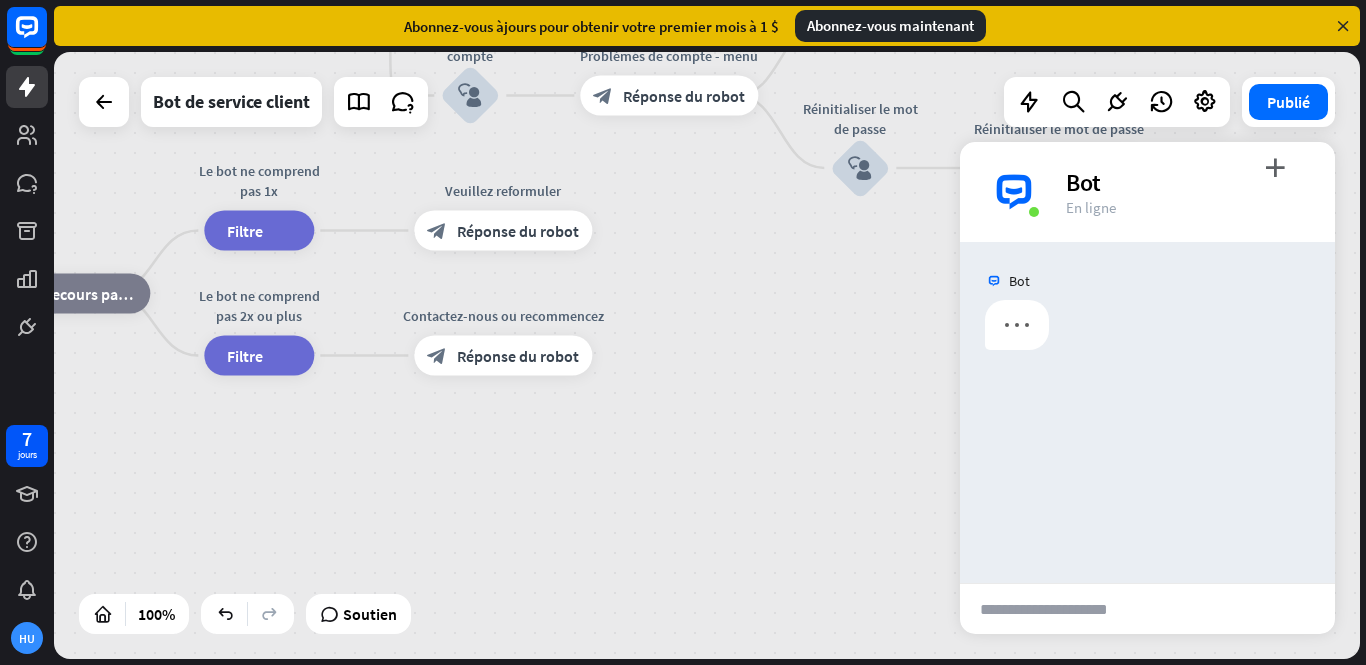scroll, scrollTop: 0, scrollLeft: 0, axis: both 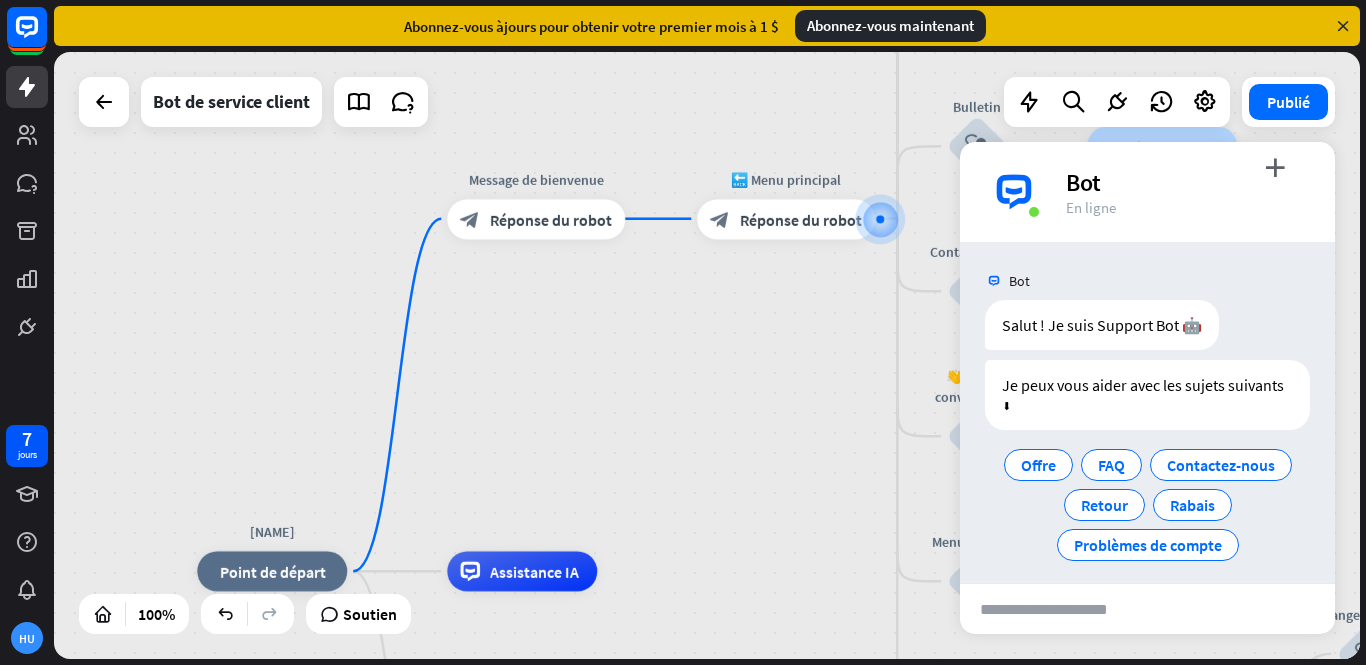 click on "Réponse du robot" at bounding box center [551, 219] 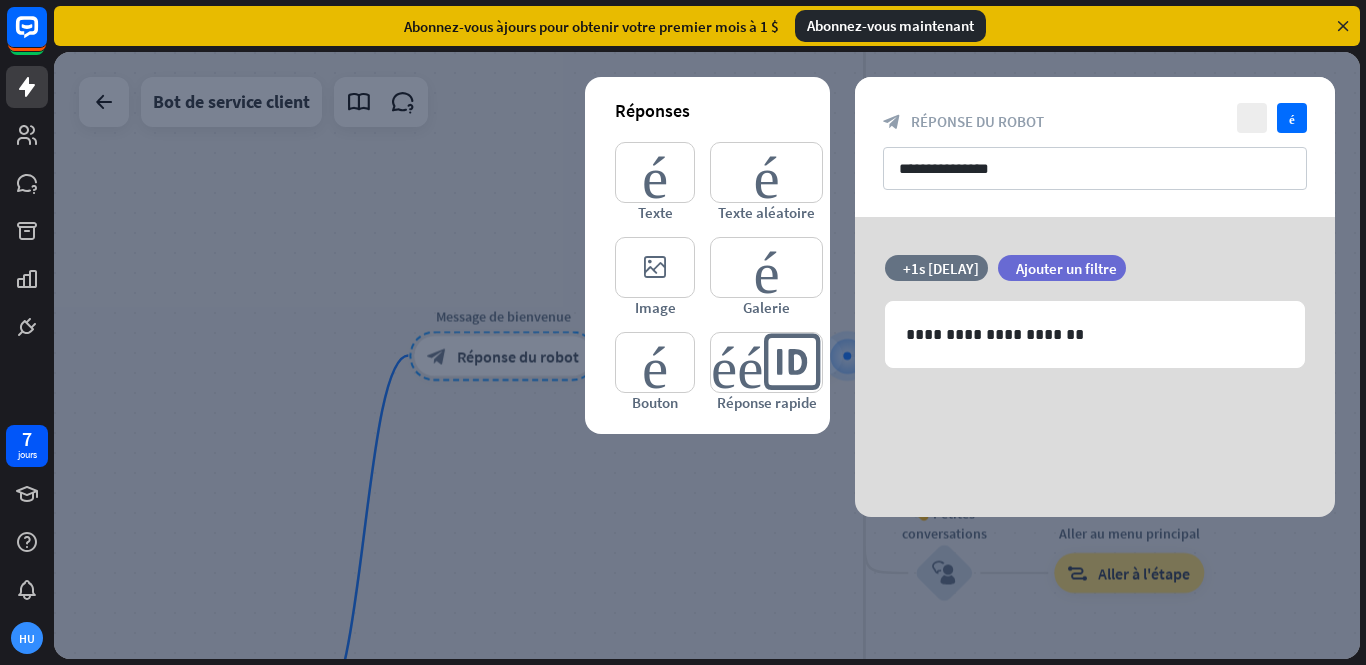 click at bounding box center [707, 355] 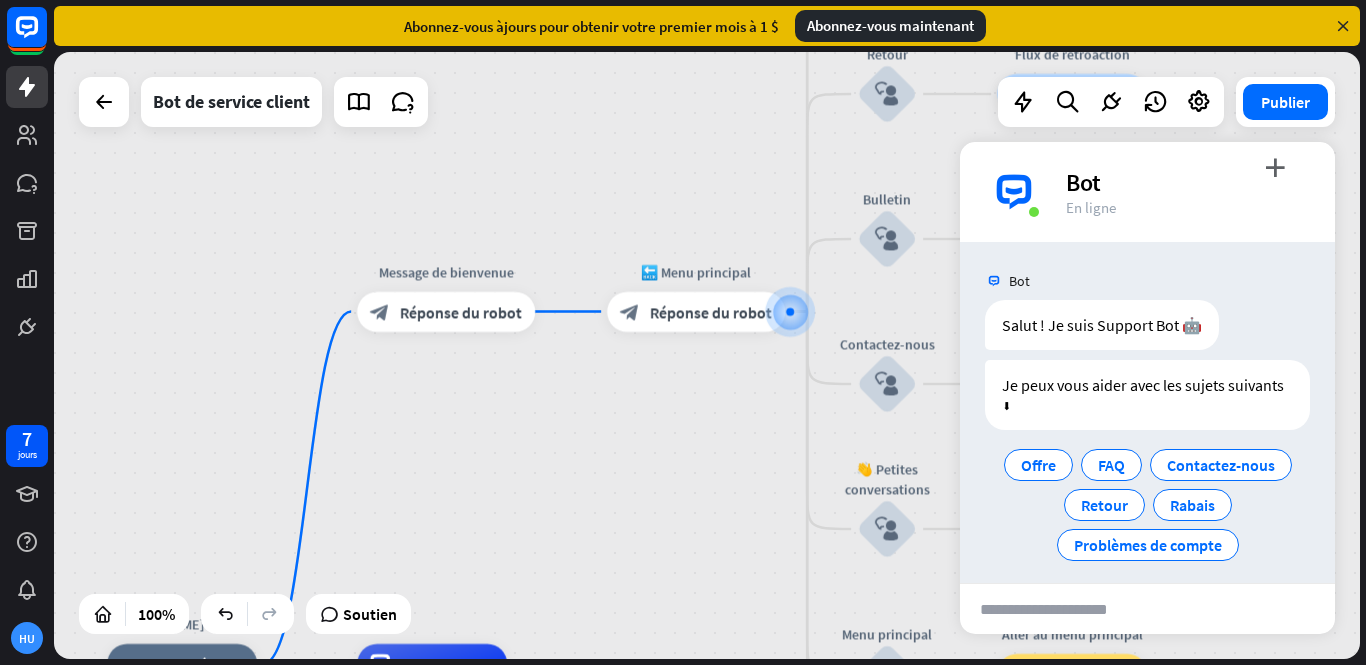 click on "block_bot_response   Réponse du robot" at bounding box center [446, 311] 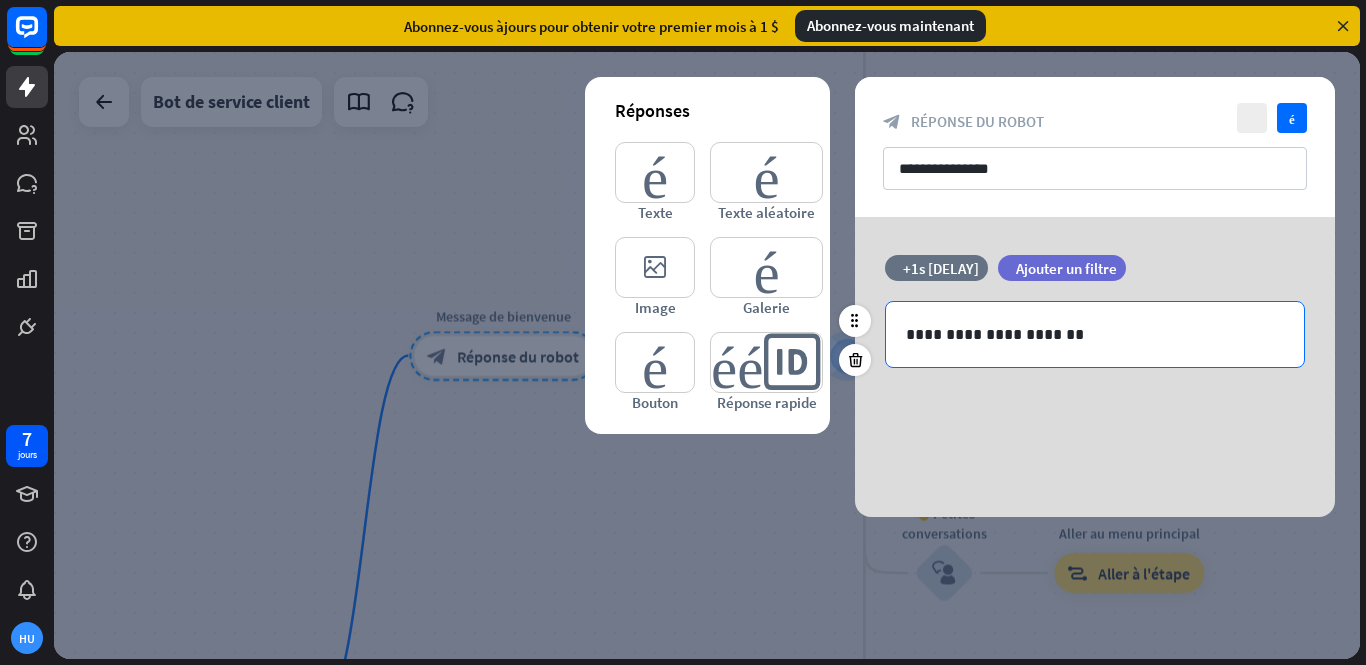 click on "**********" at bounding box center [1095, 334] 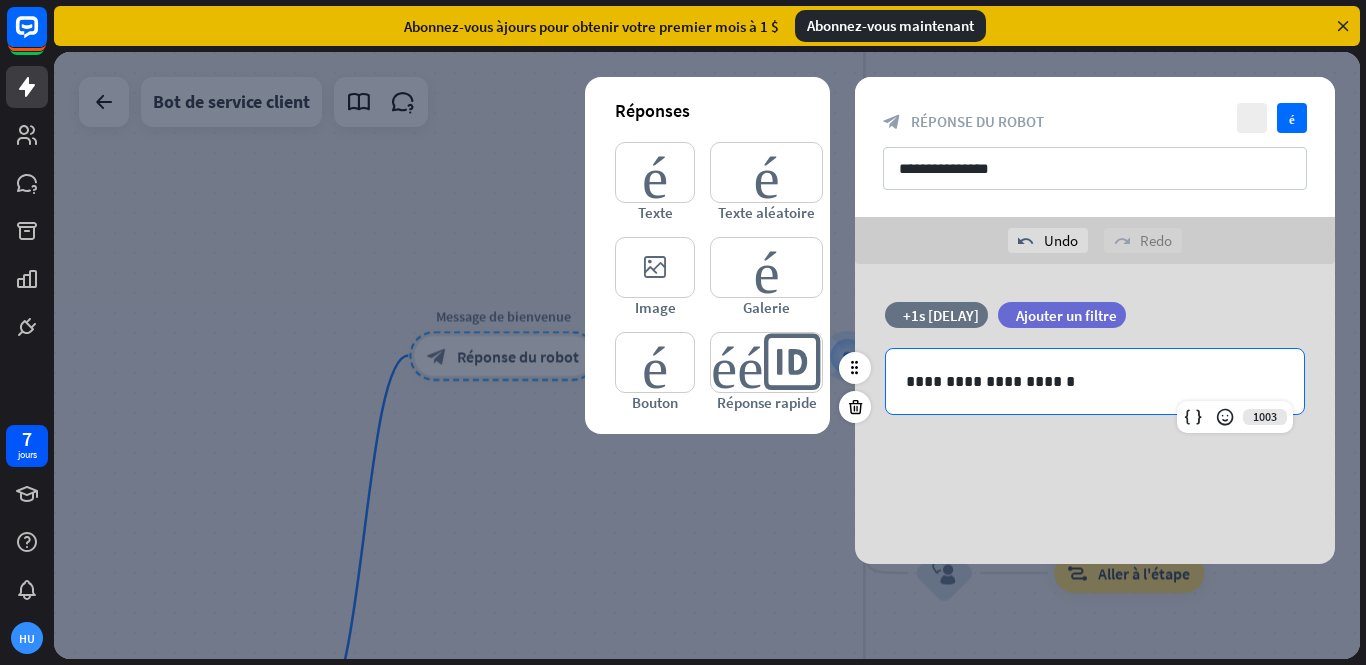 type 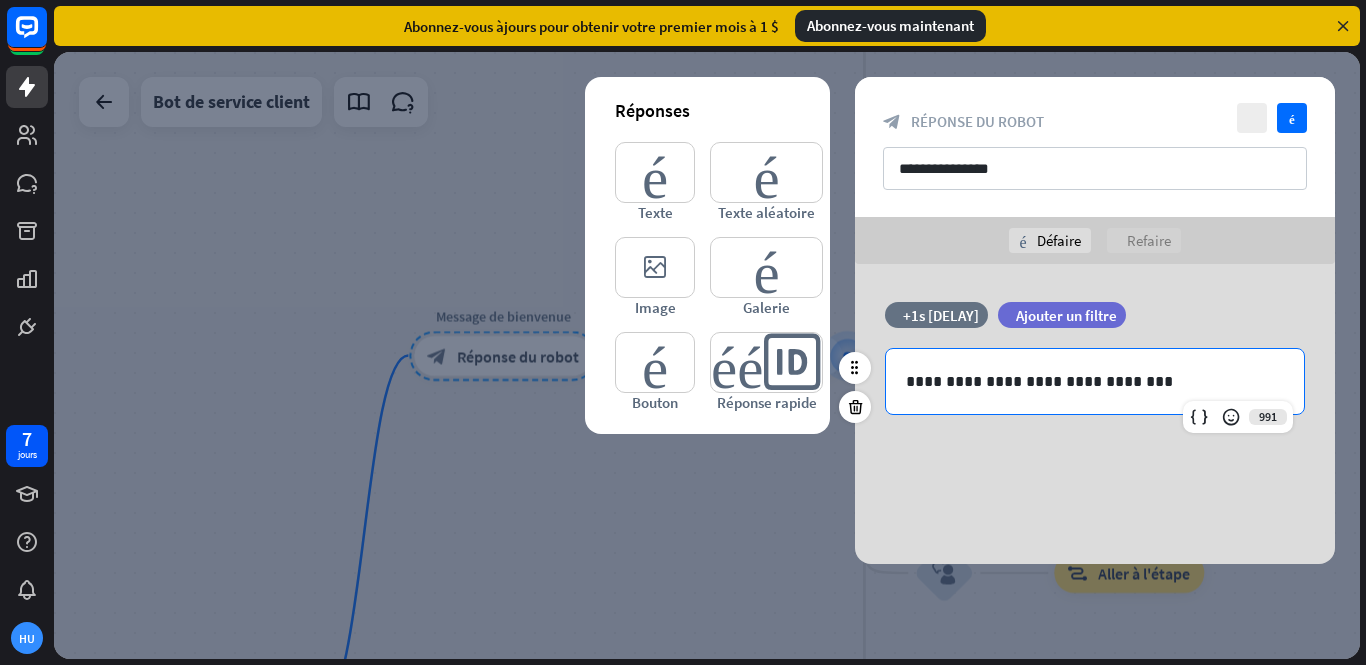 click on "**********" at bounding box center (1095, 381) 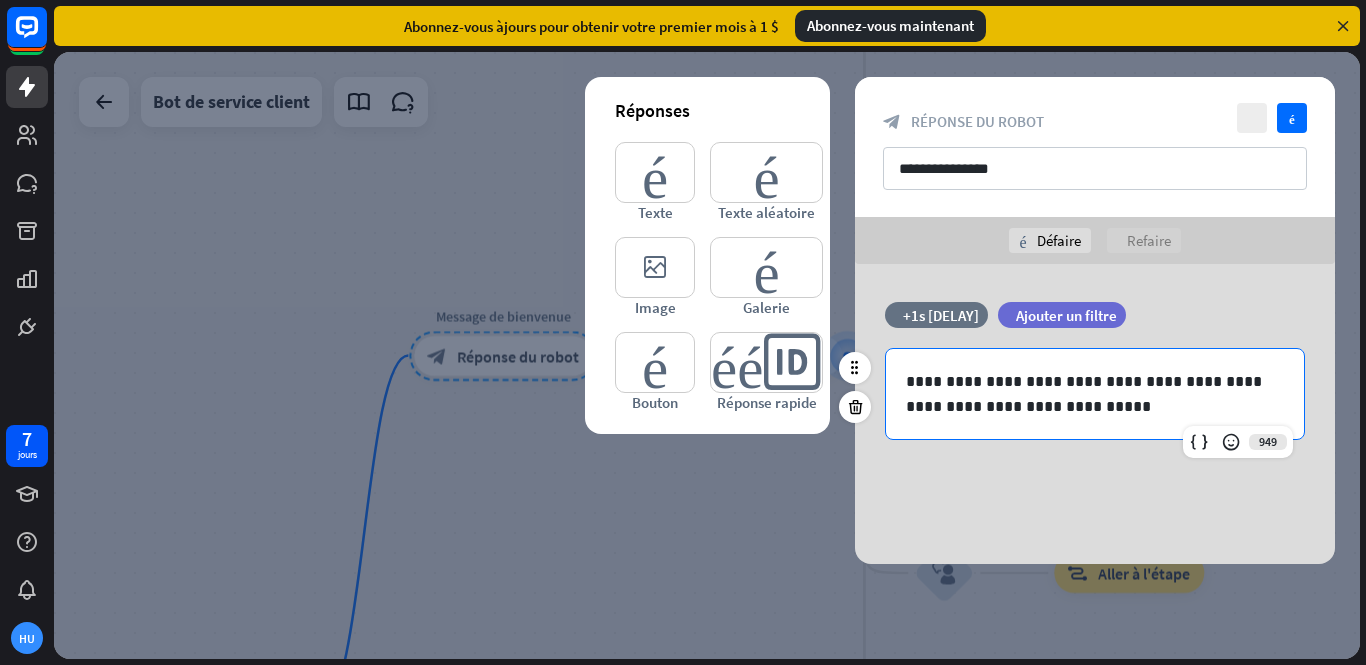 click on "**********" at bounding box center [1095, 394] 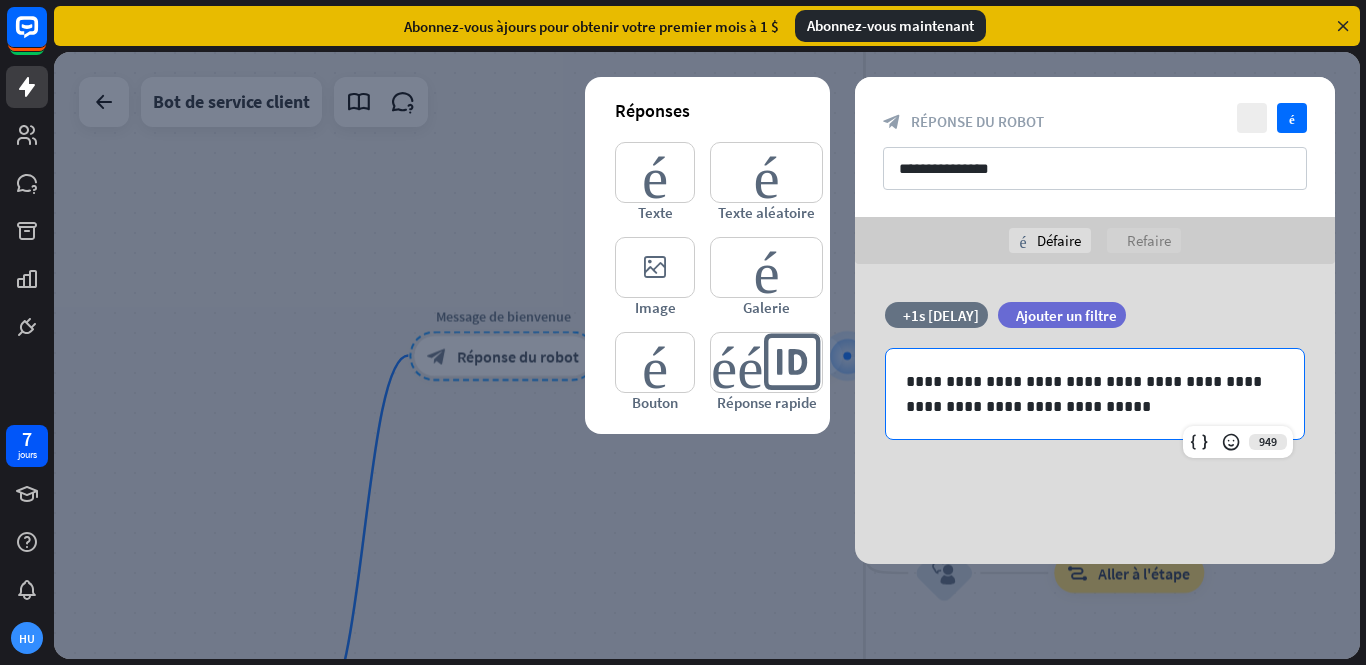 click on "**********" at bounding box center (1095, 414) 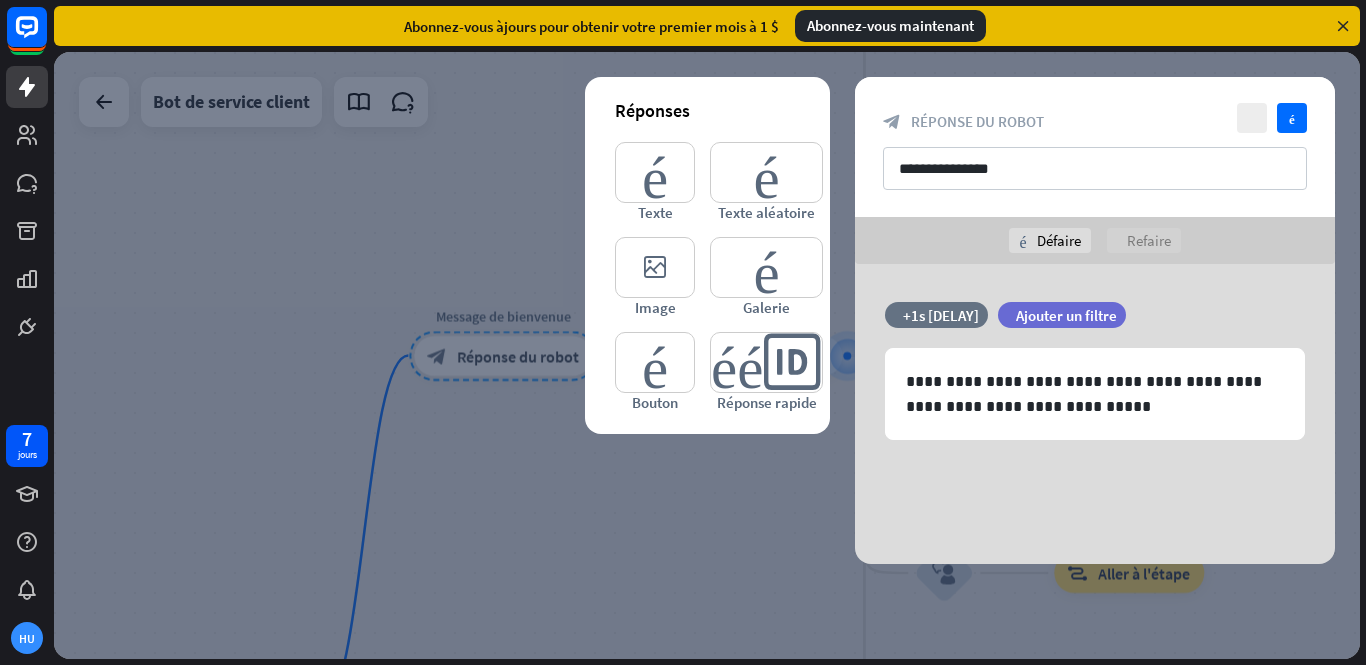 click at bounding box center [707, 355] 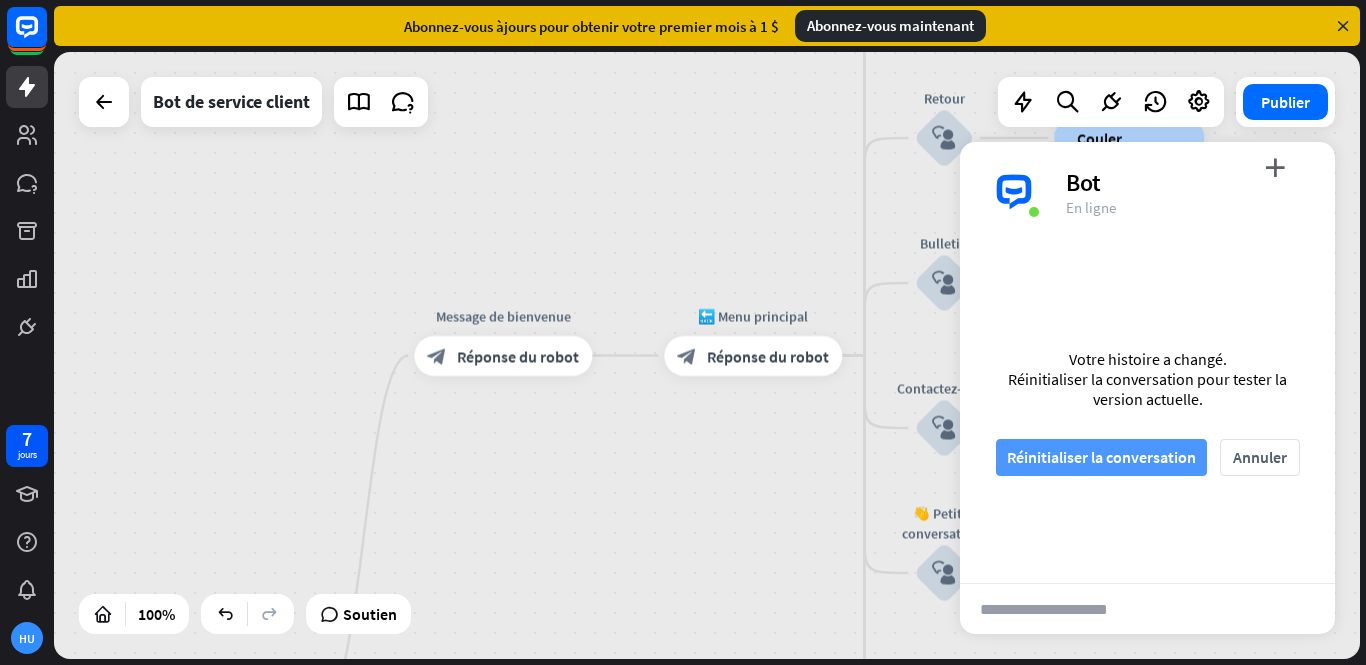 click on "Réinitialiser la conversation" at bounding box center [1101, 457] 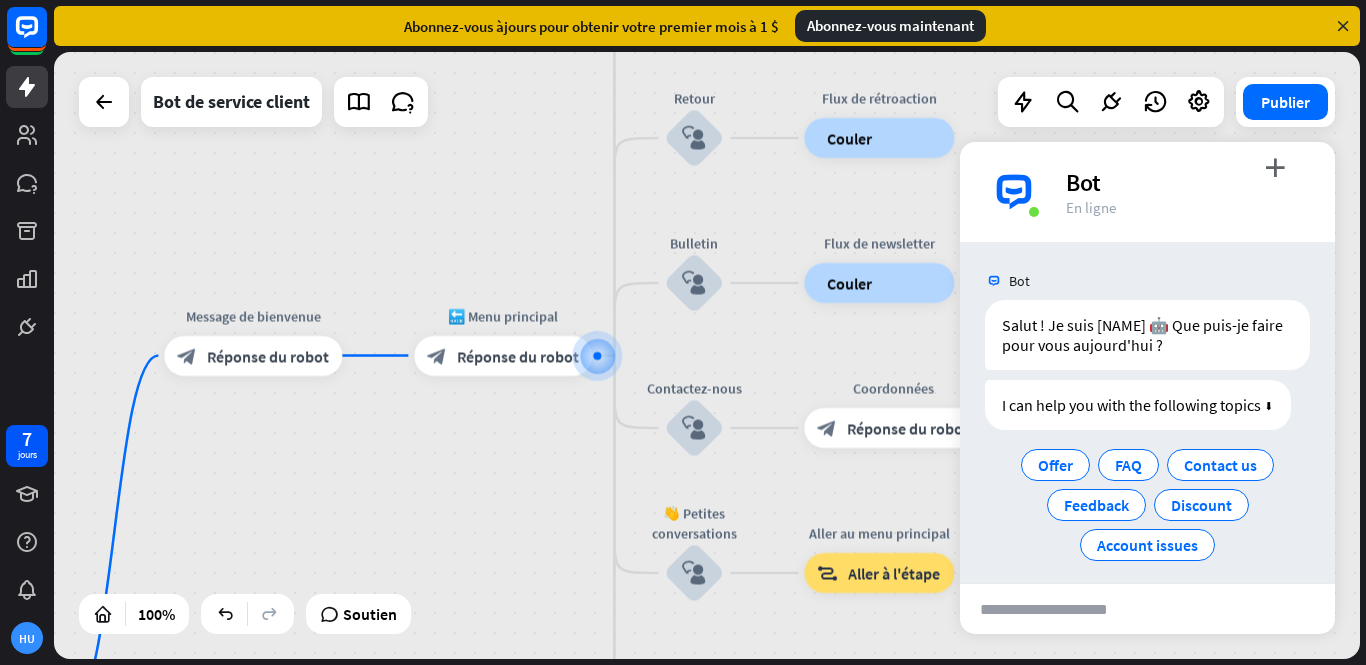 scroll, scrollTop: 12, scrollLeft: 0, axis: vertical 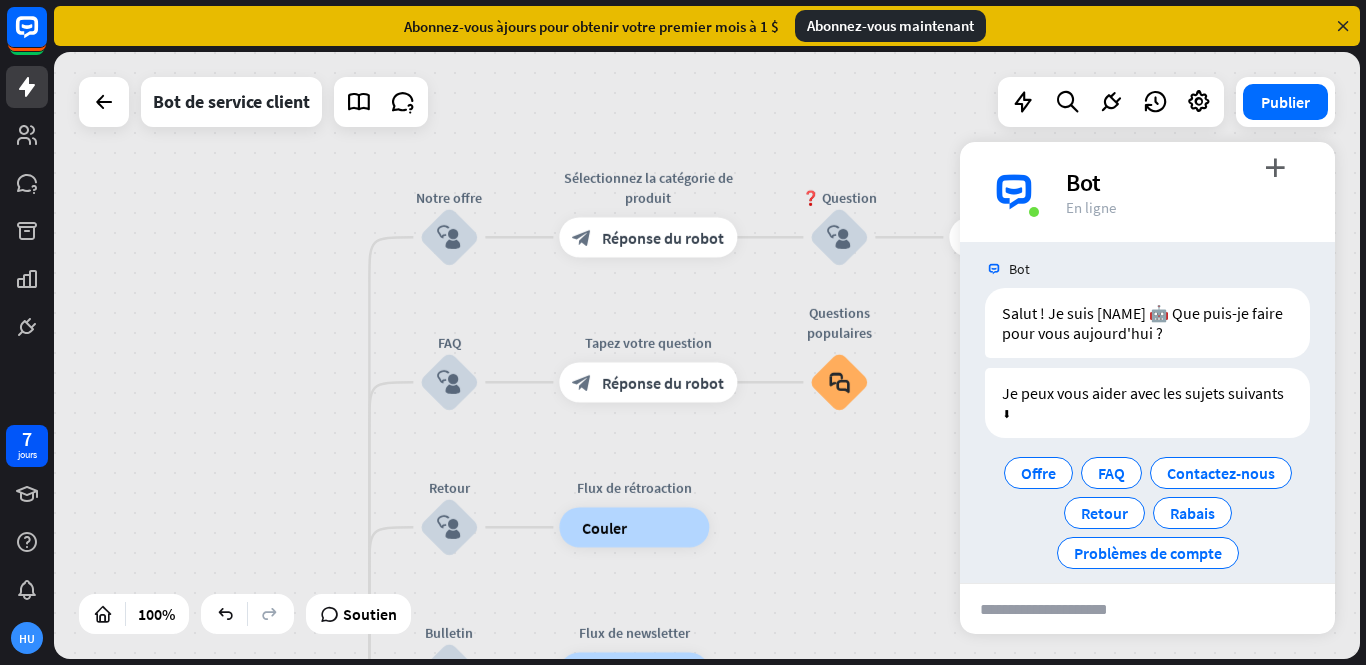 click on "block_user_input" at bounding box center (449, 236) 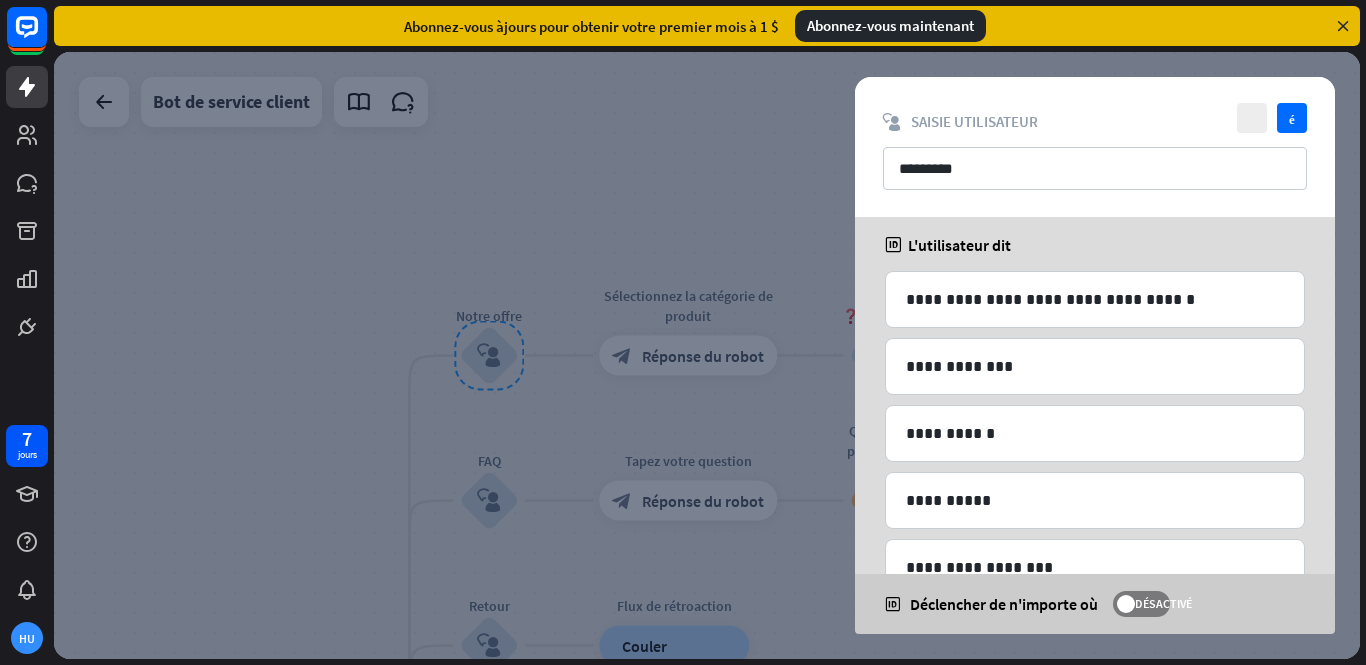 scroll, scrollTop: 0, scrollLeft: 0, axis: both 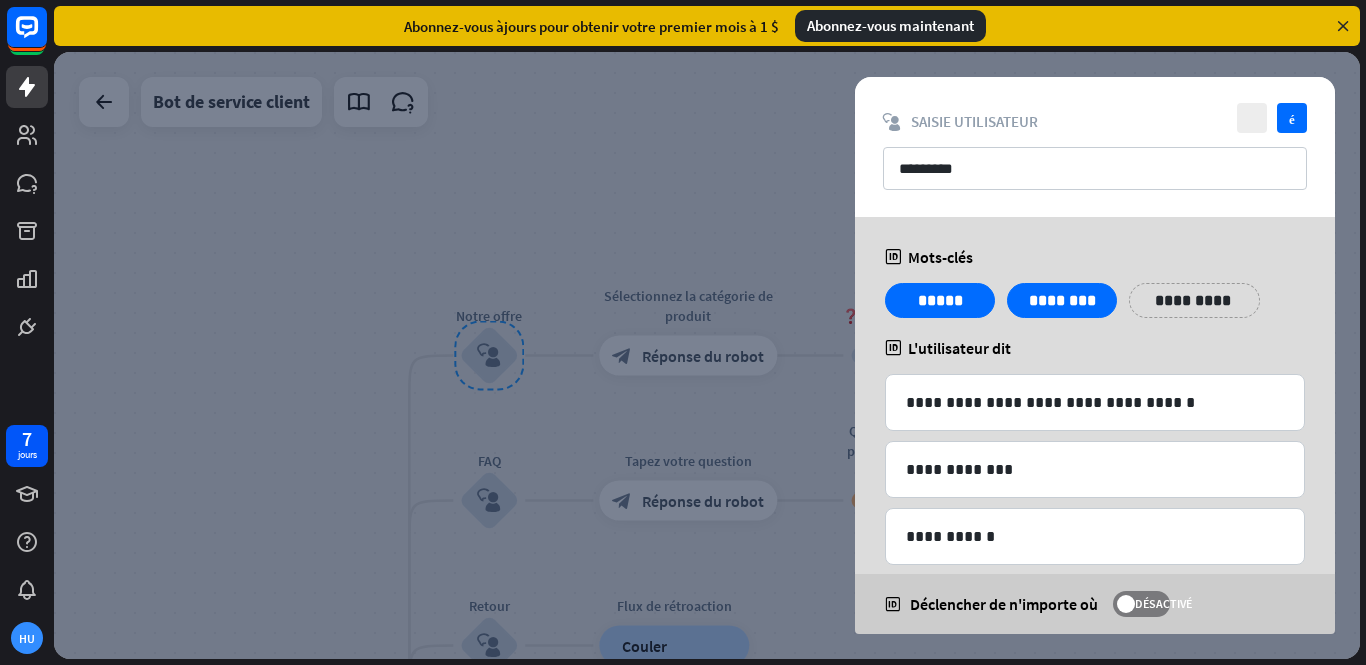 click at bounding box center [707, 355] 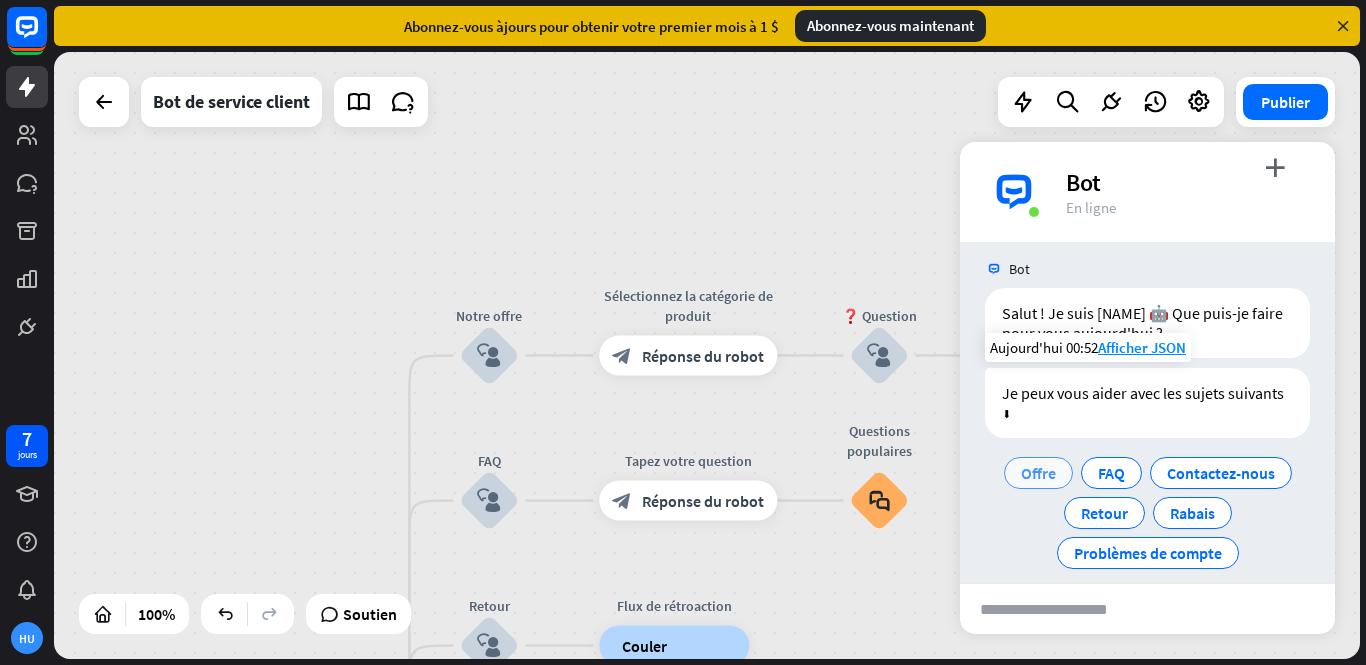 click on "Offre" at bounding box center (1038, 473) 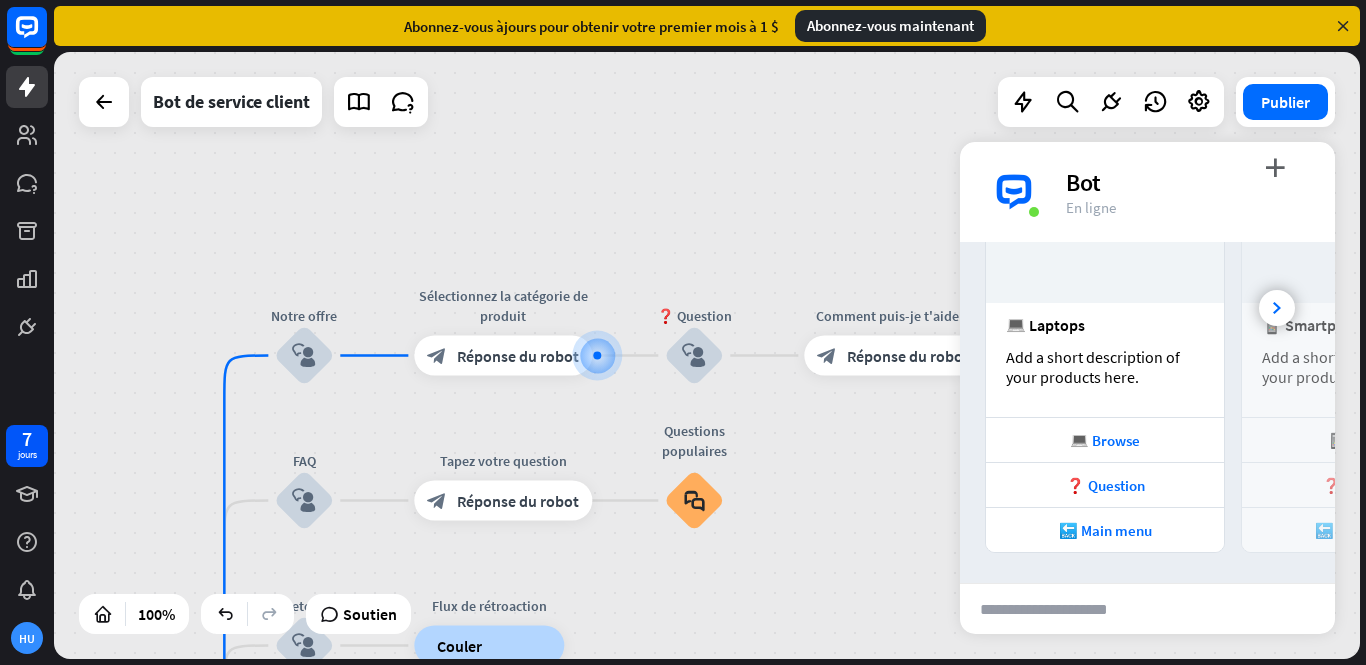 scroll, scrollTop: 464, scrollLeft: 0, axis: vertical 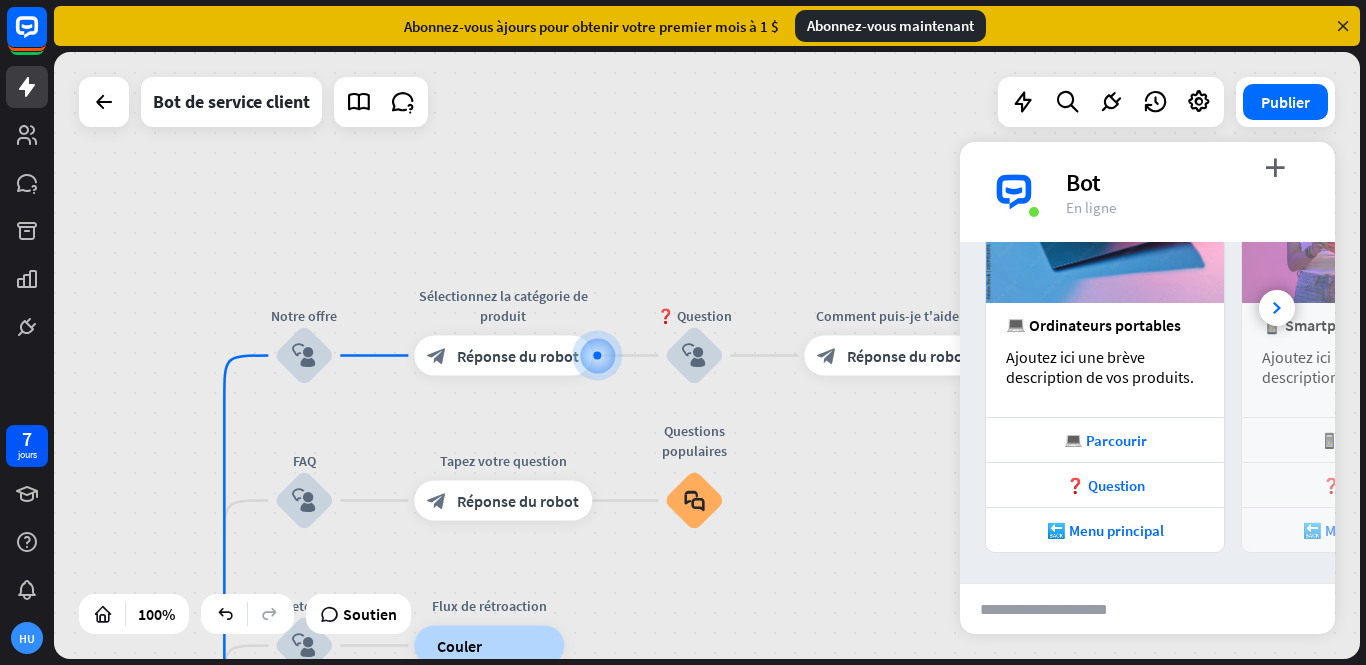 click at bounding box center [597, 356] 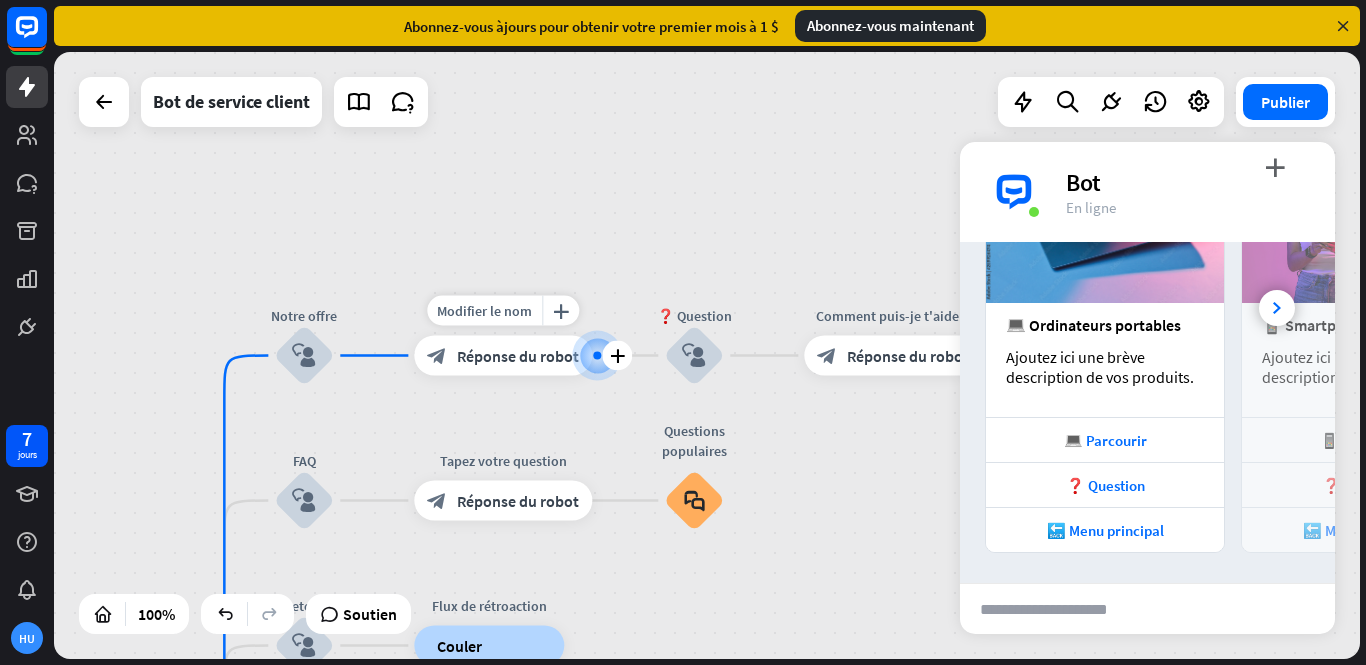 click on "Réponse du robot" at bounding box center (518, 356) 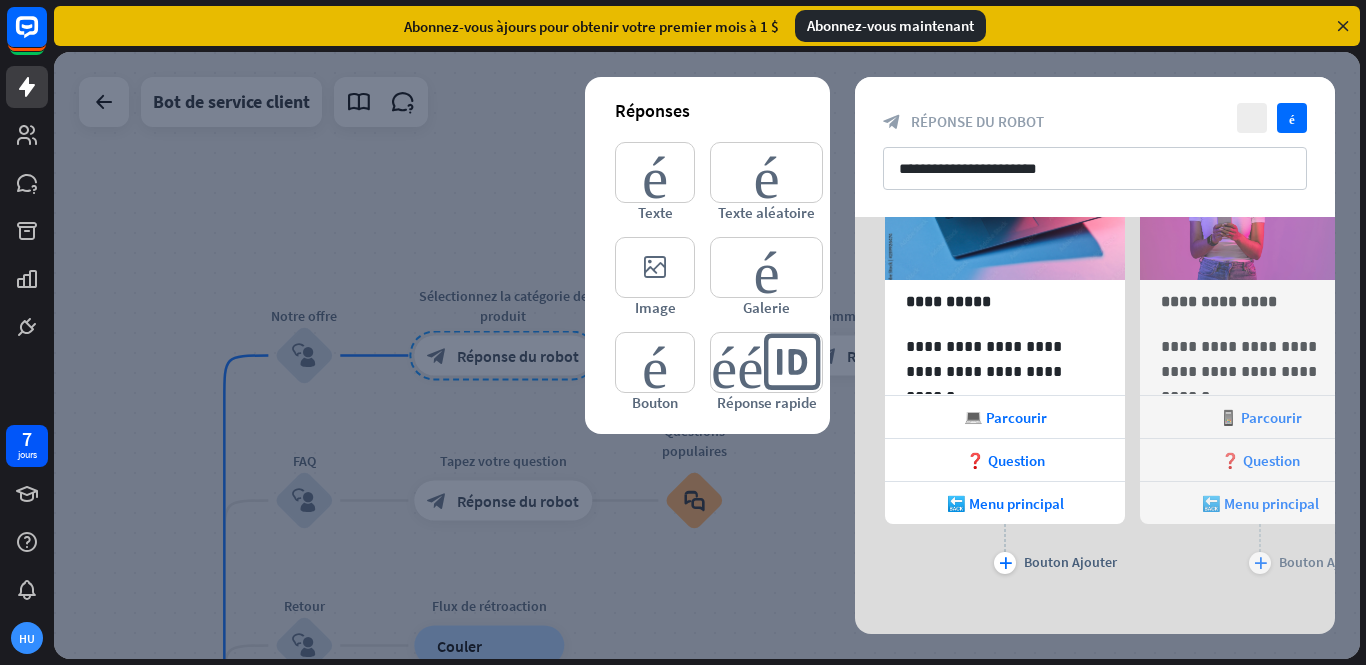 scroll, scrollTop: 181, scrollLeft: 0, axis: vertical 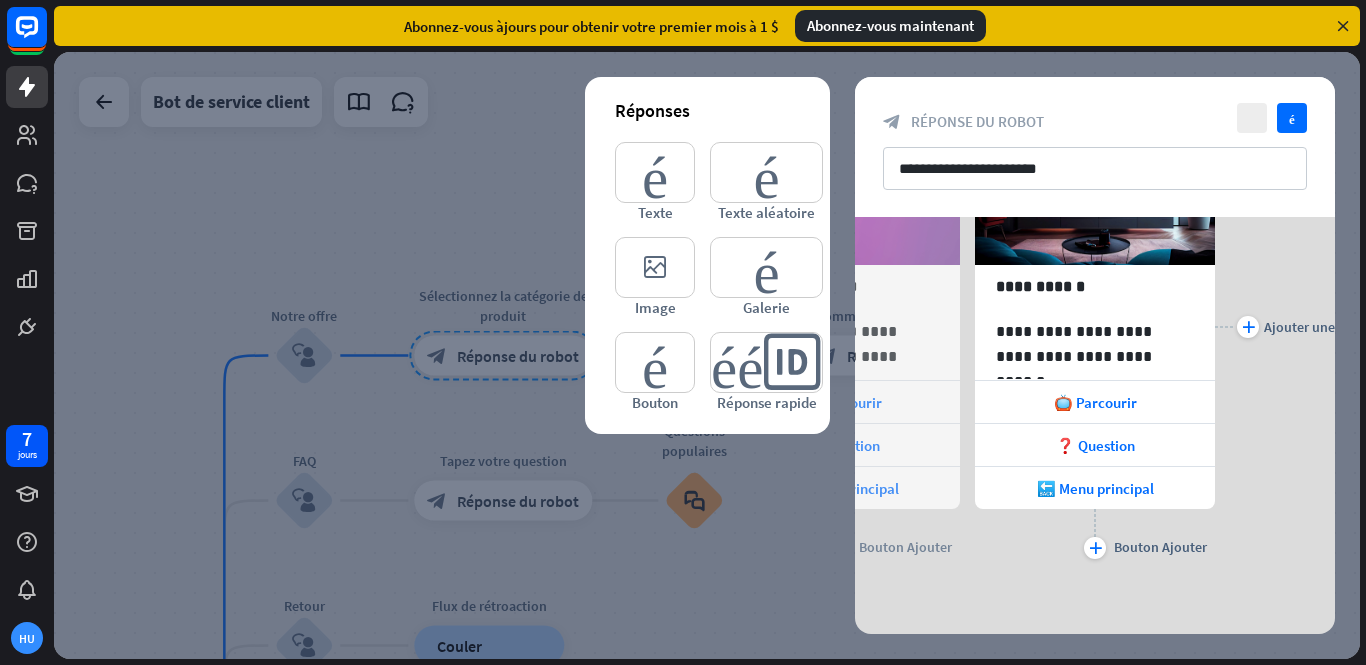 click at bounding box center (707, 355) 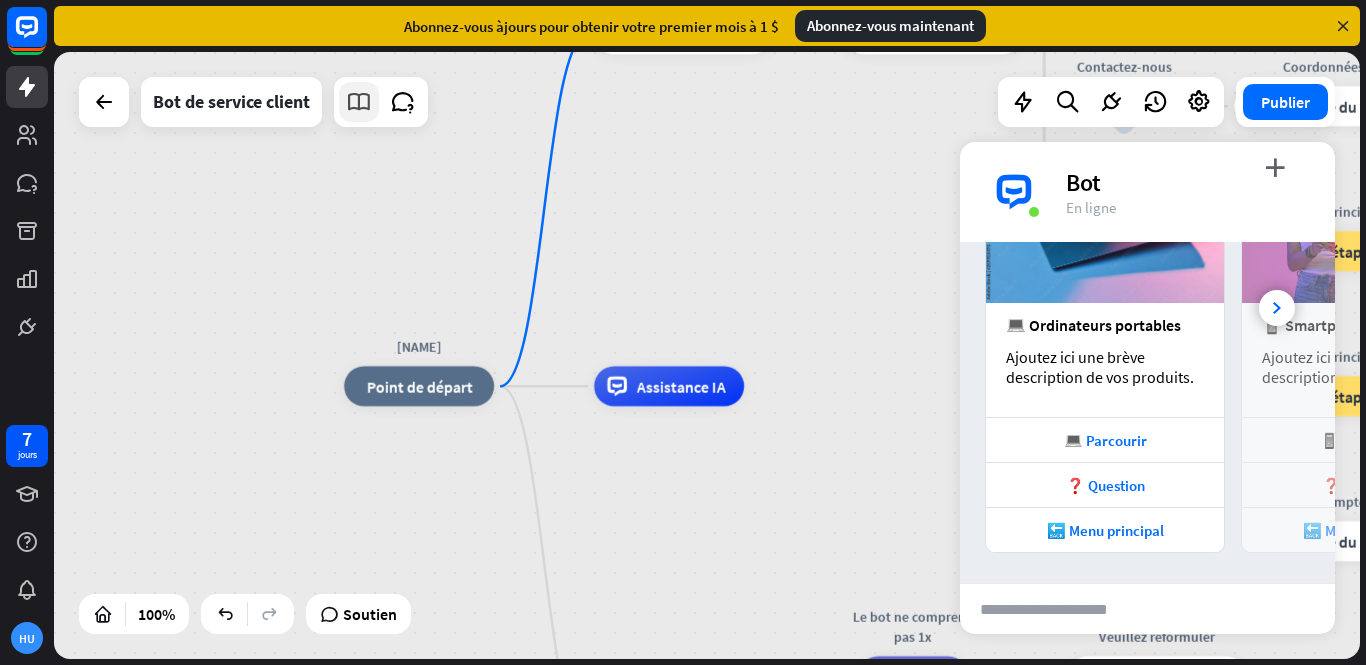 click at bounding box center (359, 102) 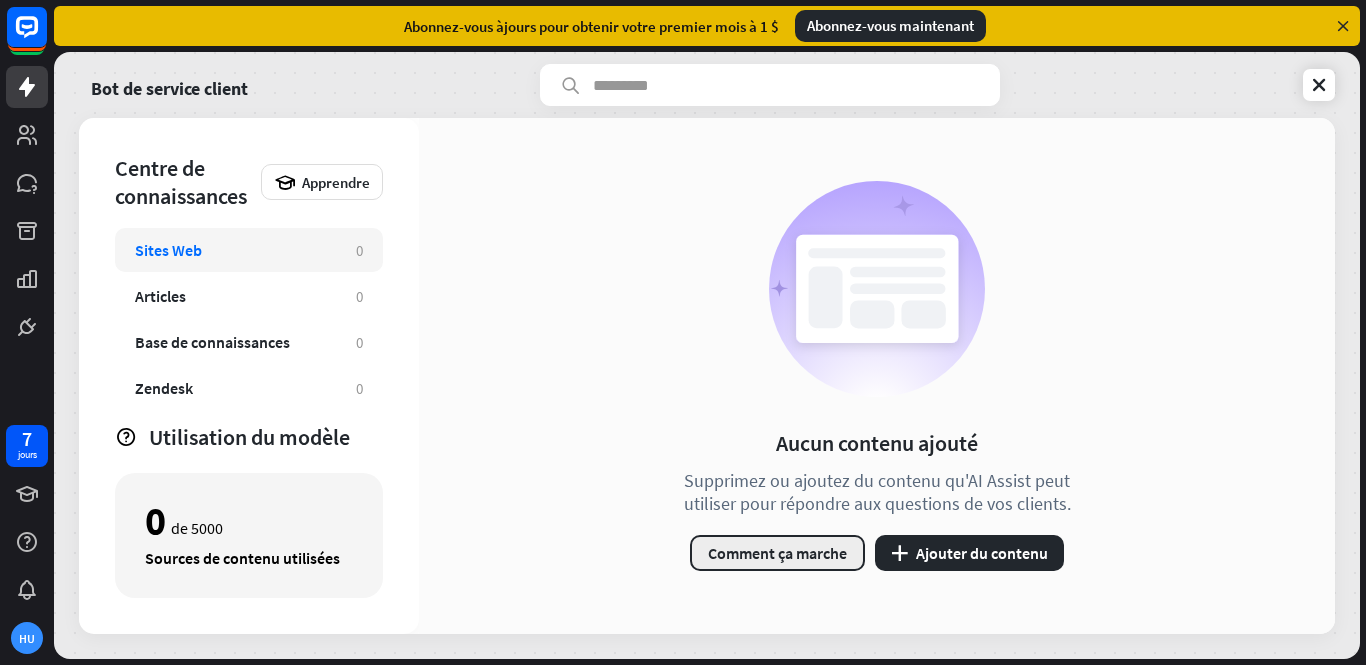 click on "Comment ça marche" at bounding box center [777, 553] 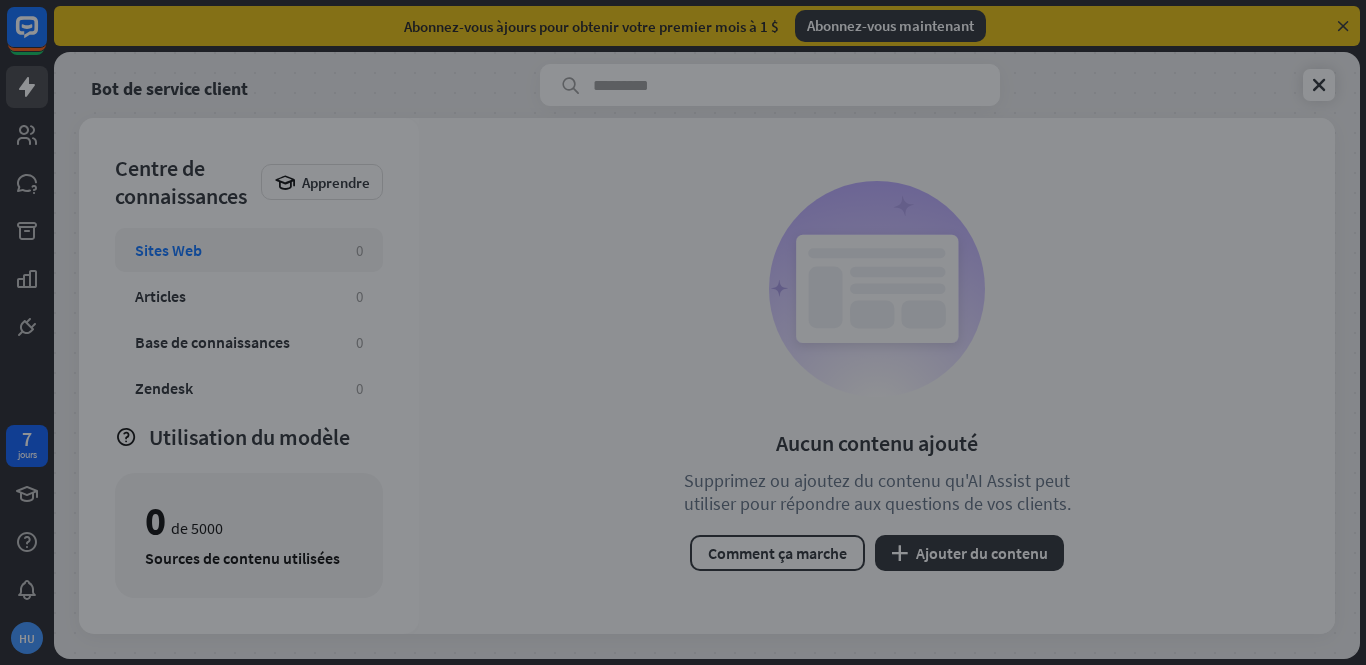 click on "fermer" at bounding box center [683, 332] 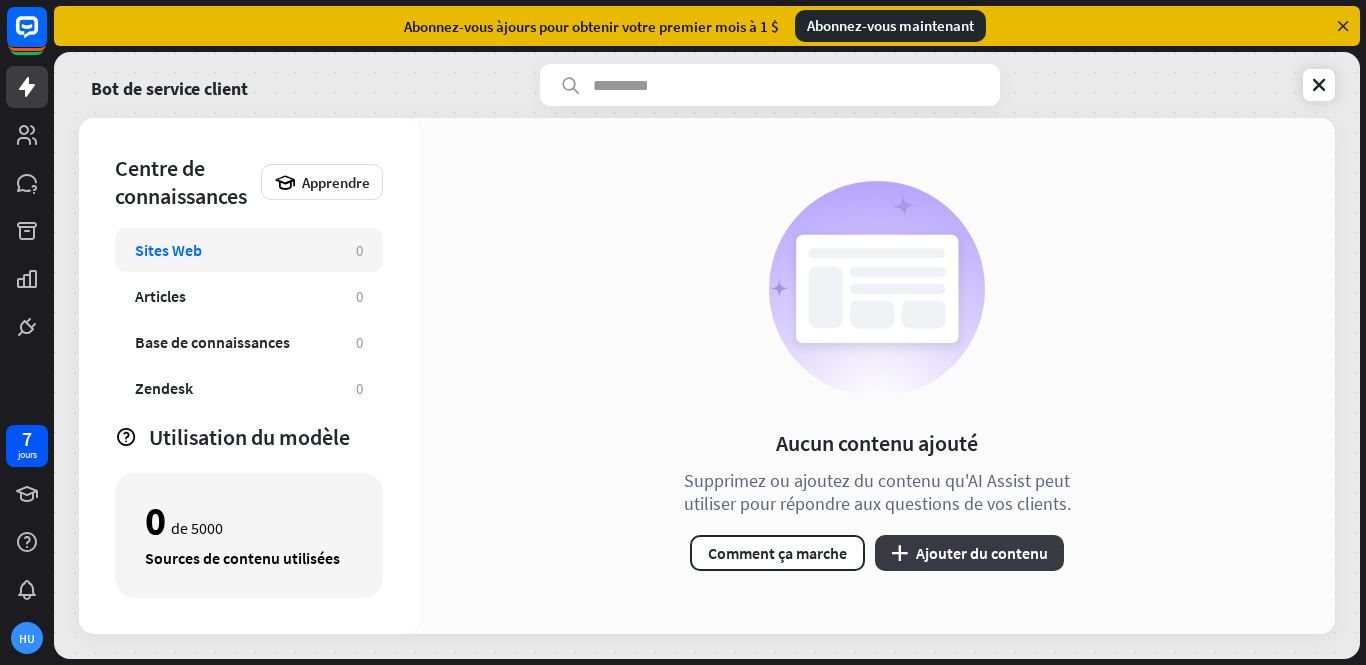 click on "Ajouter du contenu" at bounding box center (982, 553) 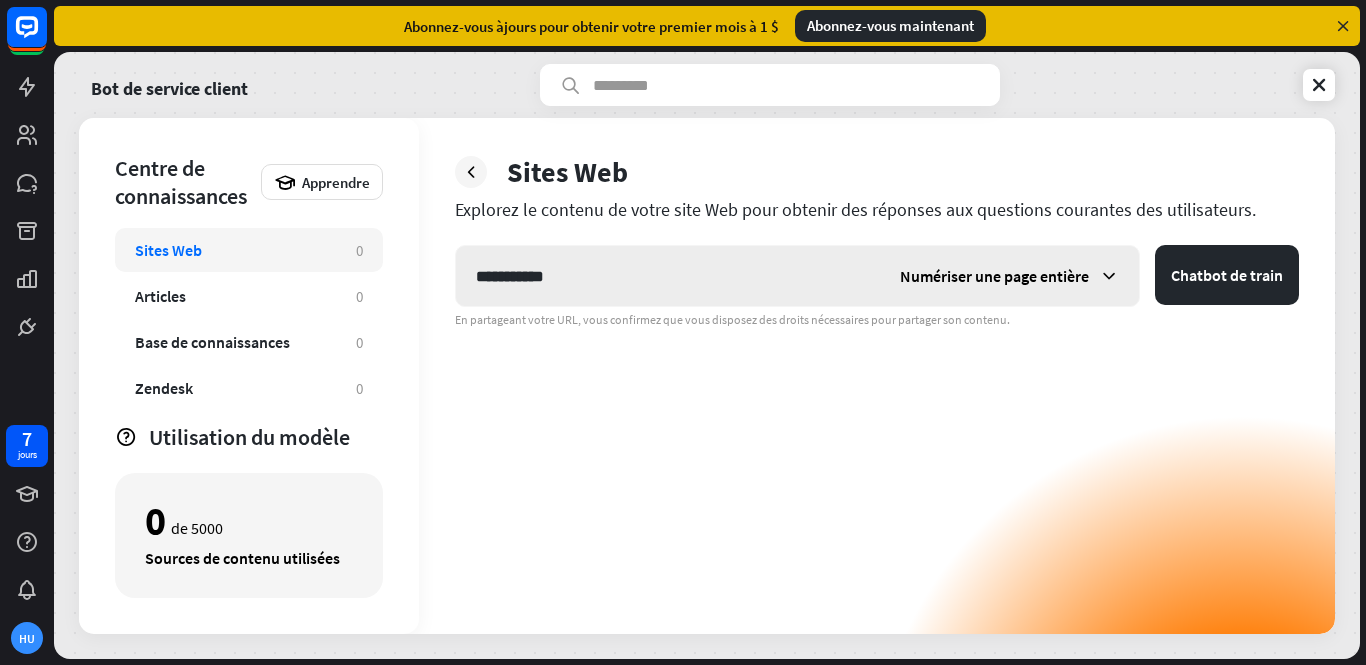 type on "**********" 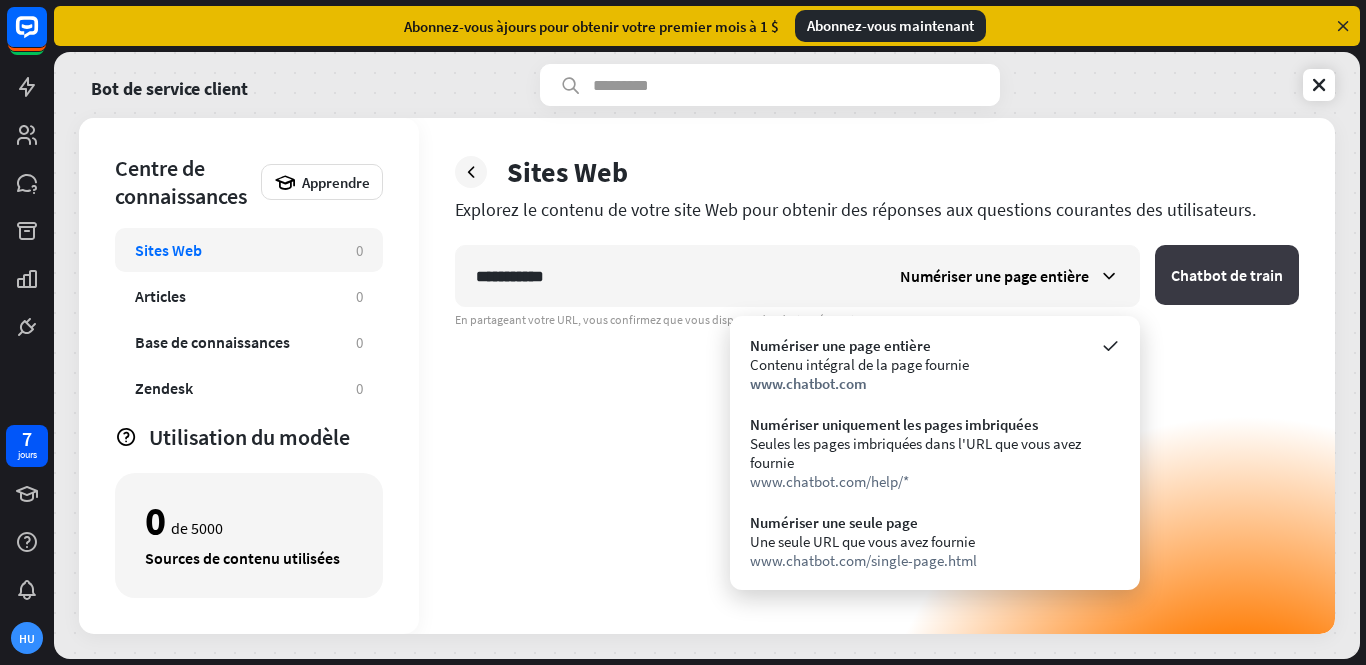 click on "Chatbot de train" at bounding box center [1227, 275] 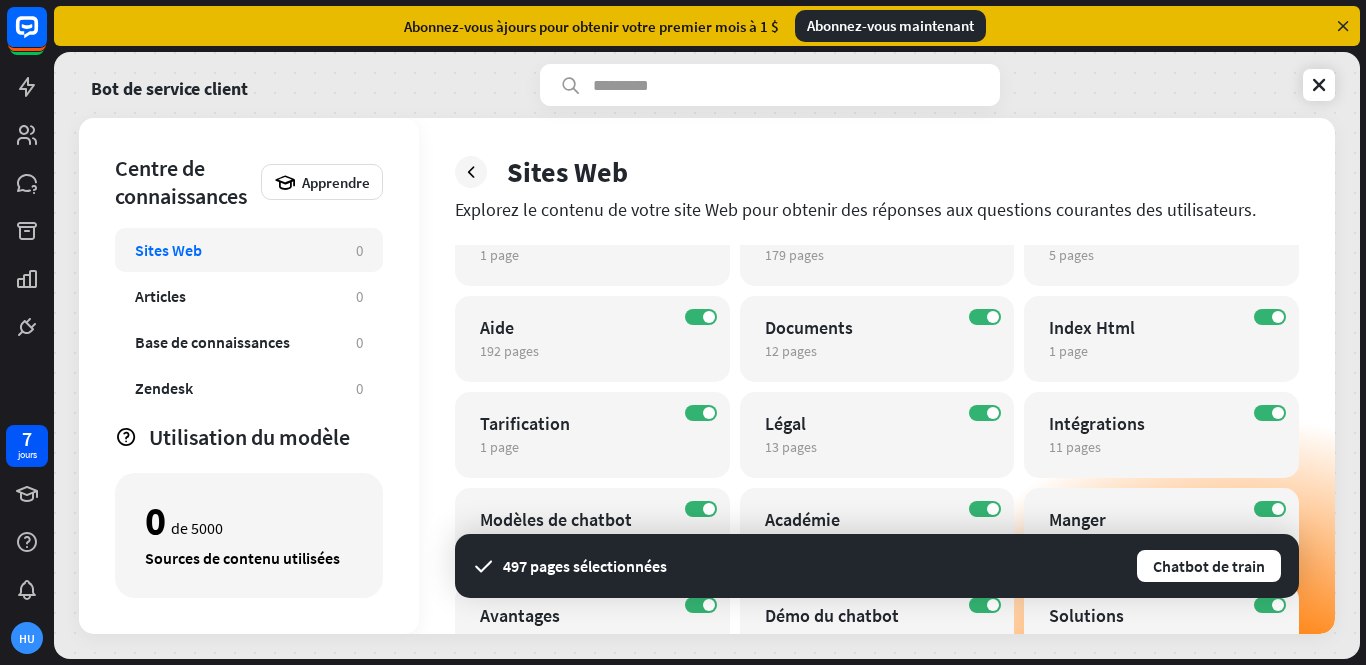 scroll, scrollTop: 0, scrollLeft: 0, axis: both 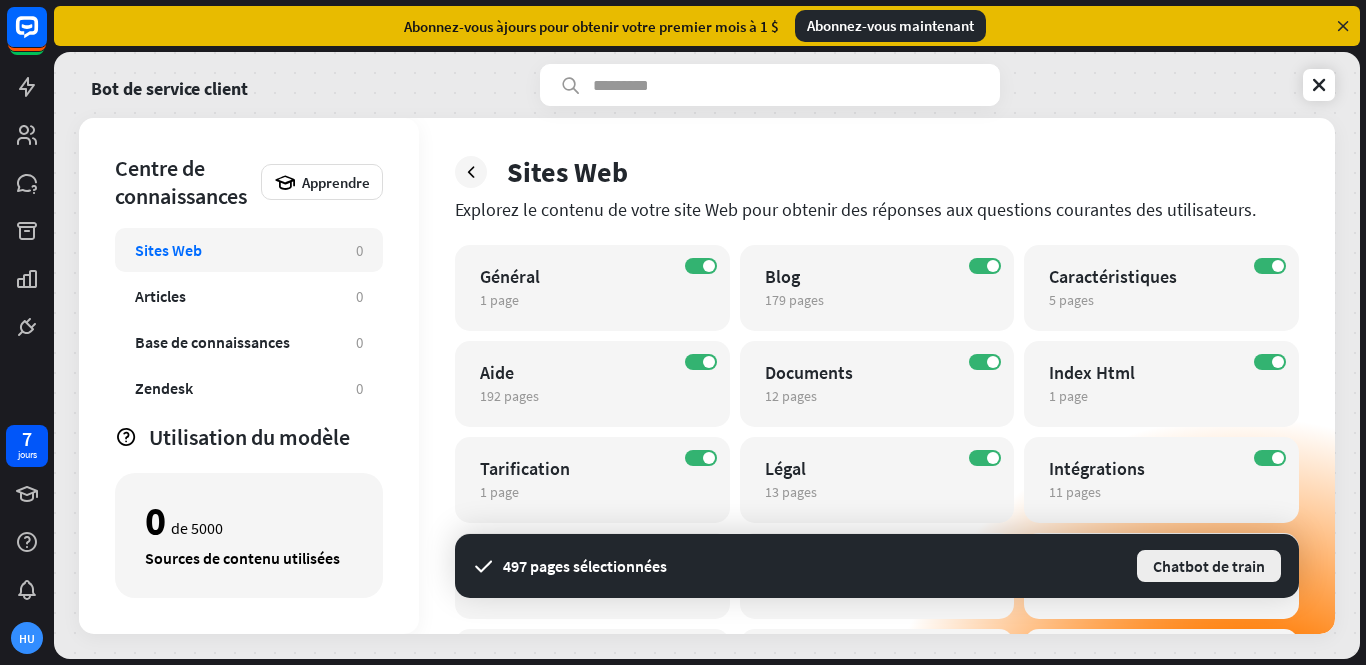 click on "Chatbot de train" at bounding box center [1209, 566] 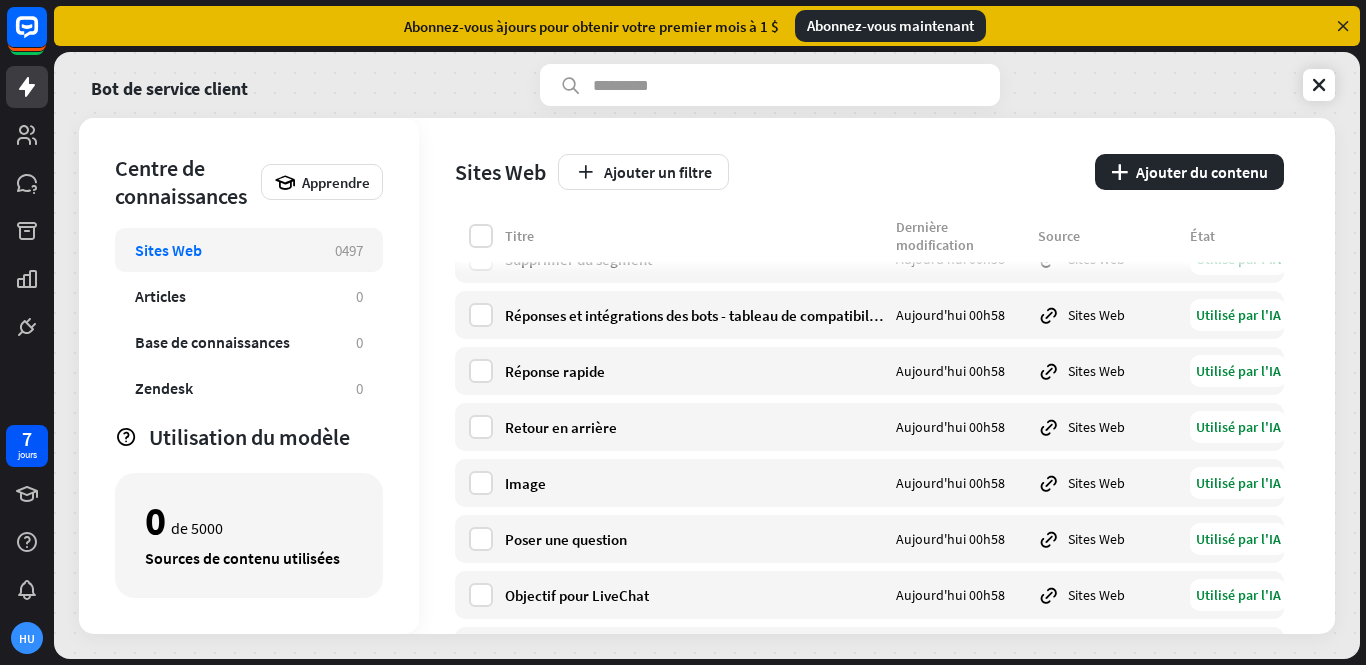 scroll, scrollTop: 11362, scrollLeft: 0, axis: vertical 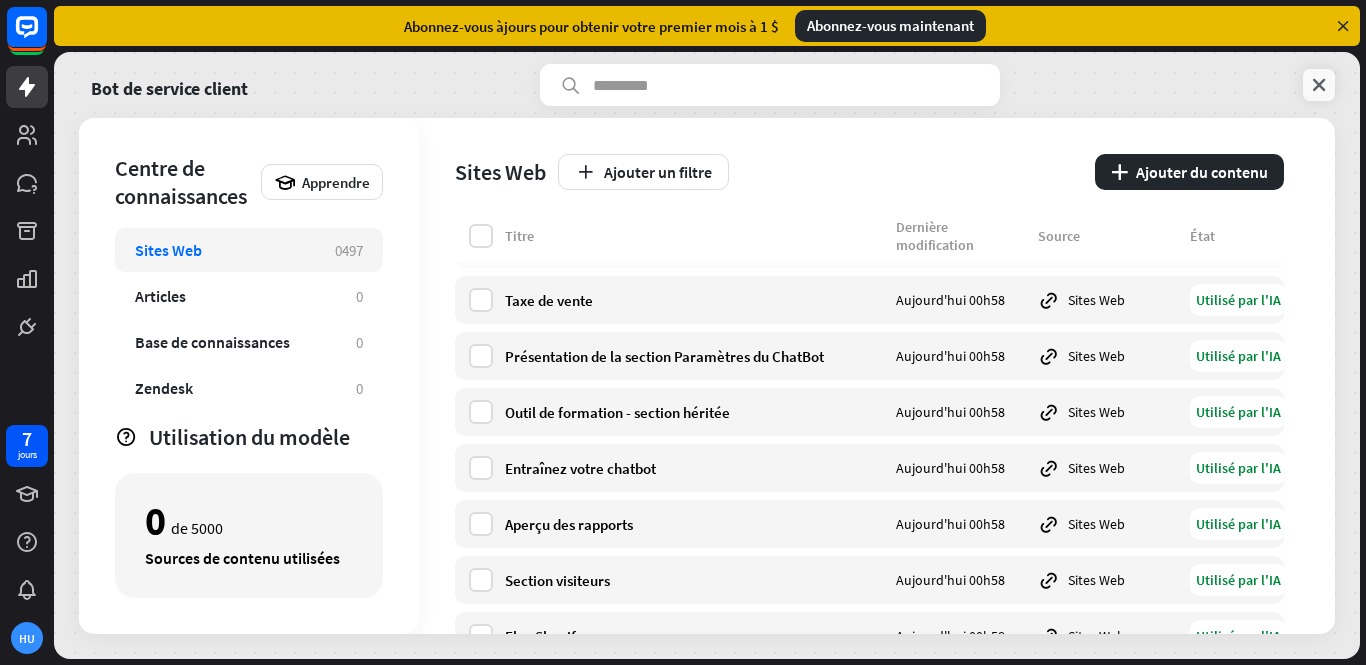 click at bounding box center (1319, 85) 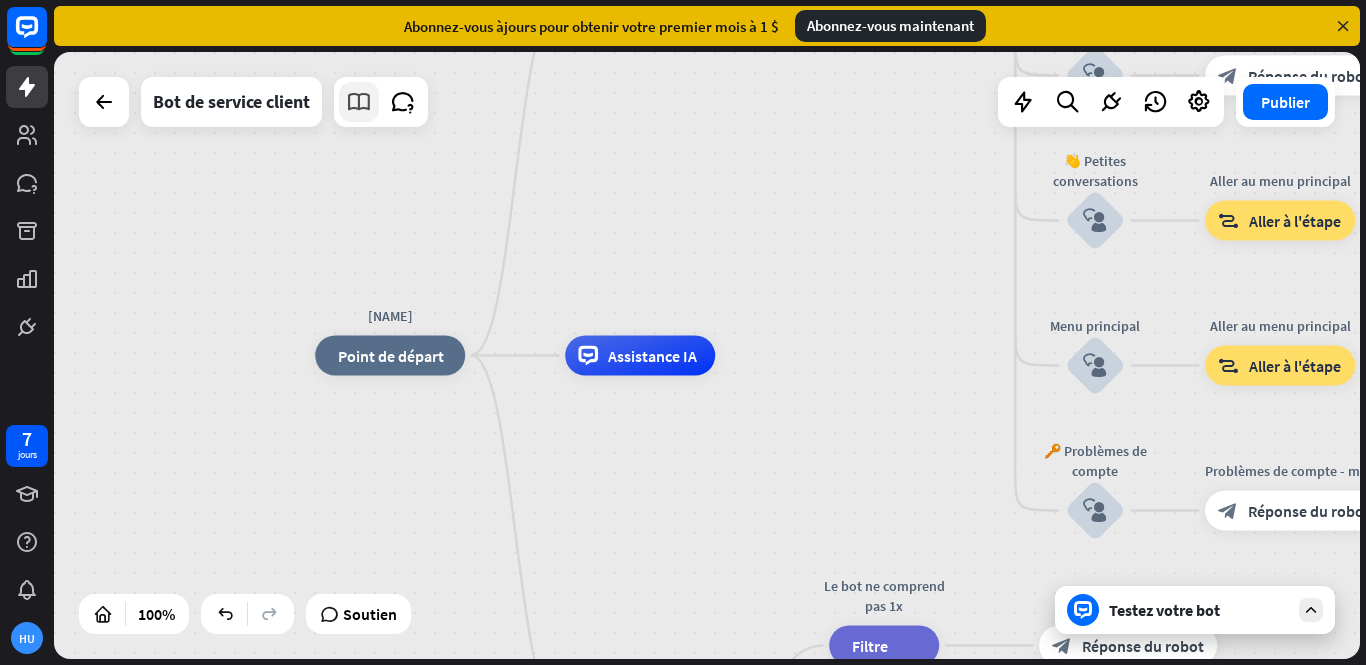 click at bounding box center (359, 102) 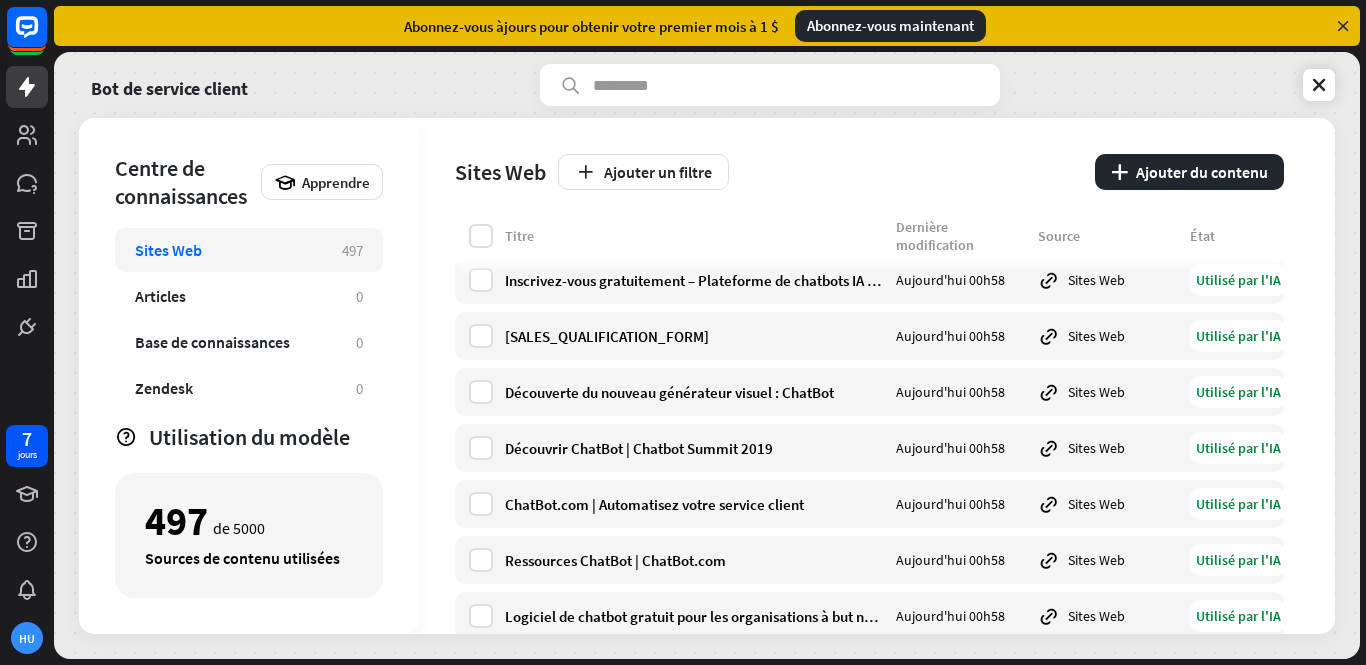 scroll, scrollTop: 0, scrollLeft: 0, axis: both 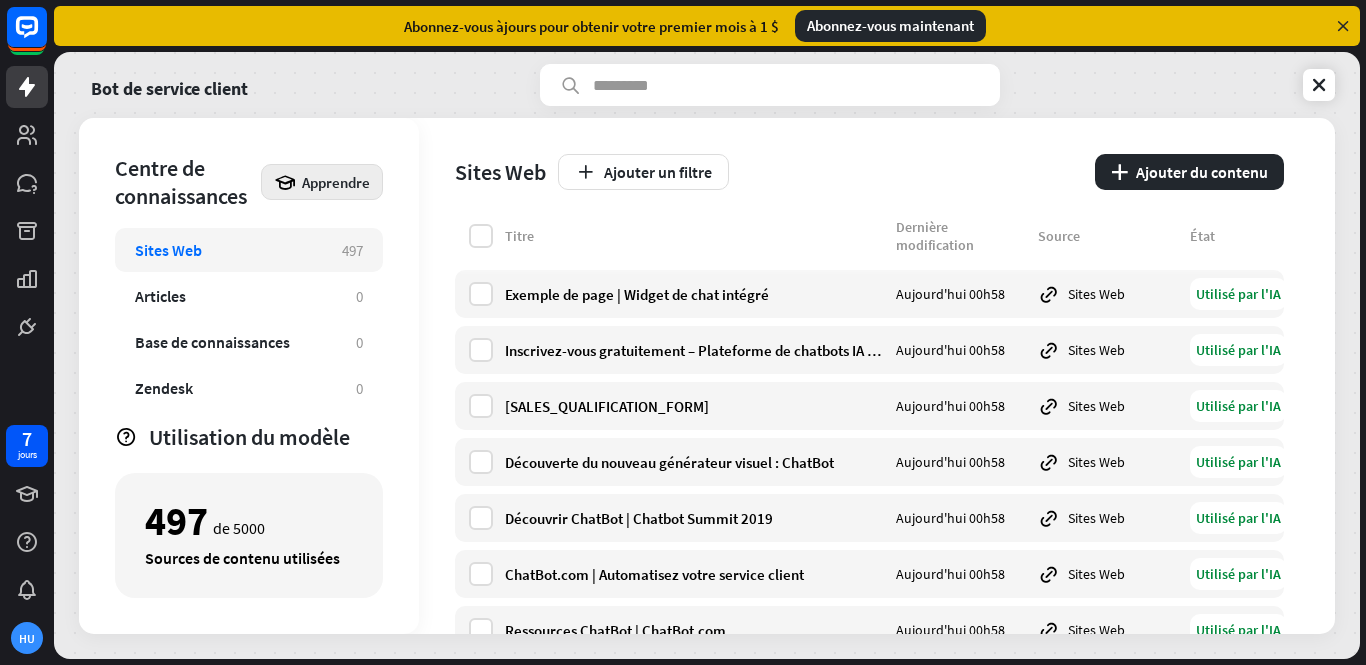 click on "Apprendre" at bounding box center [336, 182] 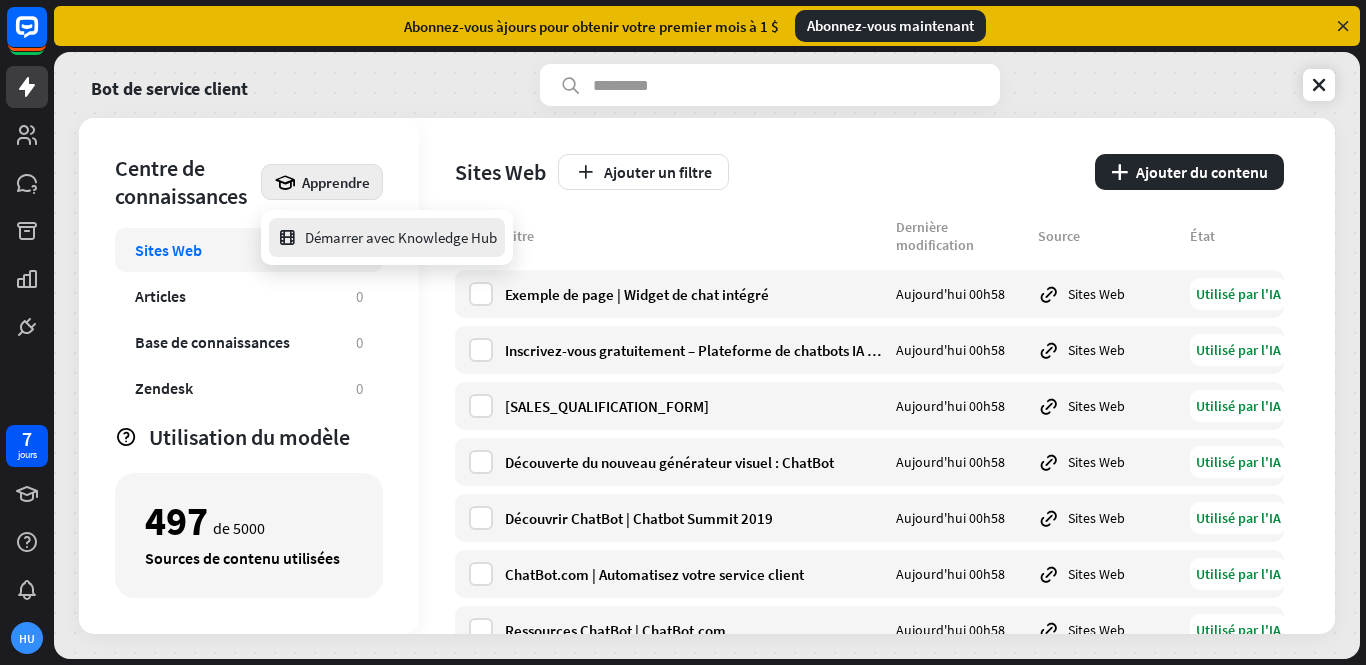 click on "Démarrer avec Knowledge Hub" at bounding box center (387, 237) 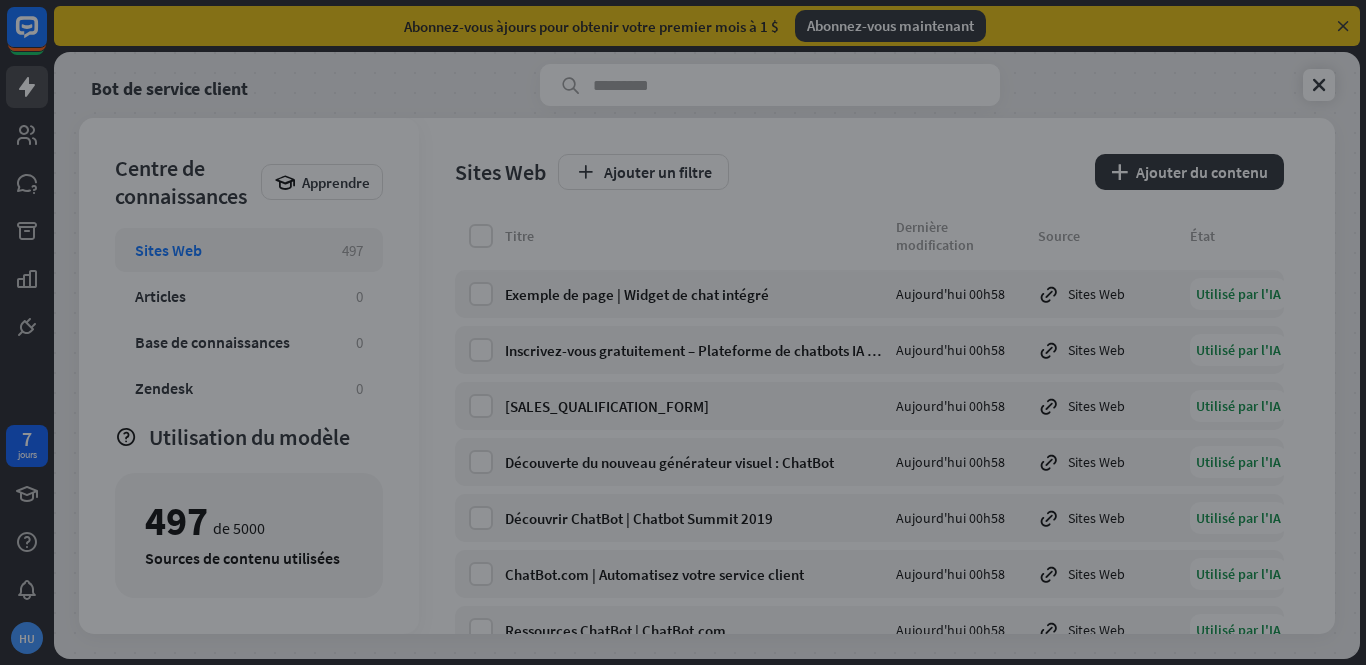 click on "fermer" at bounding box center (683, 332) 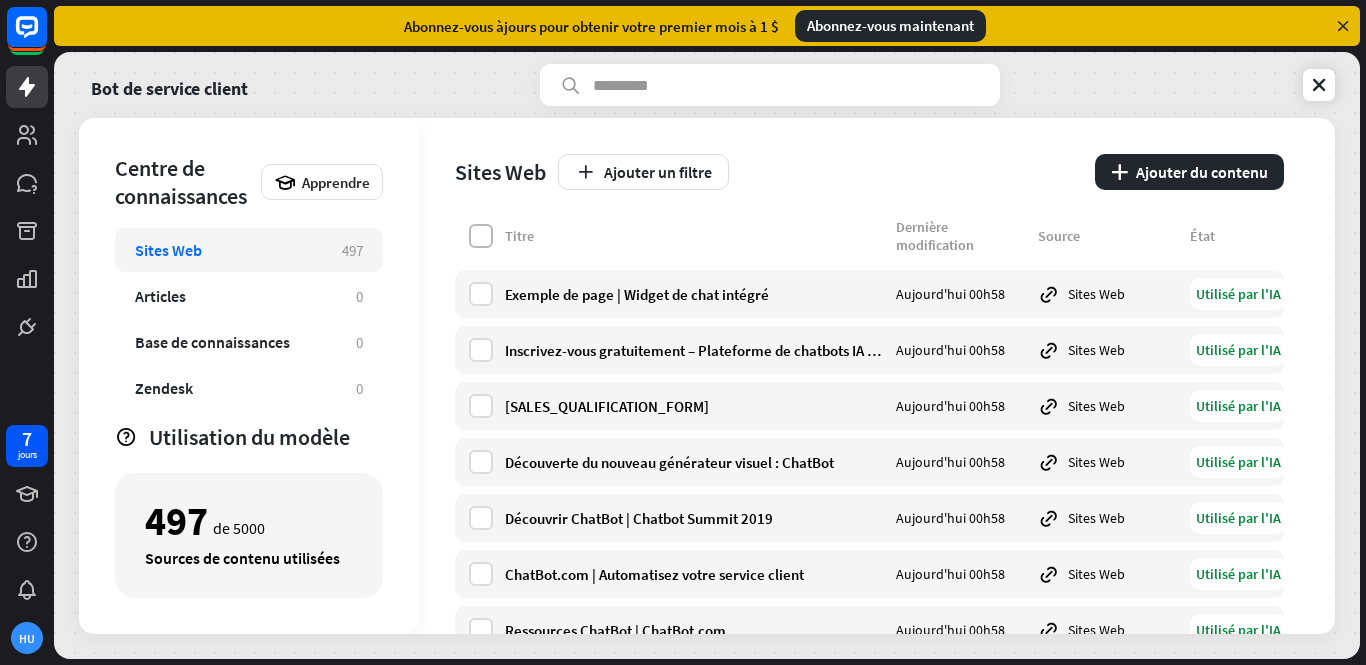 click at bounding box center [481, 236] 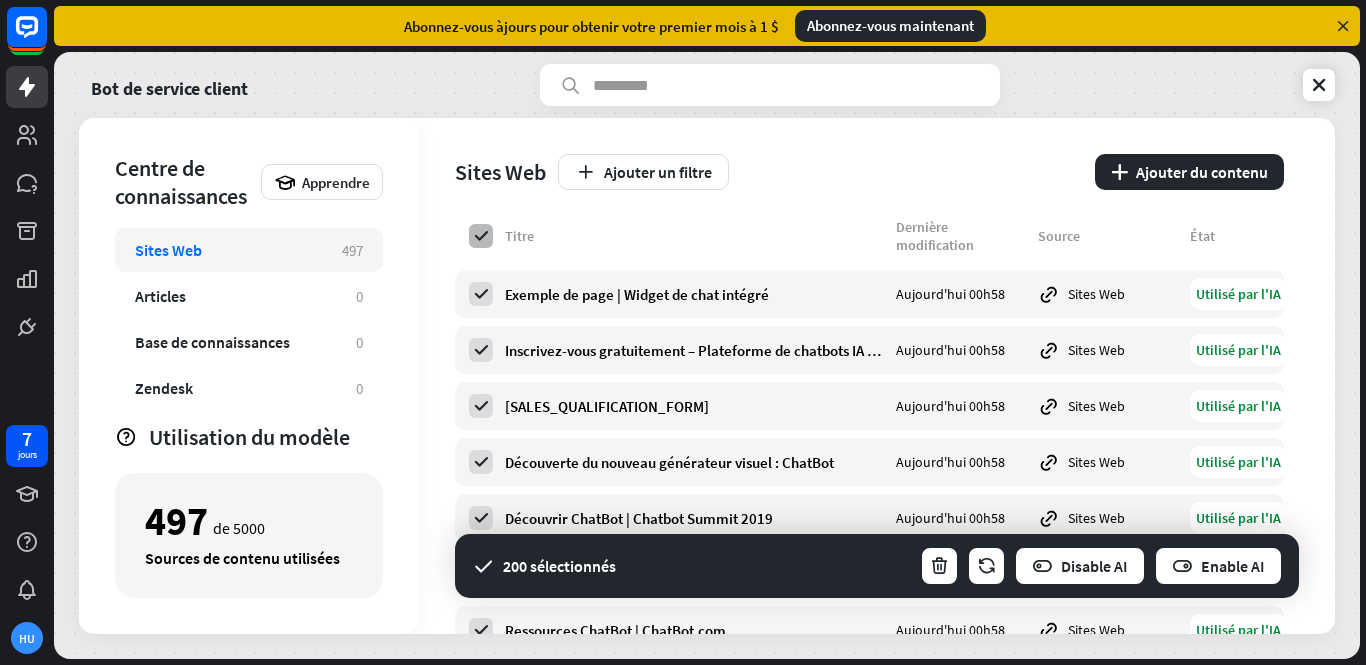 click at bounding box center (481, 236) 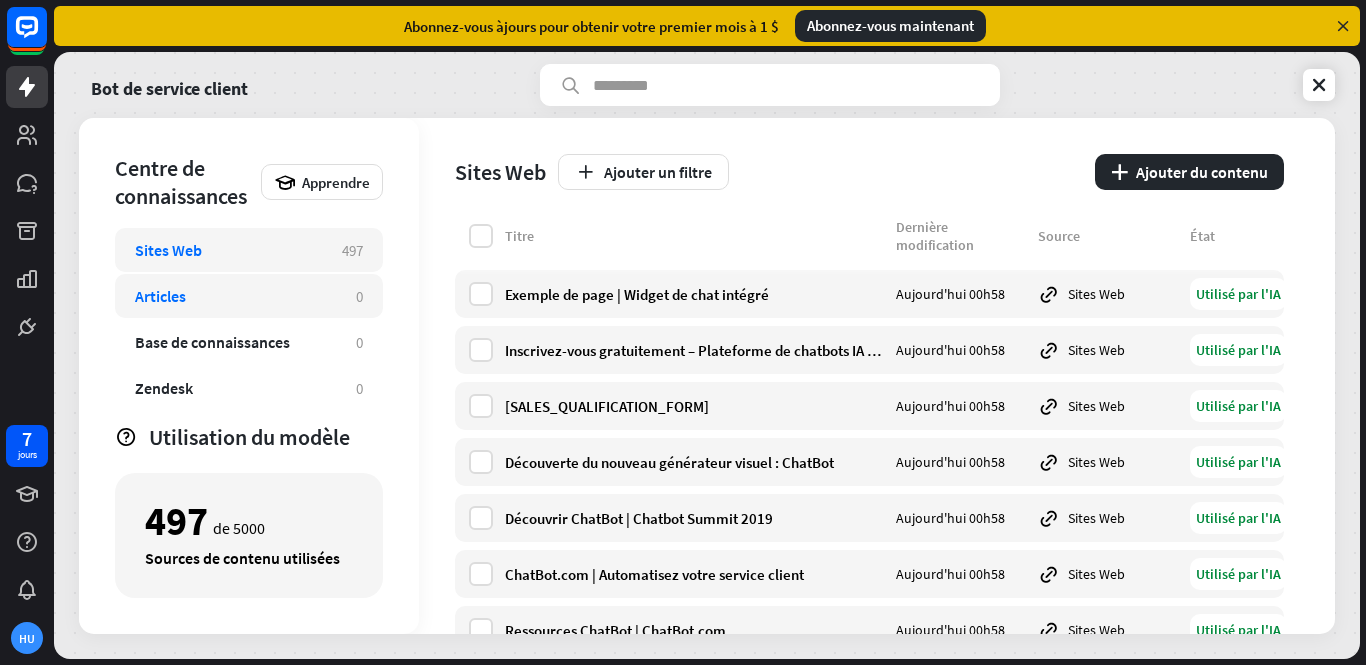 click on "Articles     0" at bounding box center (249, 296) 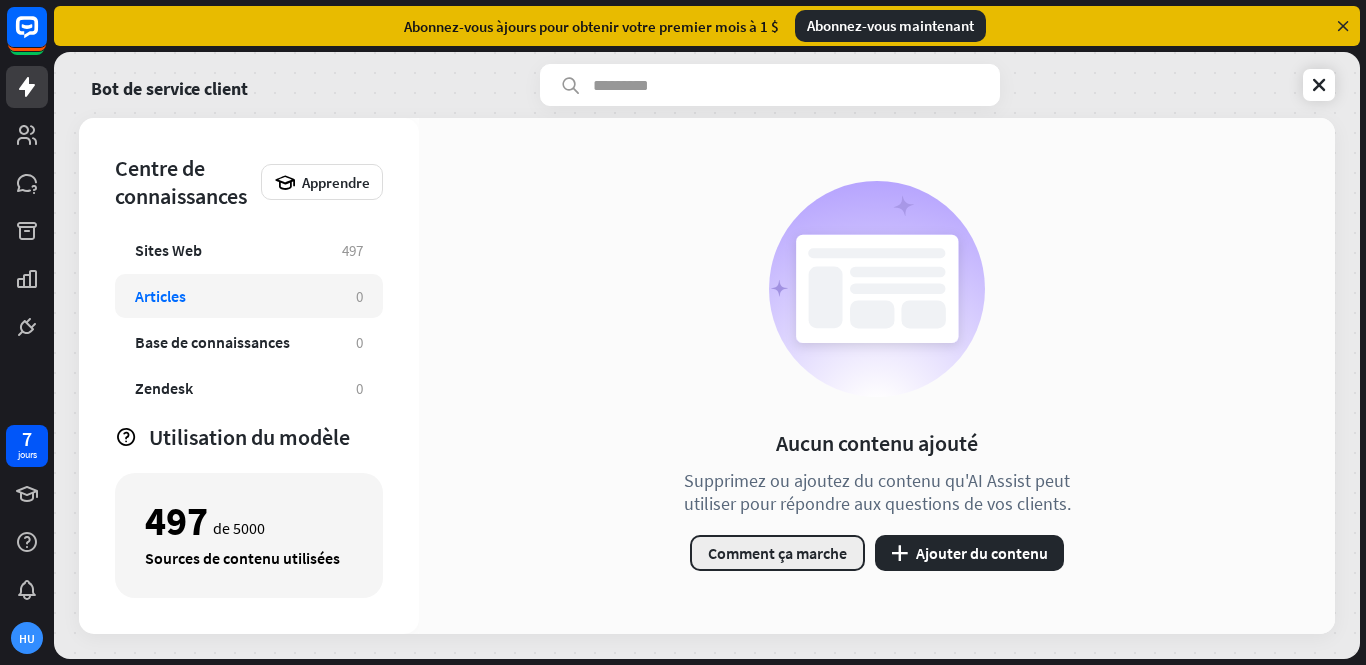 click on "Comment ça marche" at bounding box center (777, 553) 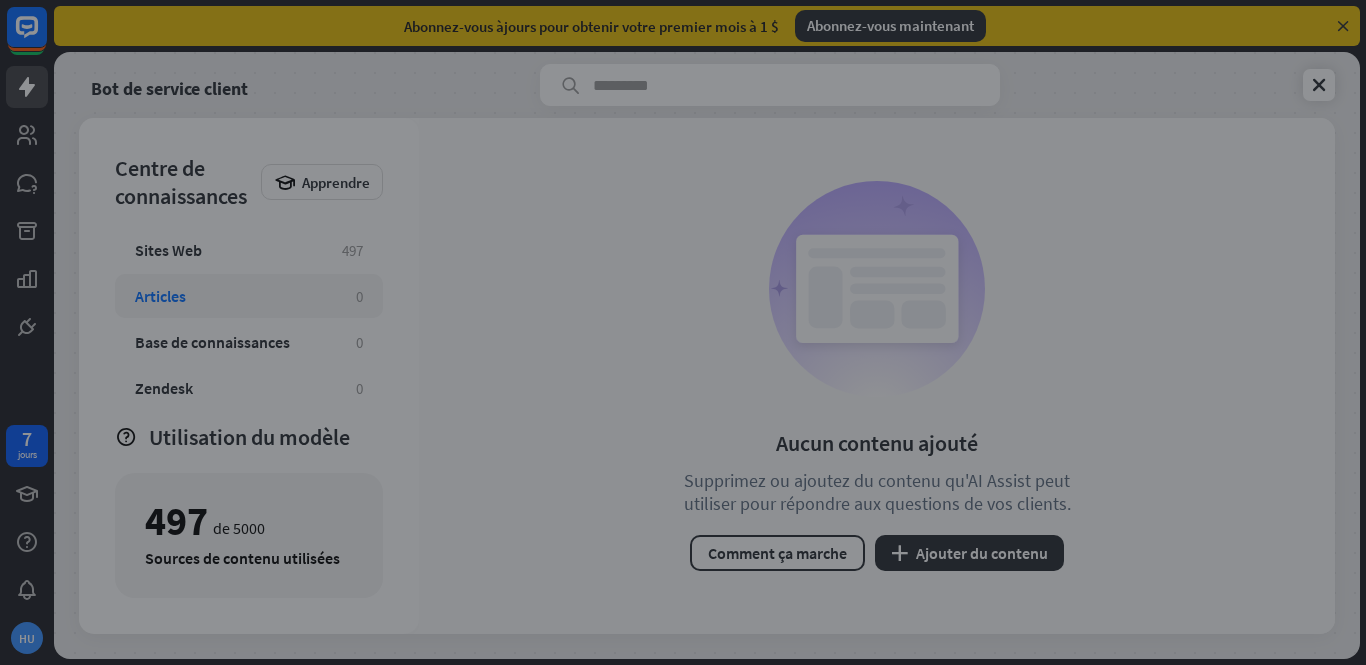 click on "fermer" at bounding box center [683, 332] 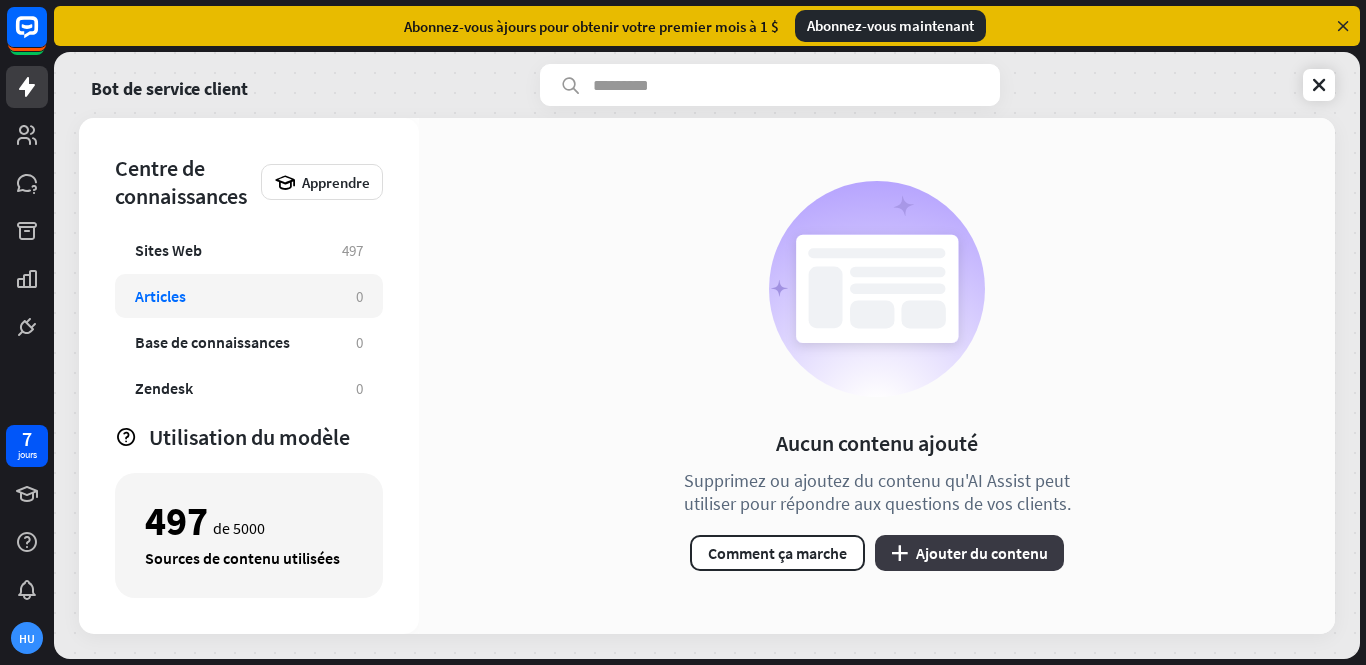 click on "Ajouter du contenu" at bounding box center [982, 553] 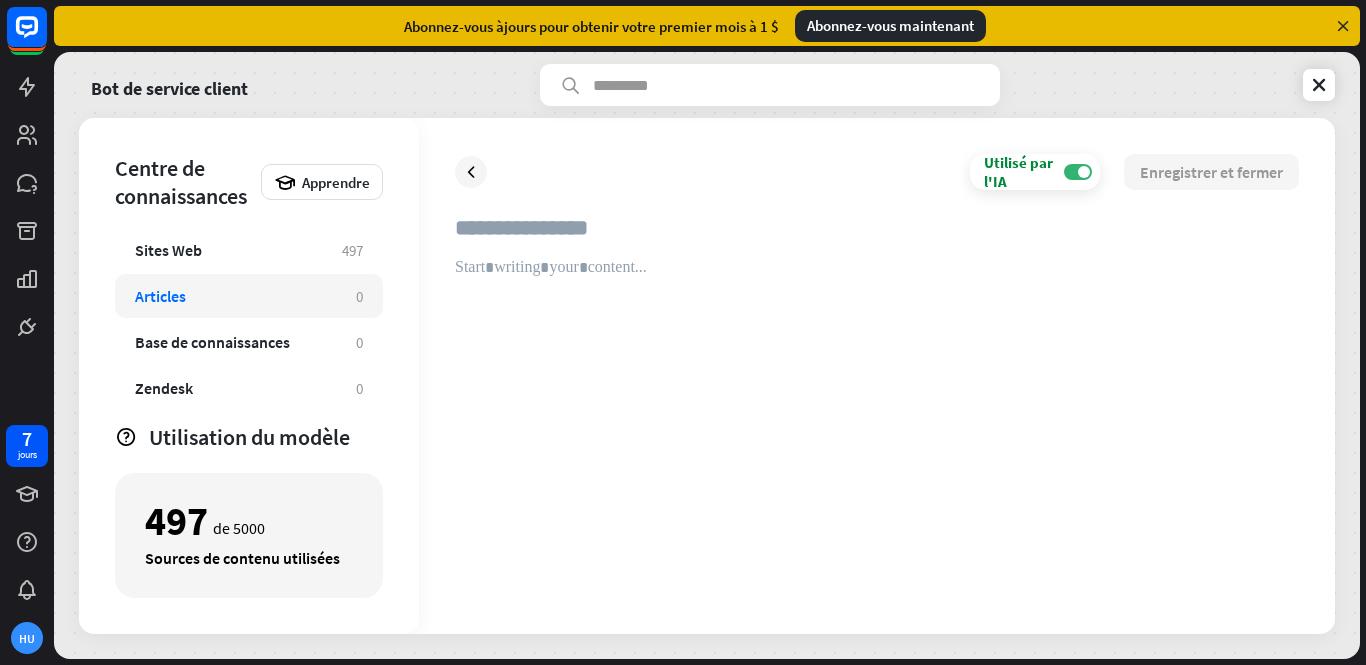click at bounding box center (877, 236) 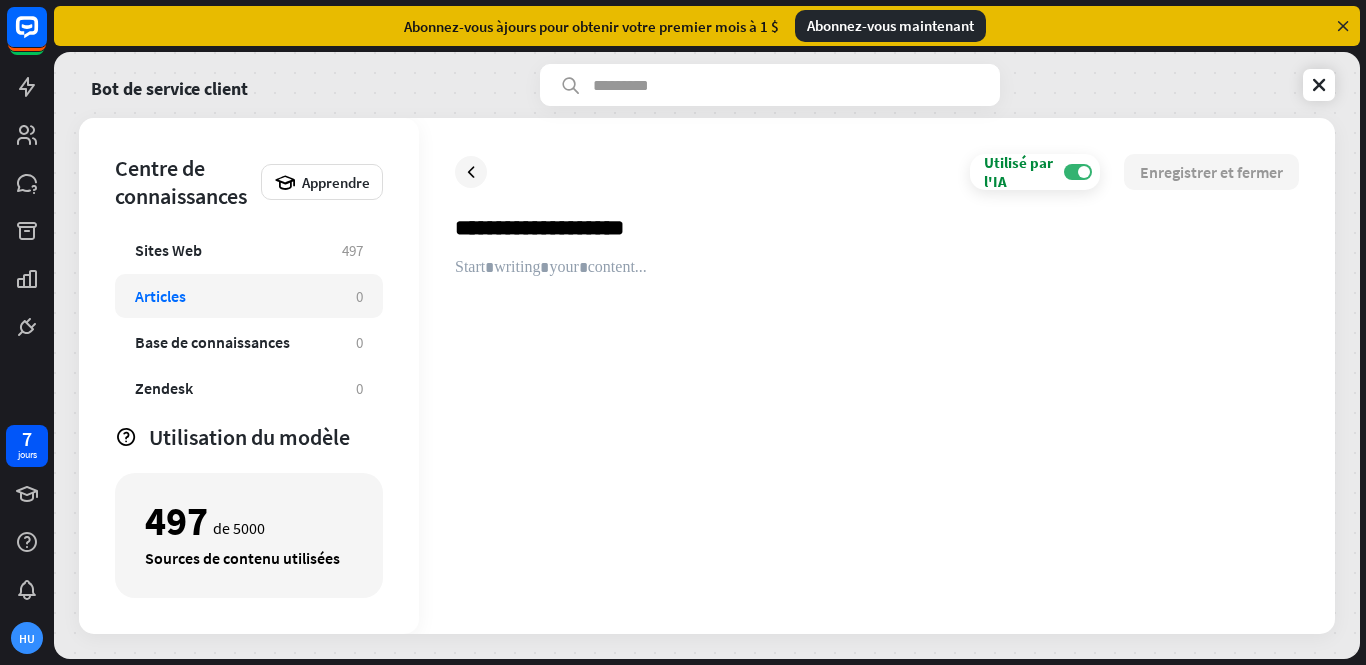 click on "**********" at bounding box center [877, 236] 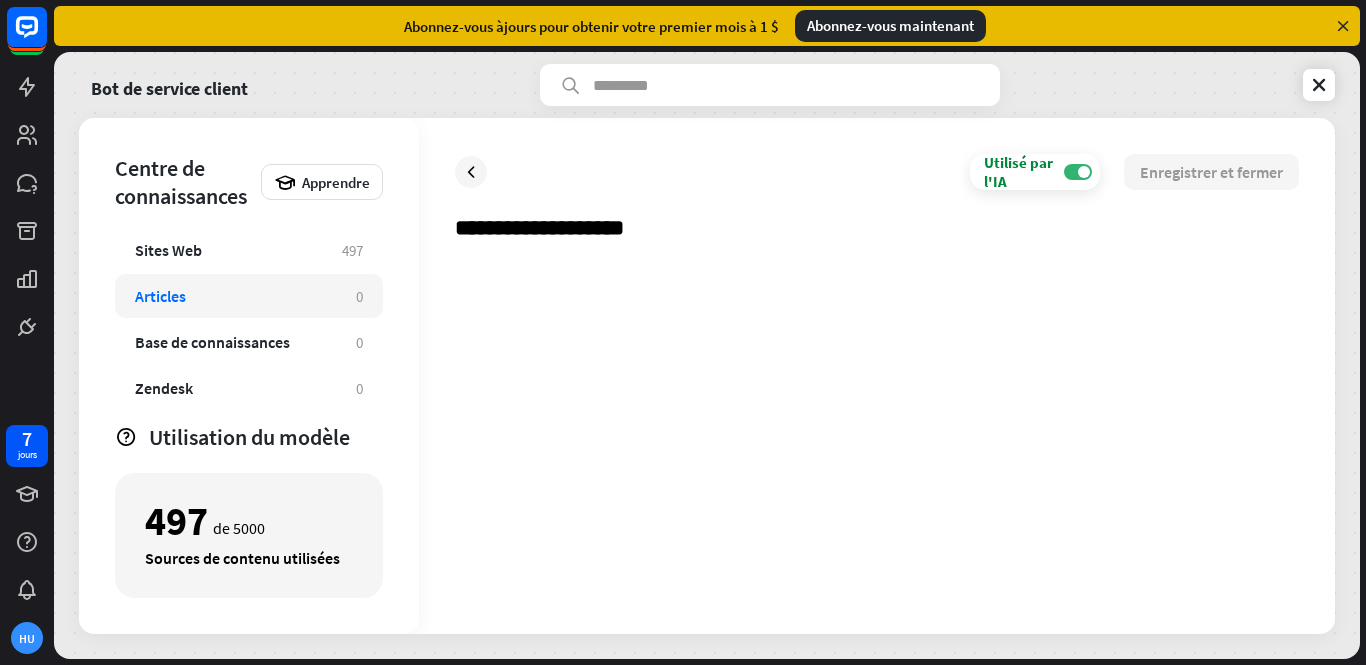 click at bounding box center (877, 428) 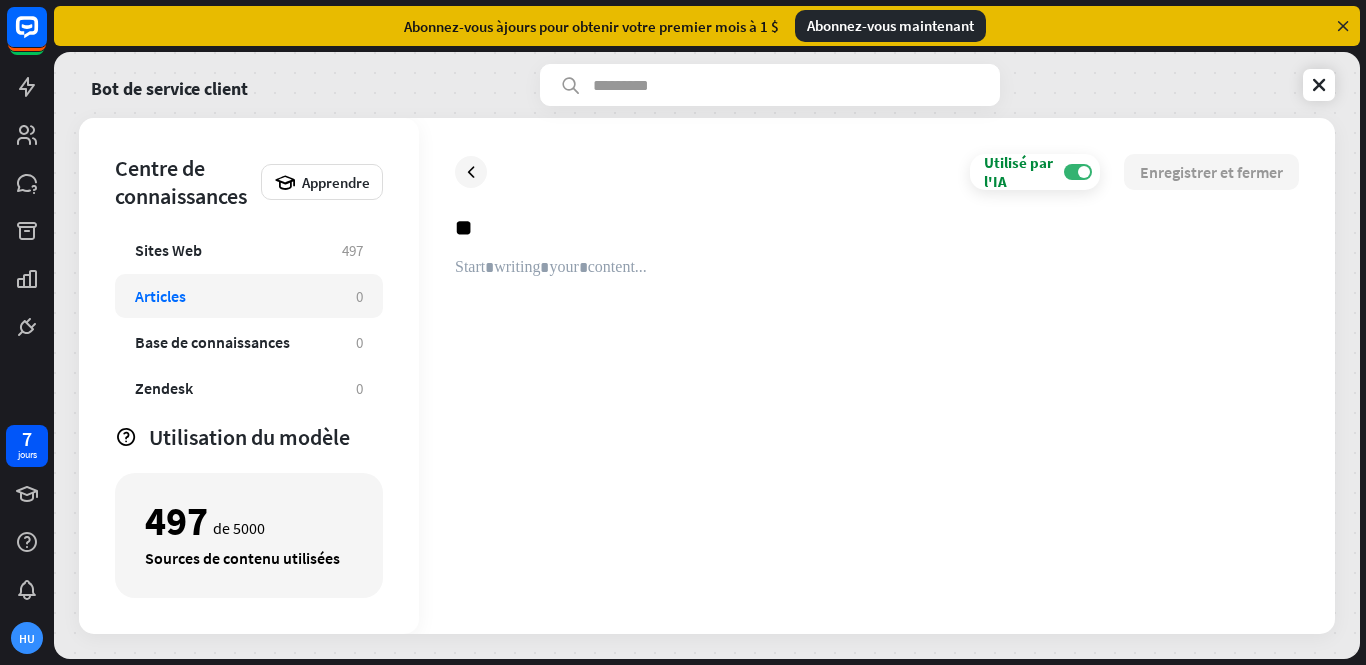 type on "*" 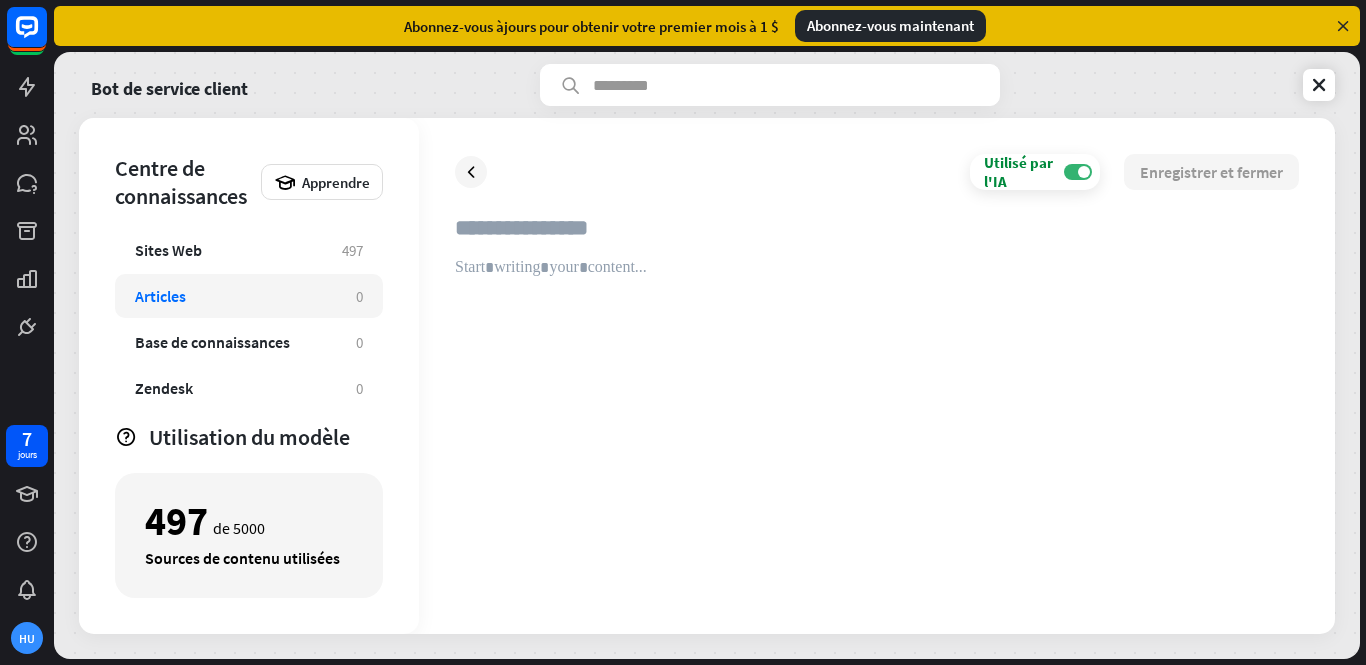 type 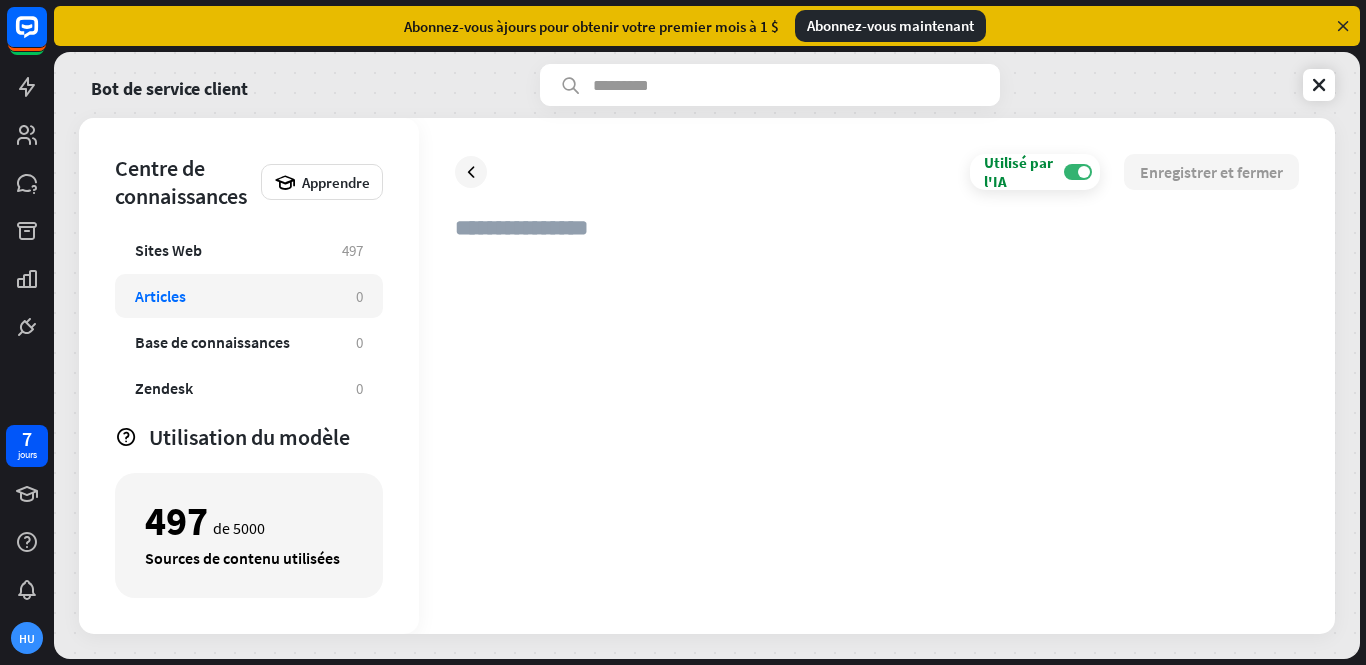 type 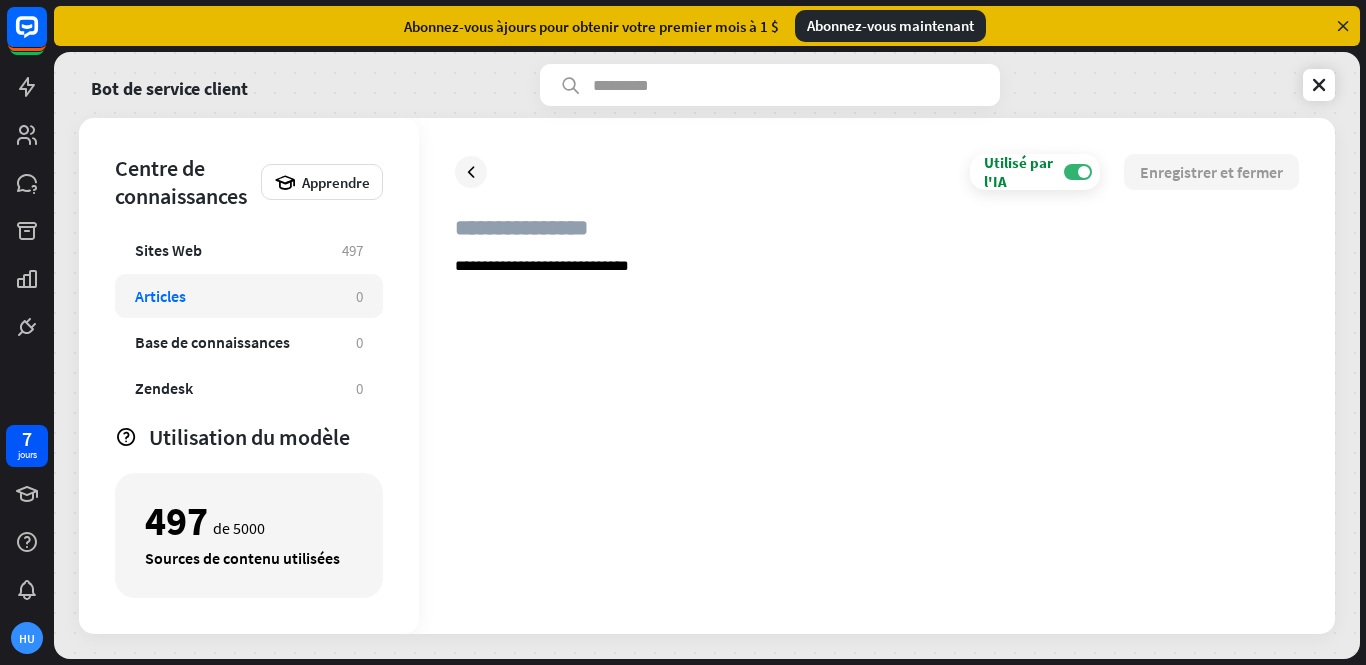 click on "**********" at bounding box center (542, 265) 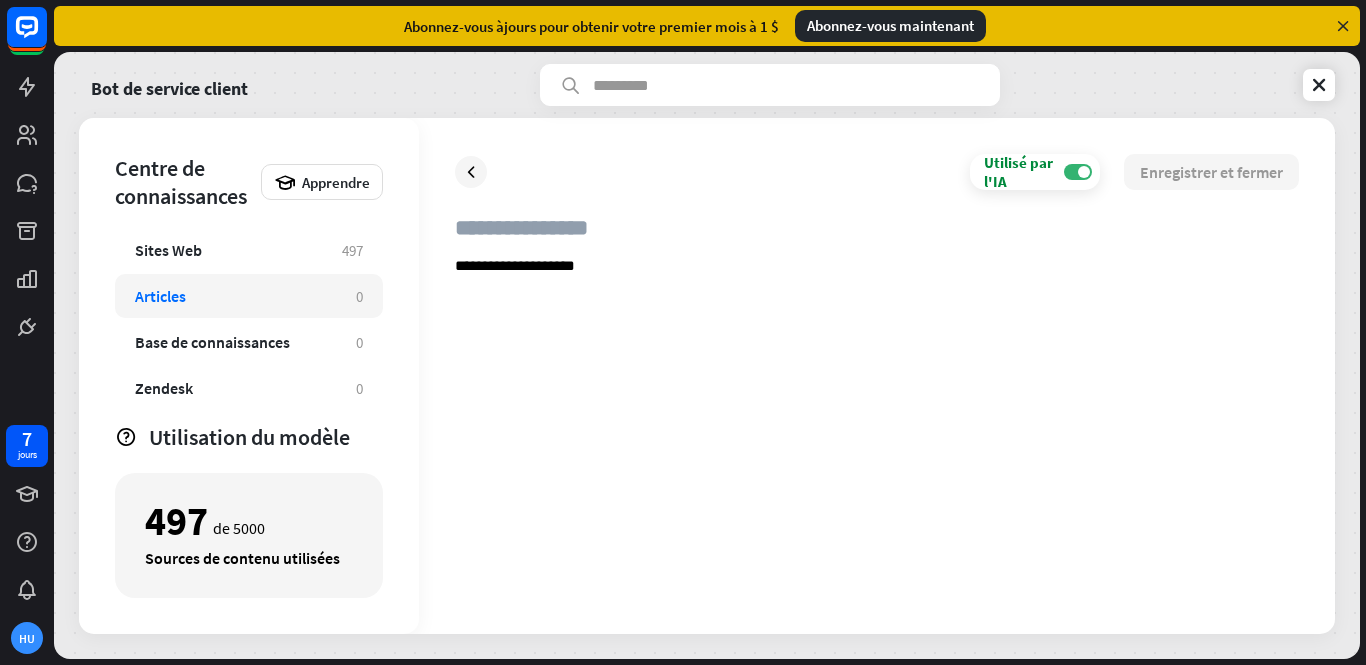 click at bounding box center [877, 236] 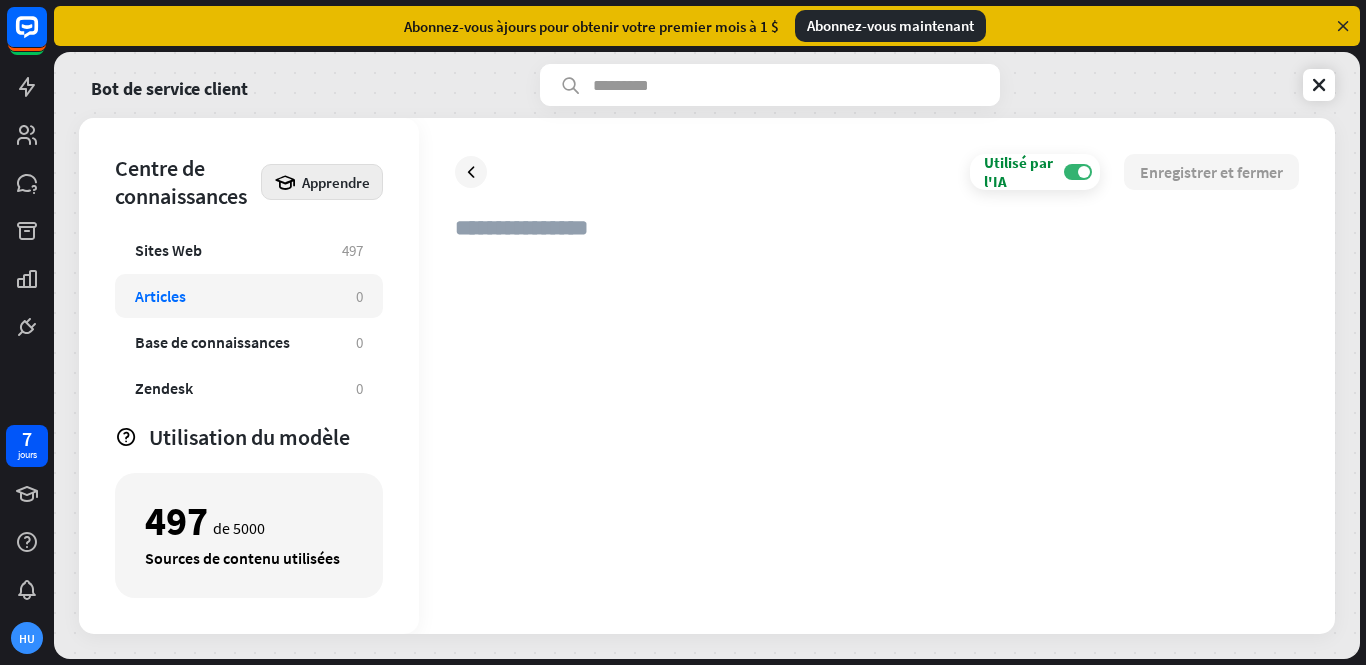 click at bounding box center (285, 182) 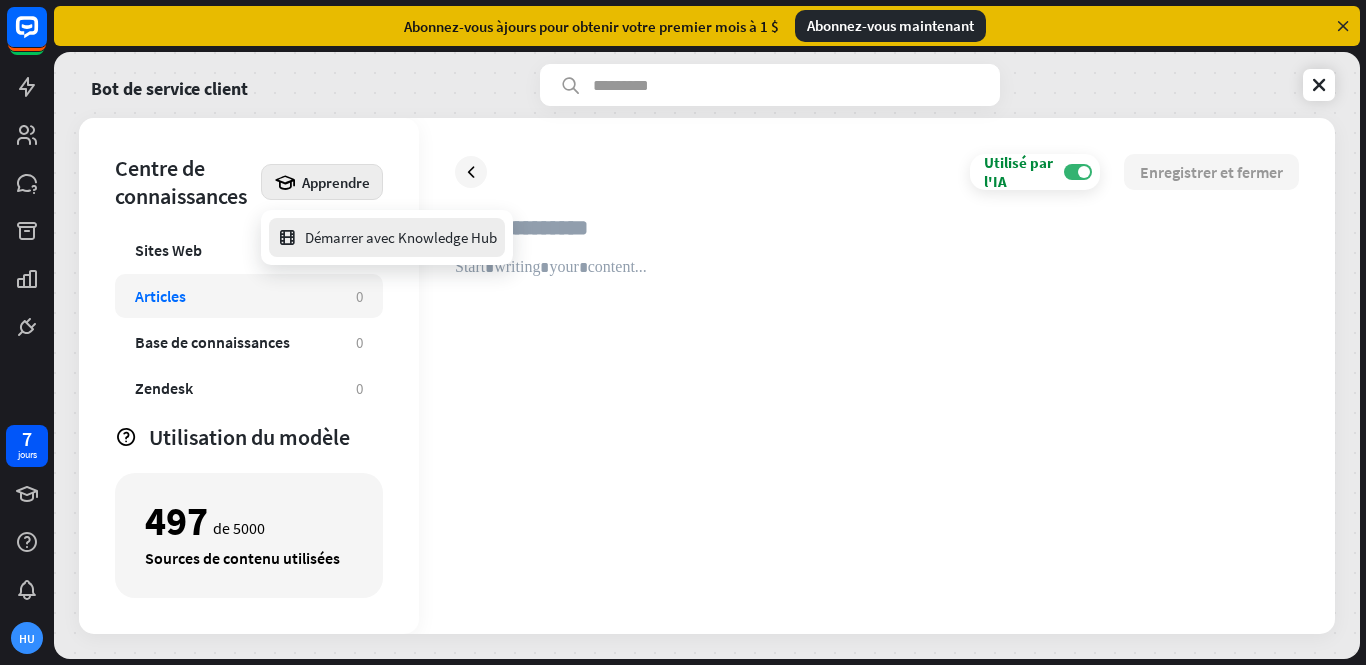 click on "Démarrer avec Knowledge Hub" at bounding box center [401, 237] 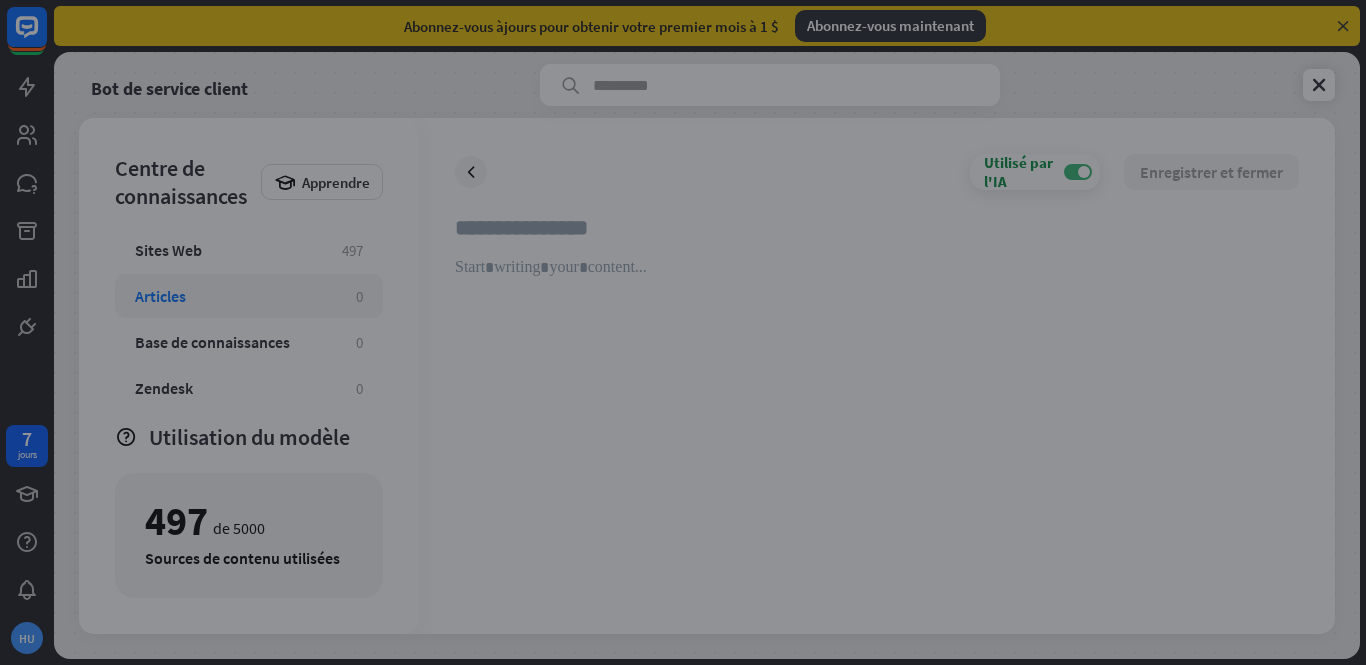 click on "fermer" at bounding box center (683, 332) 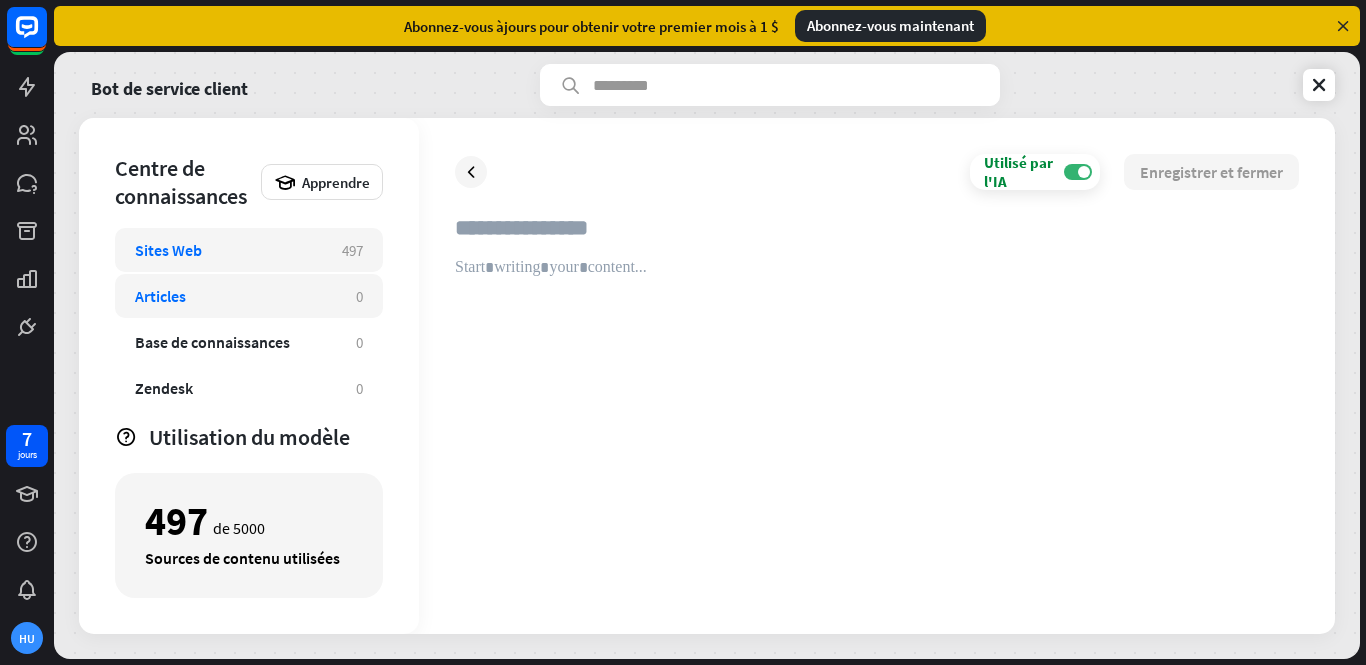 click on "Sites Web" at bounding box center (228, 250) 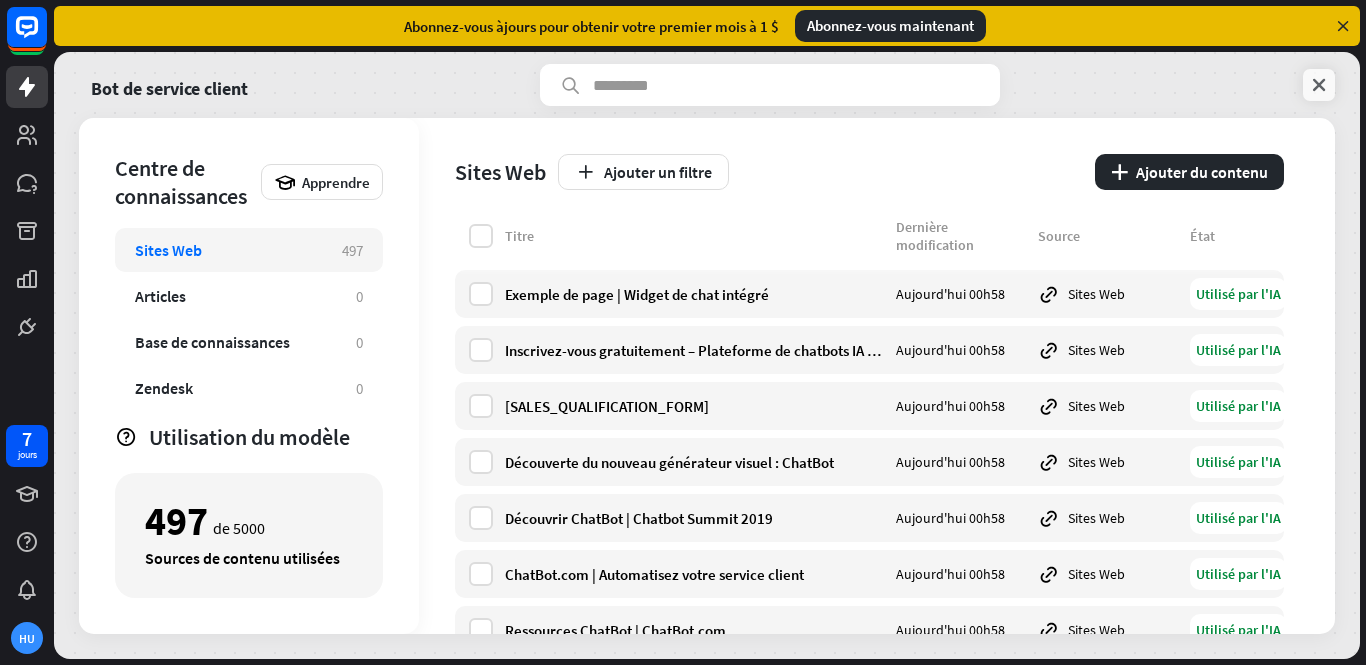 click at bounding box center [1319, 85] 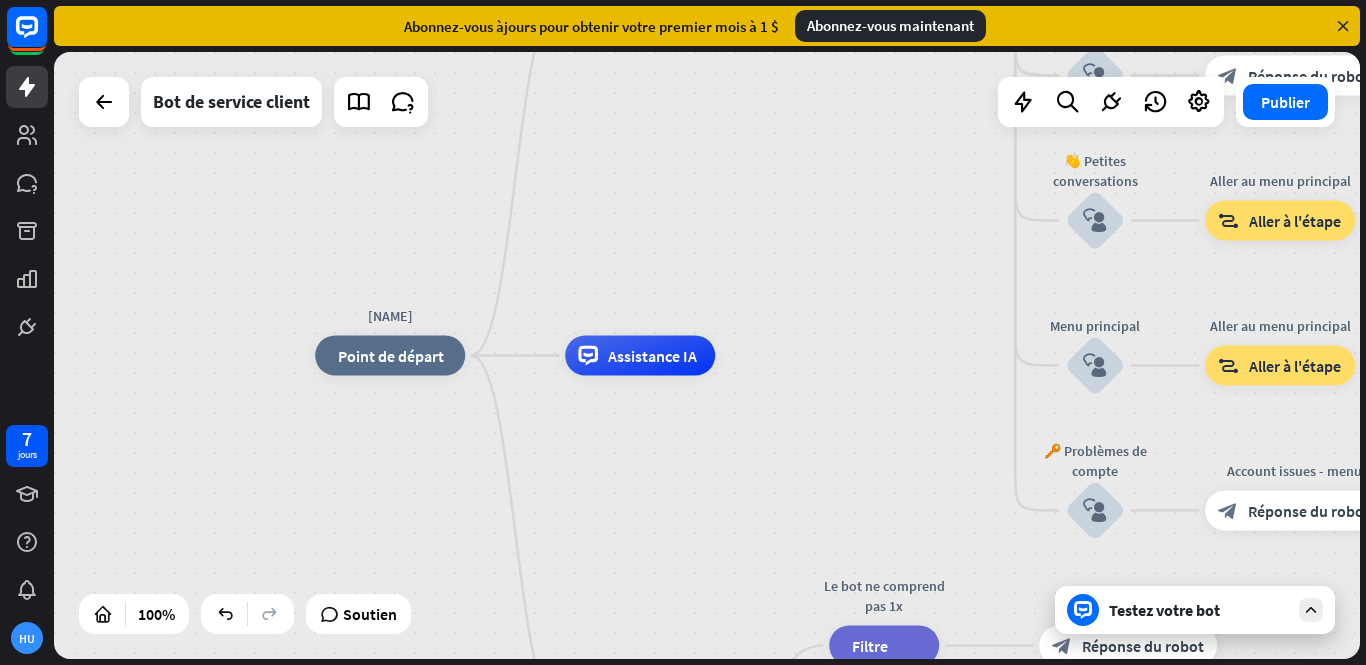 click at bounding box center [1311, 610] 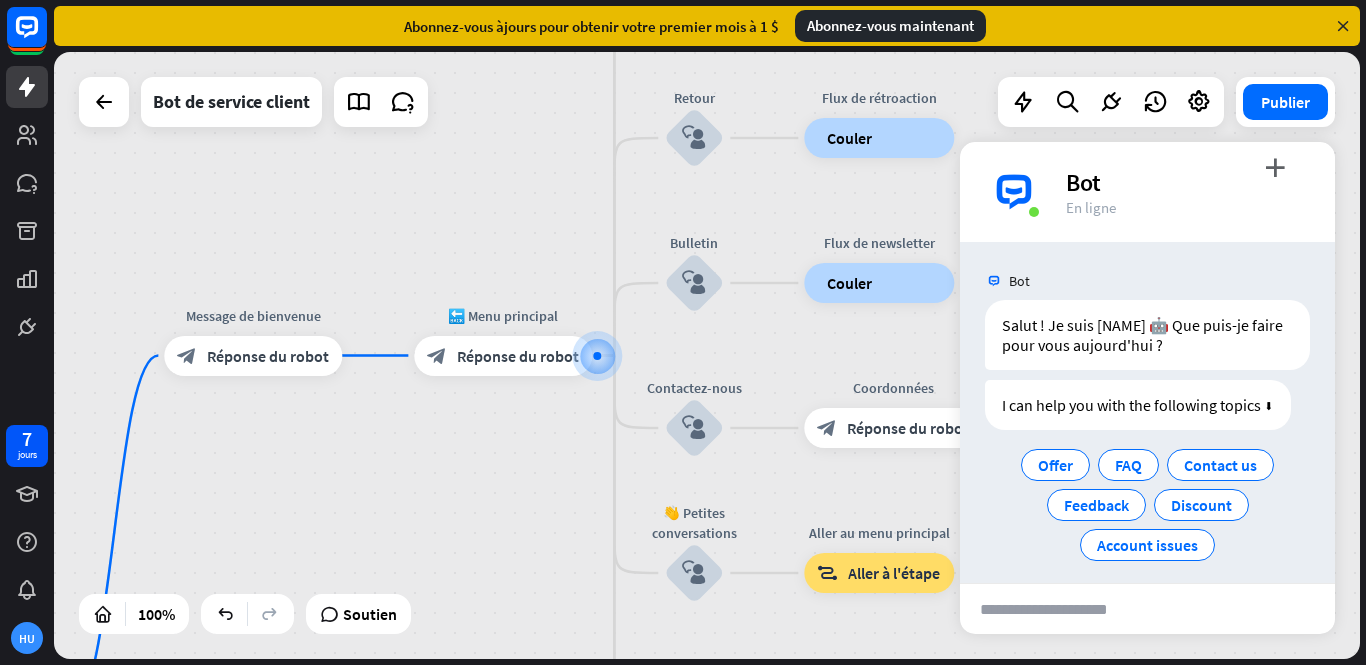 scroll, scrollTop: 12, scrollLeft: 0, axis: vertical 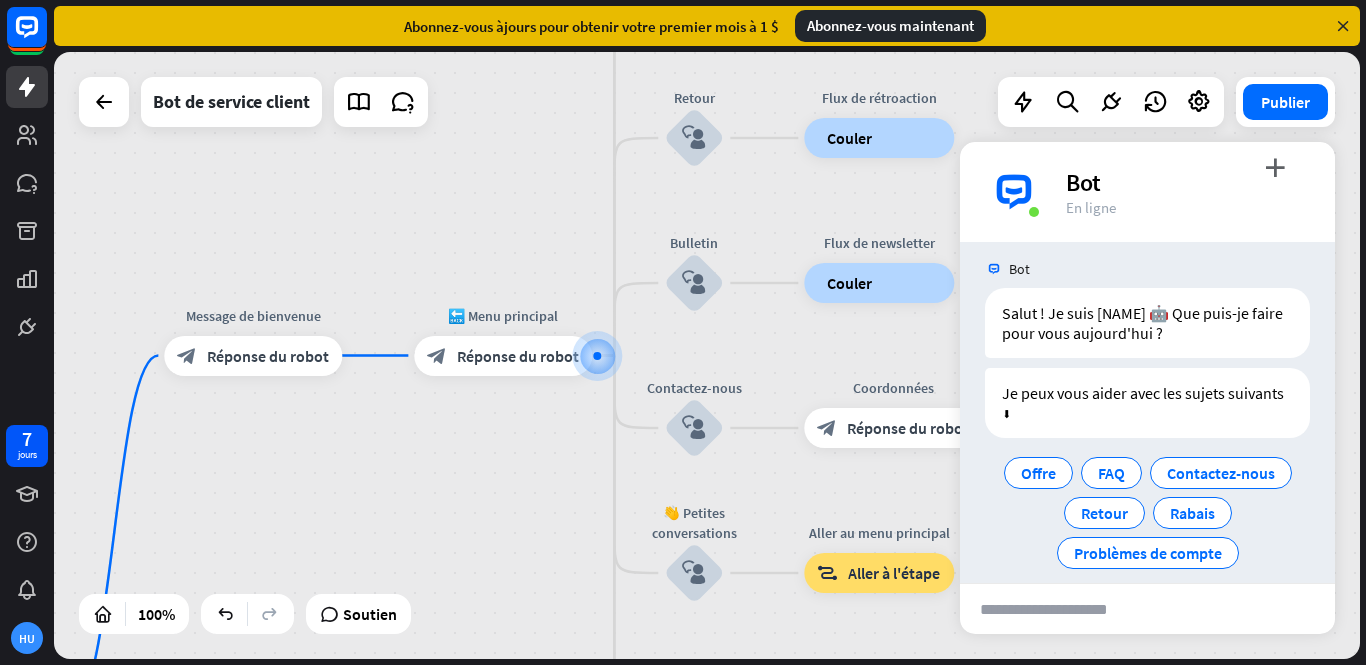 click at bounding box center (1049, 609) 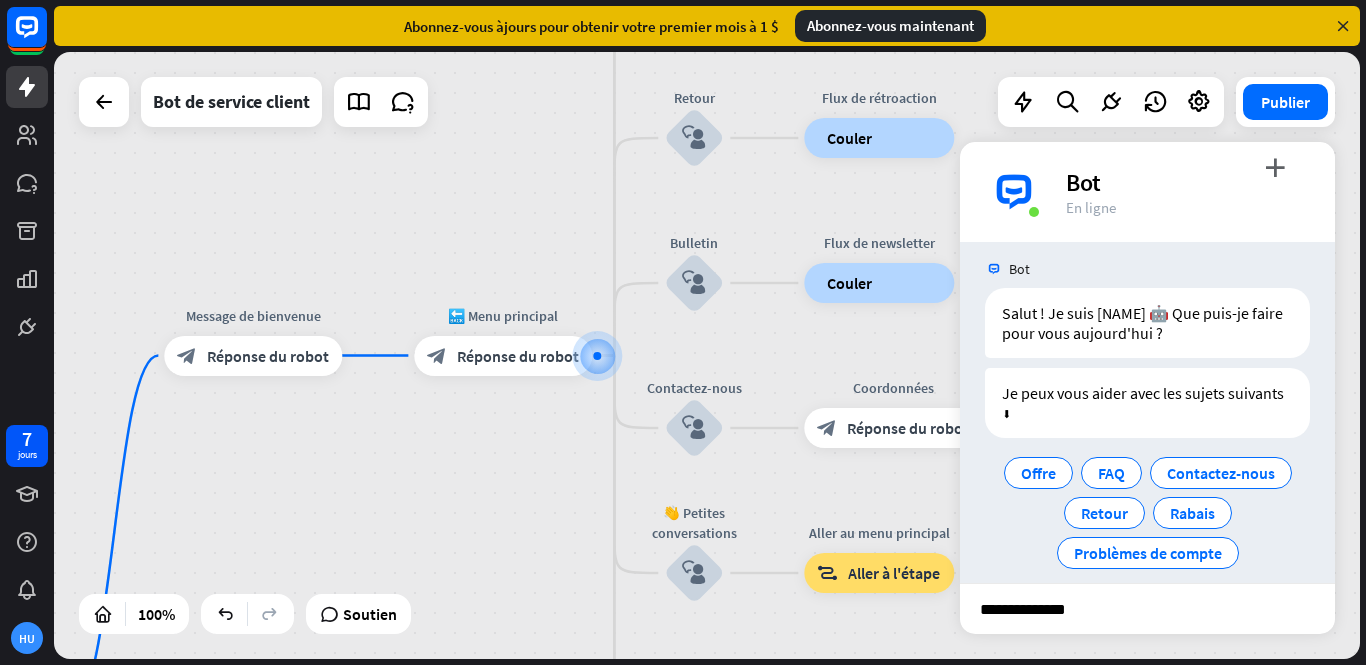 type on "**********" 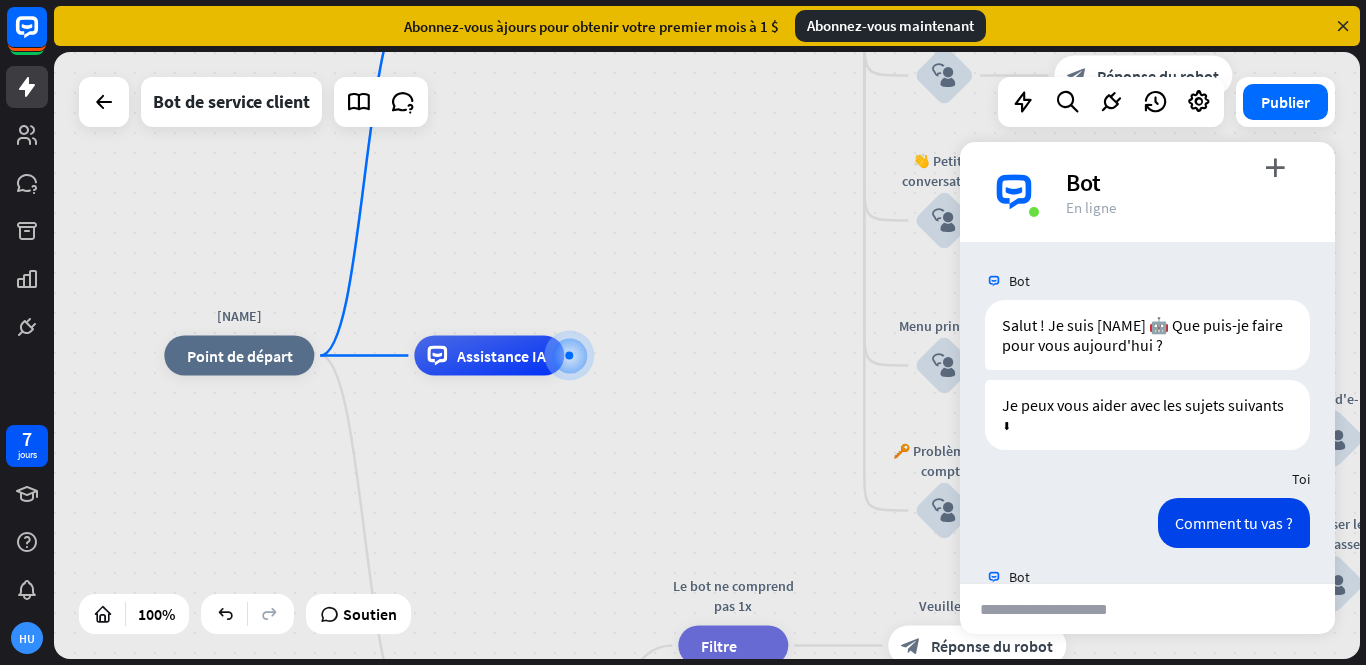 scroll, scrollTop: 133, scrollLeft: 0, axis: vertical 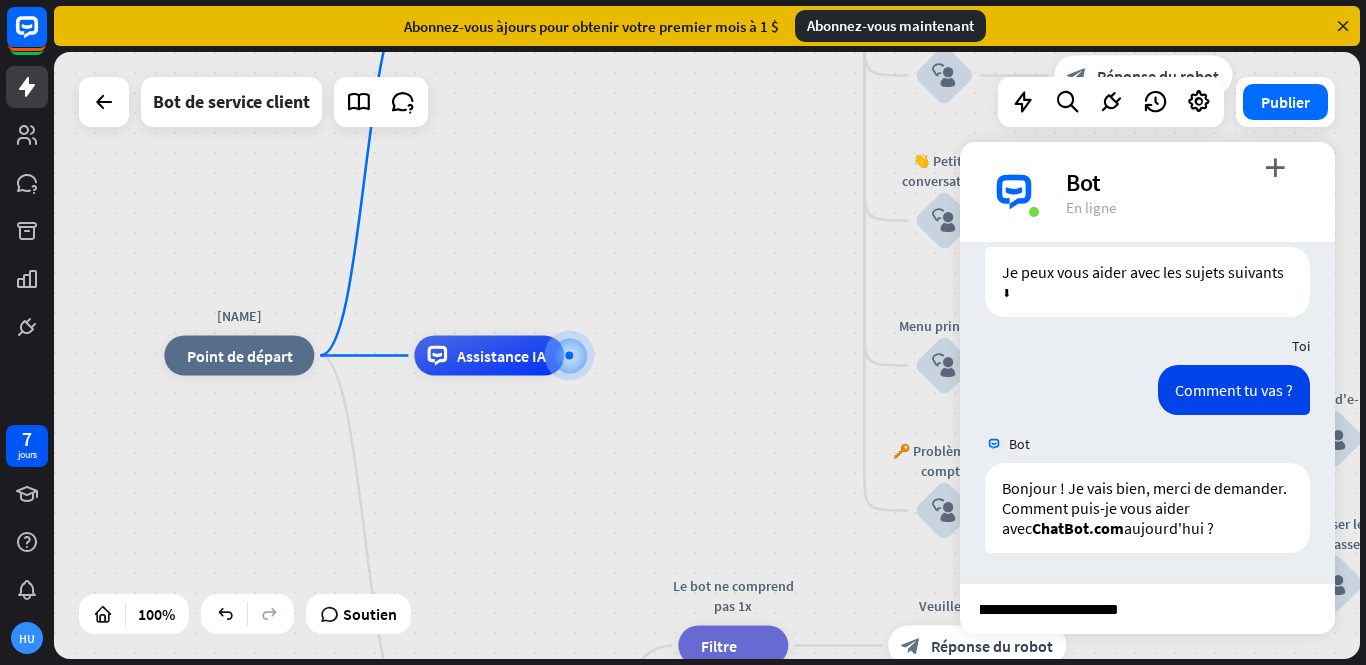 type on "**********" 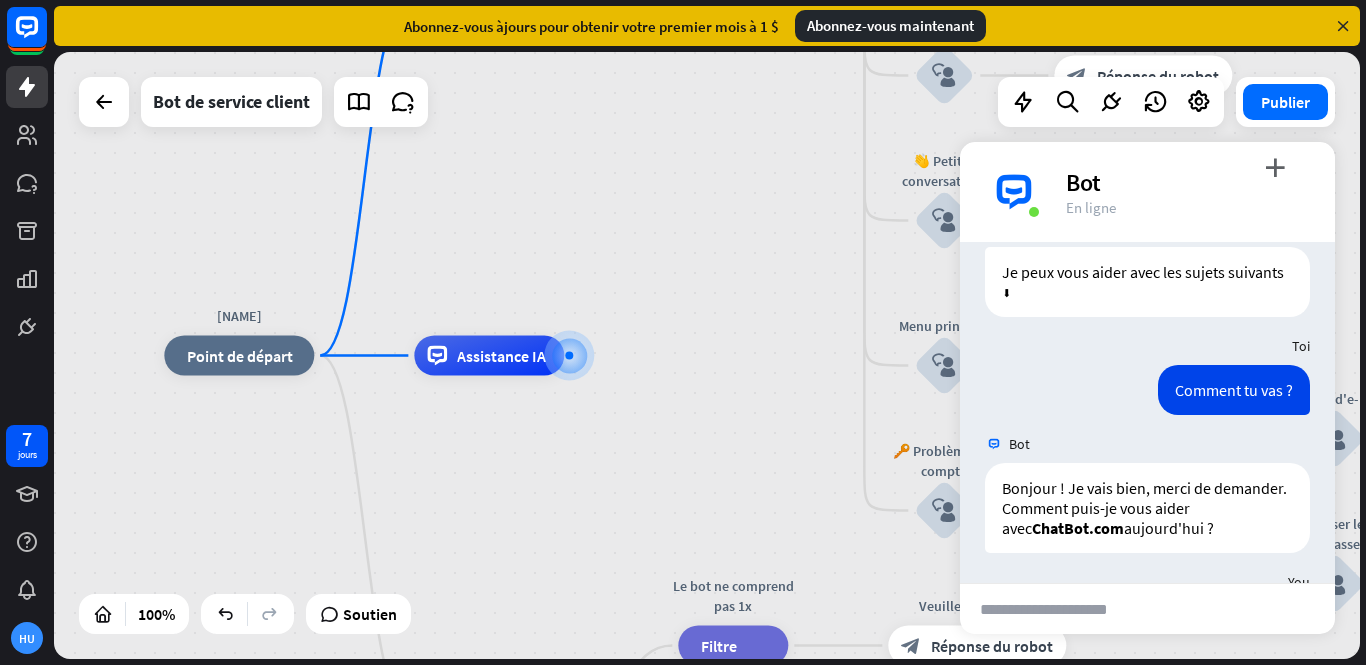 scroll, scrollTop: 0, scrollLeft: 0, axis: both 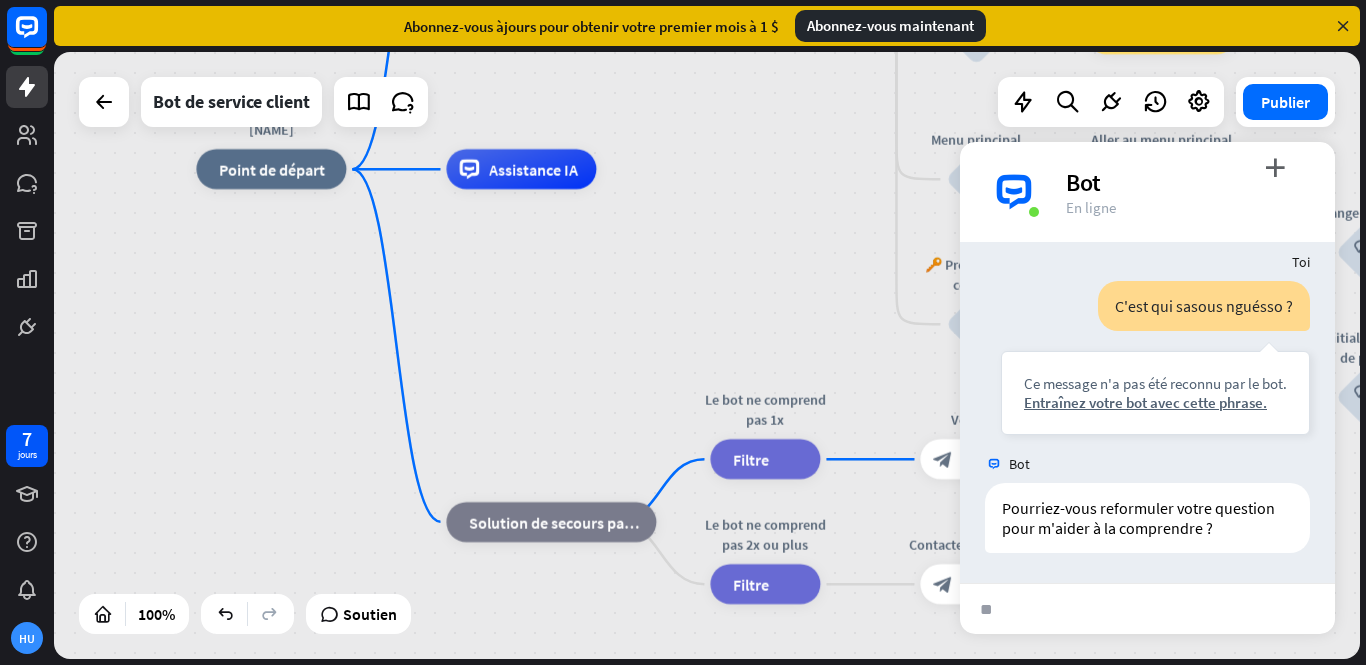 type on "*******" 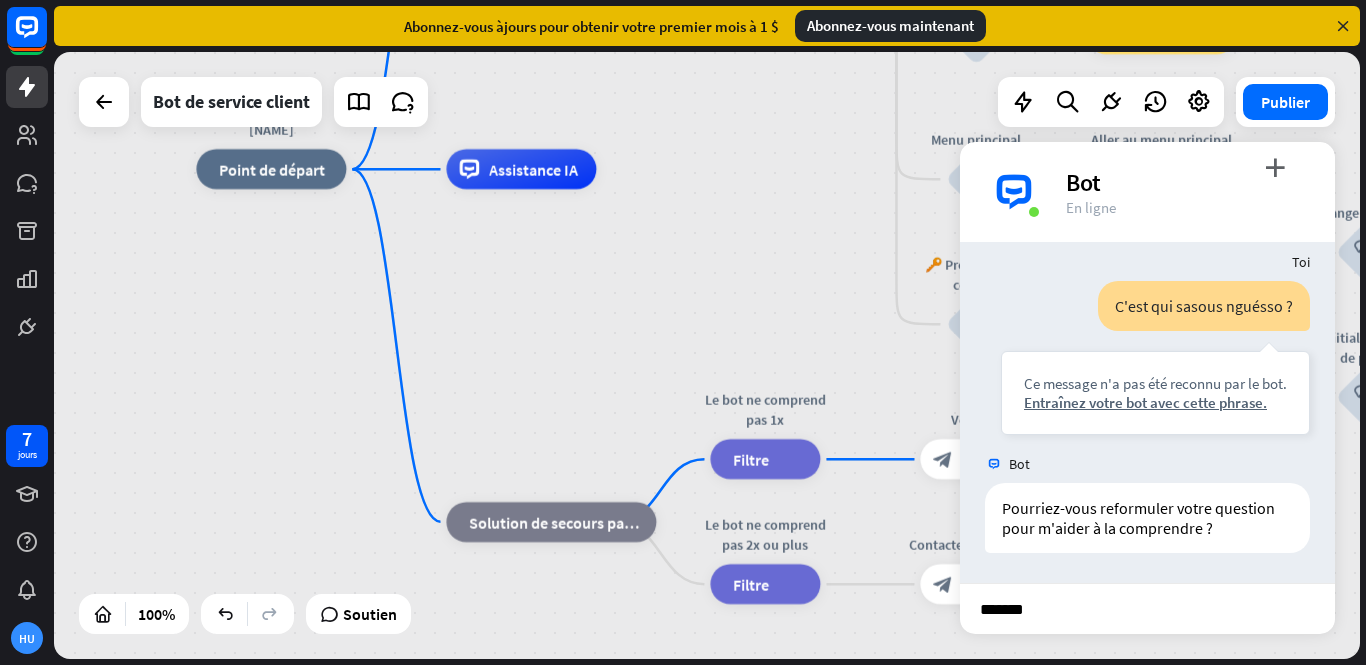 type 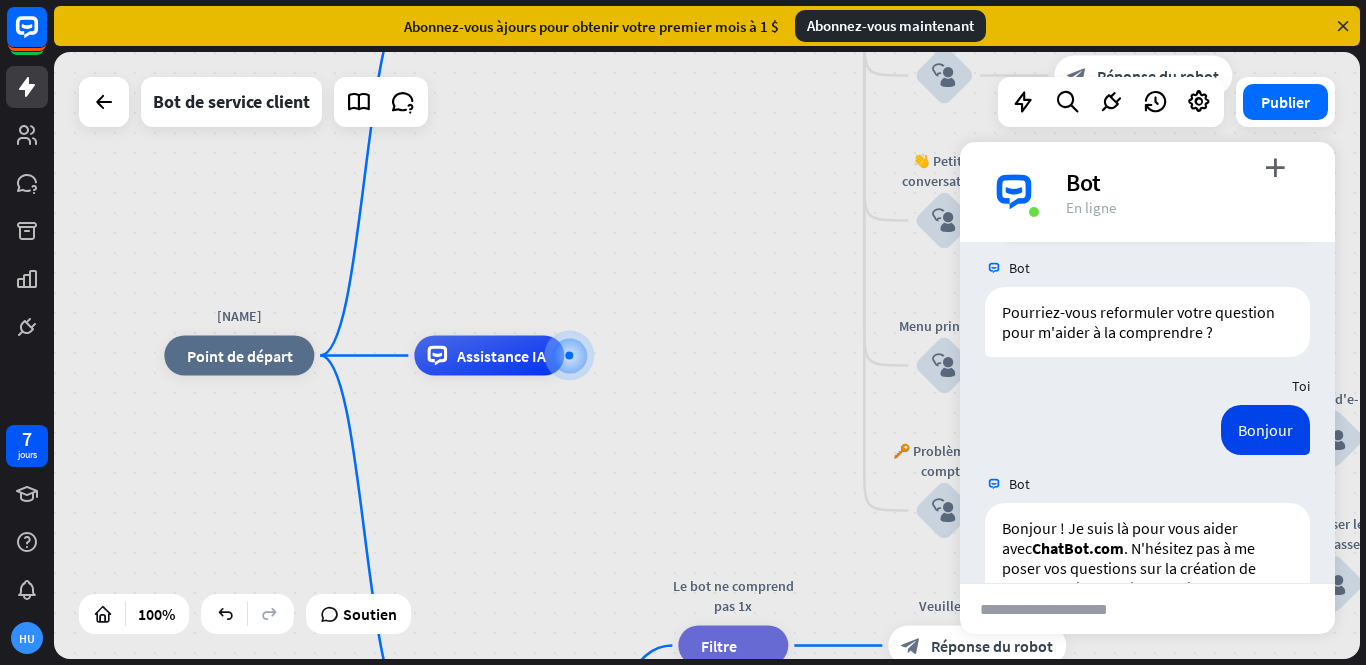 scroll, scrollTop: 829, scrollLeft: 0, axis: vertical 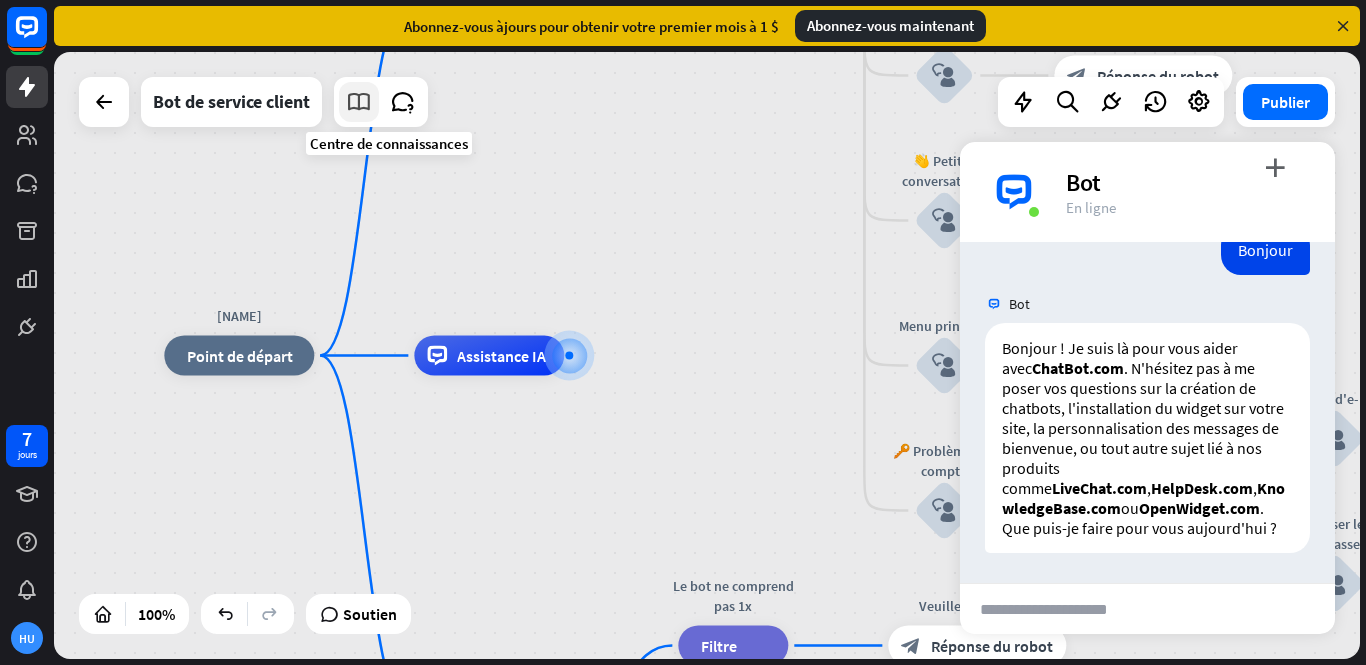 click at bounding box center (359, 102) 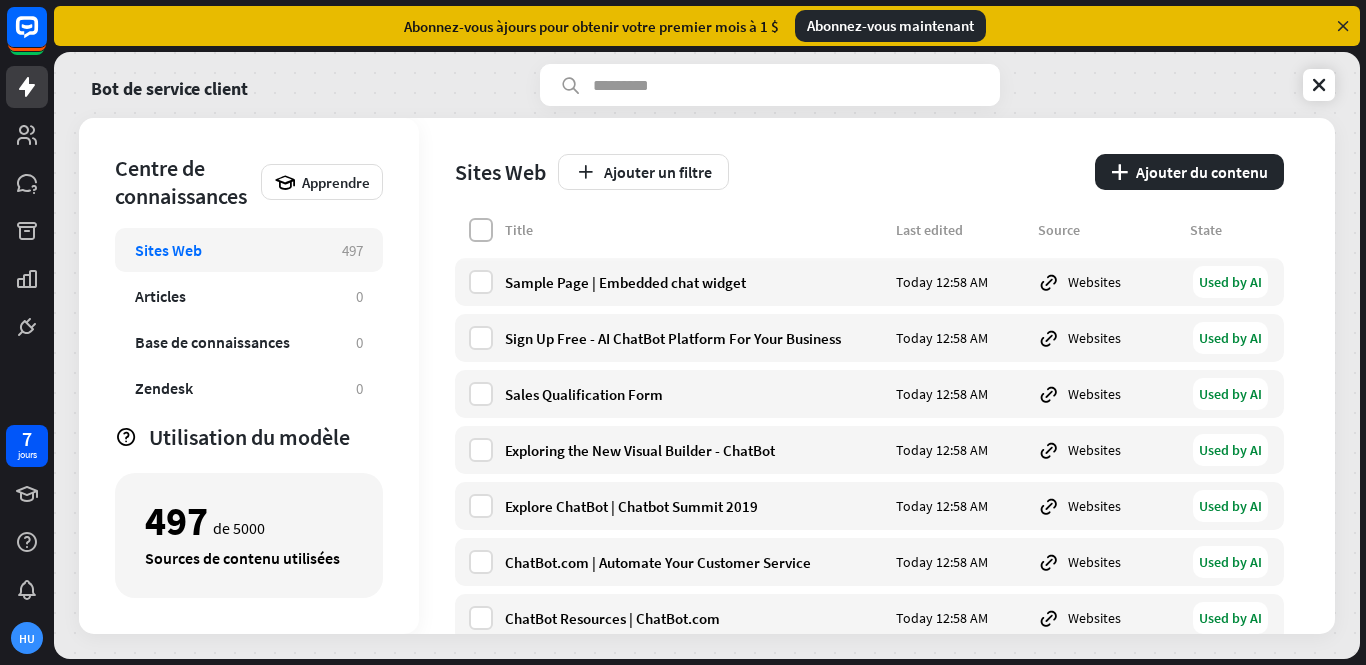 click at bounding box center (481, 230) 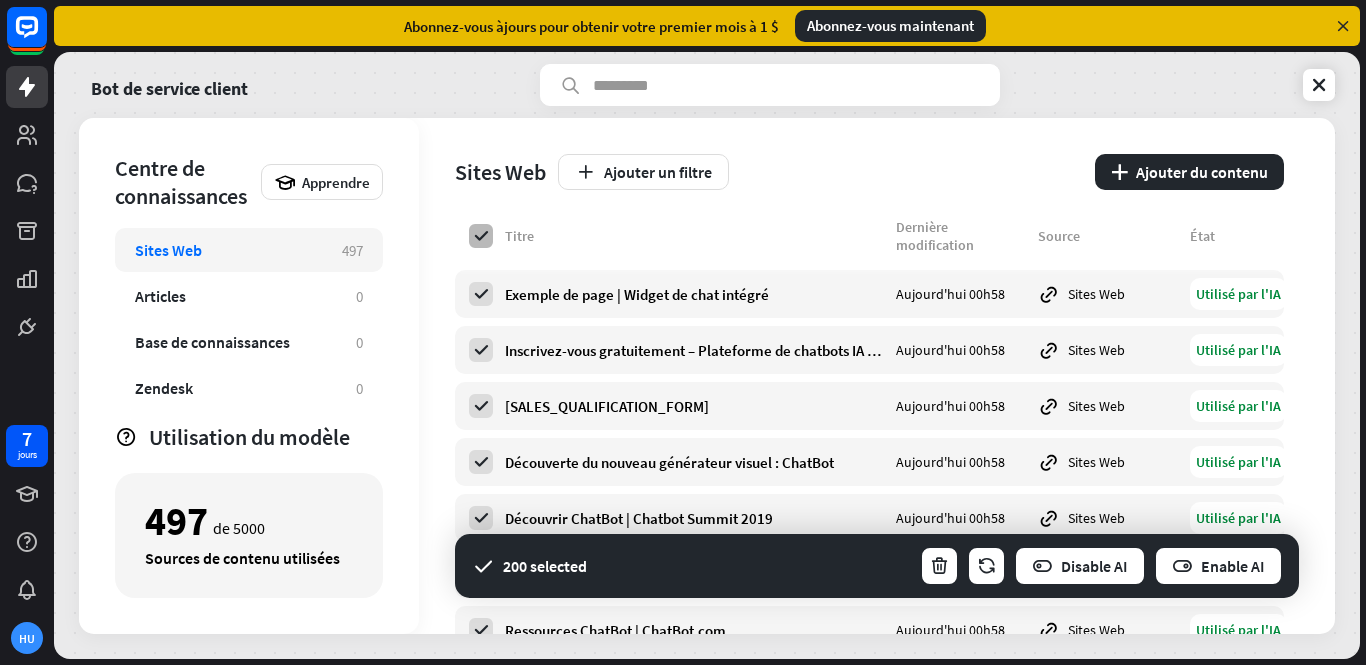 click at bounding box center (481, 236) 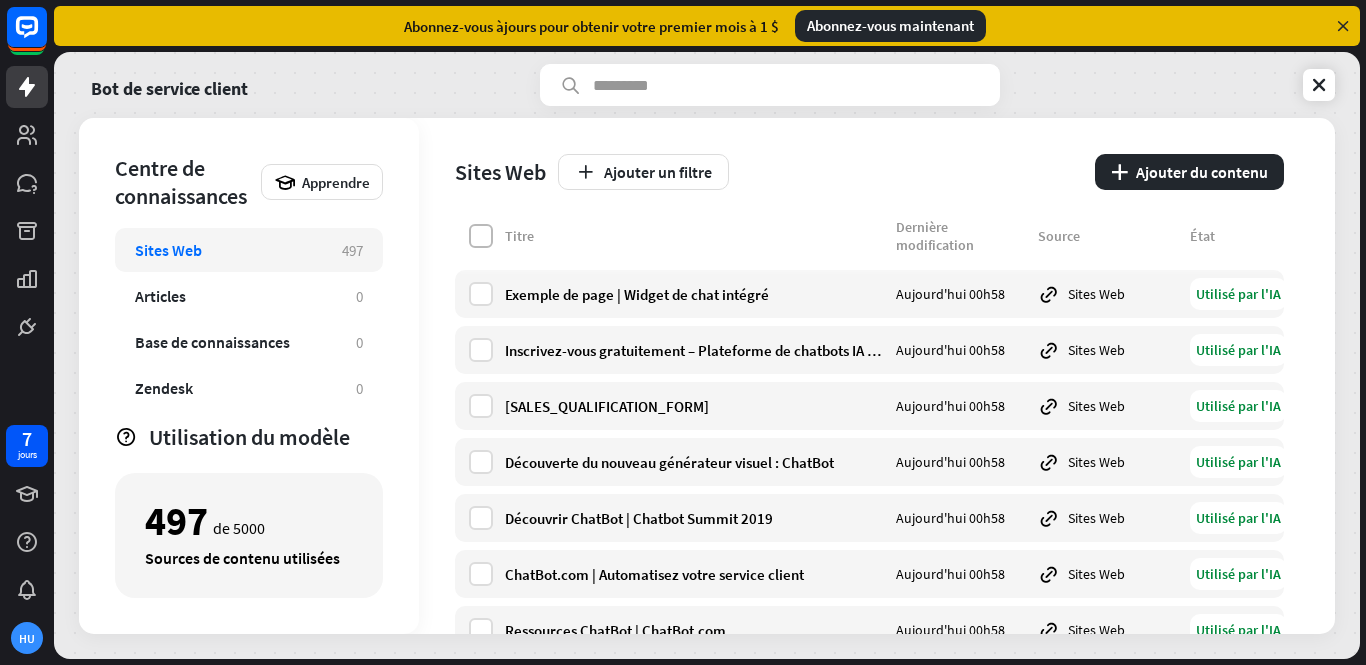click at bounding box center [481, 236] 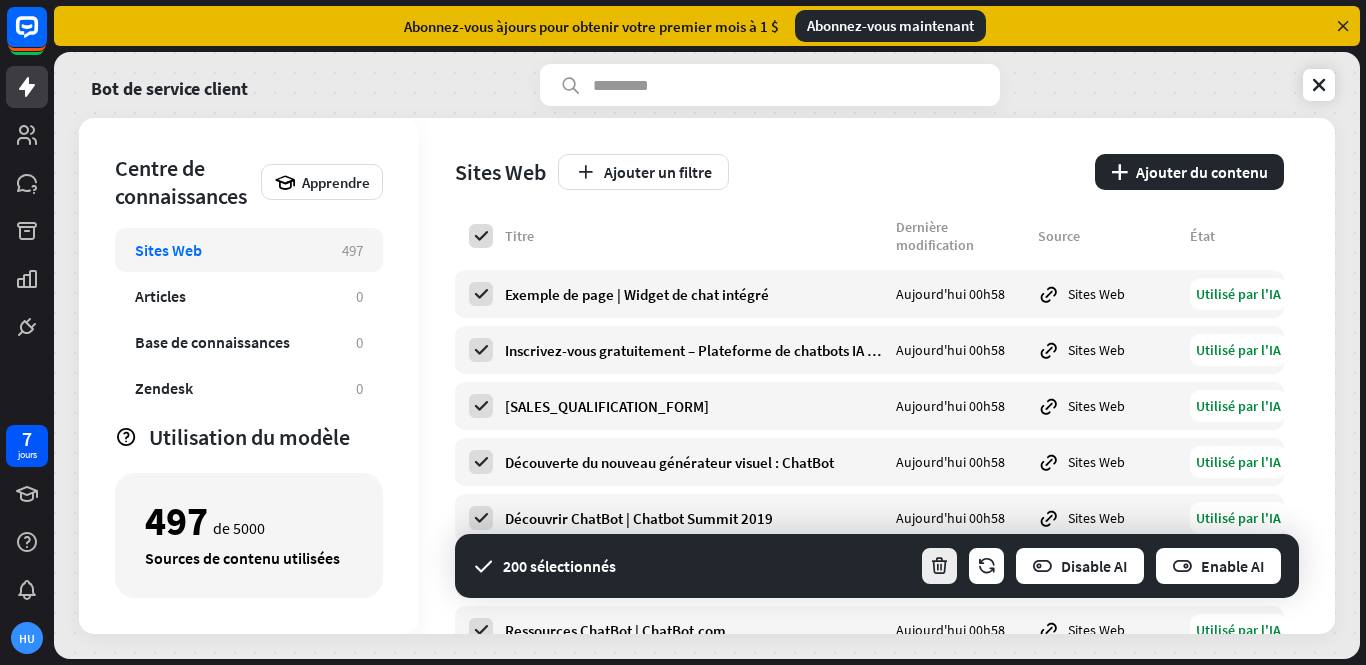 click at bounding box center [939, 566] 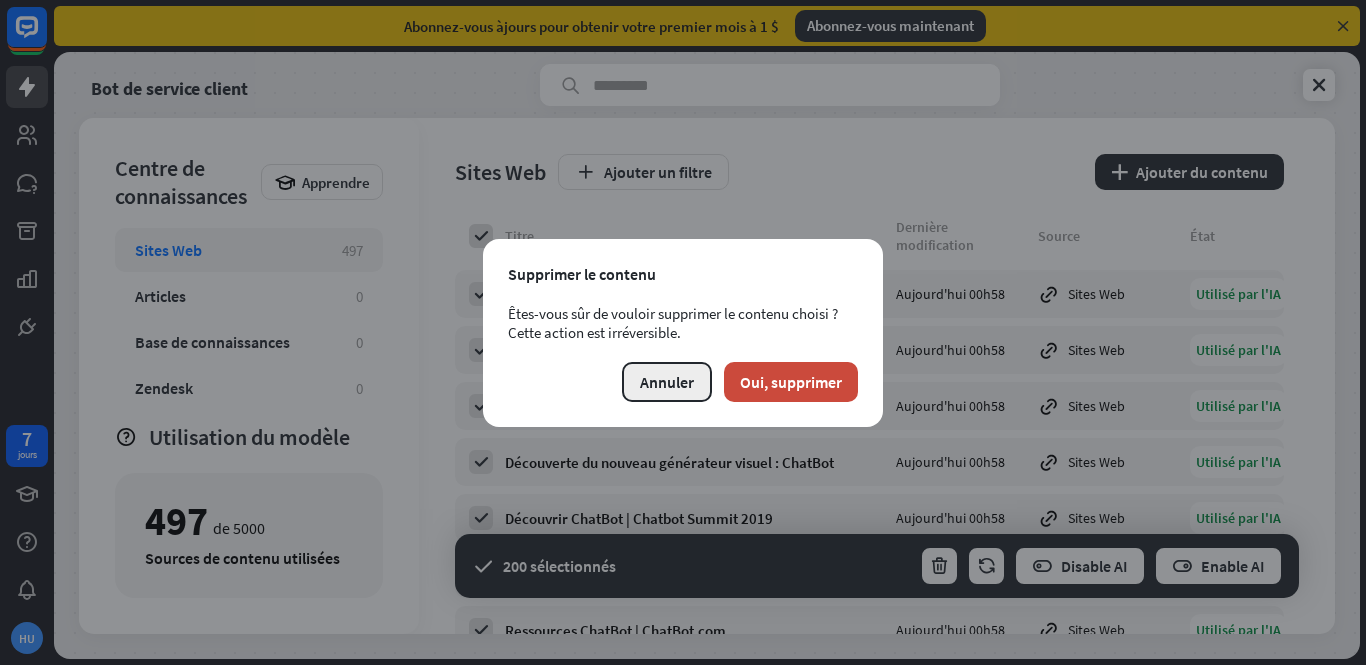 click on "Annuler" at bounding box center (667, 382) 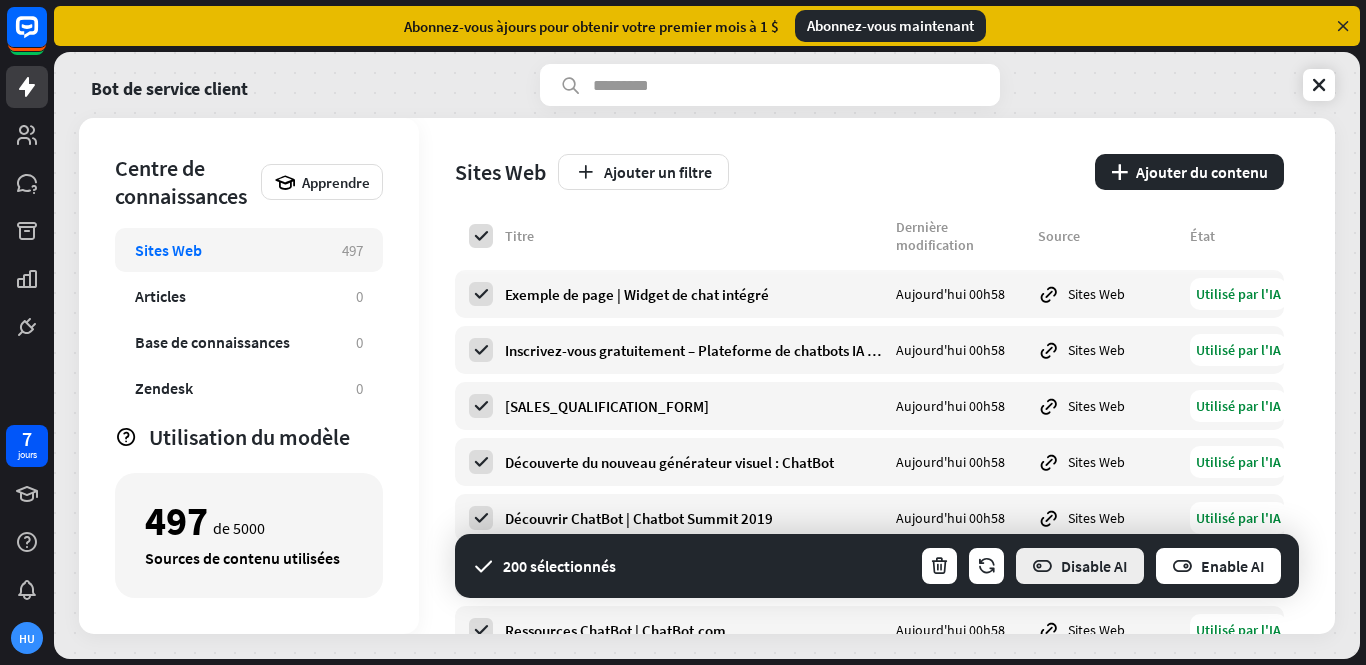 click on "Disable AI" at bounding box center (1094, 566) 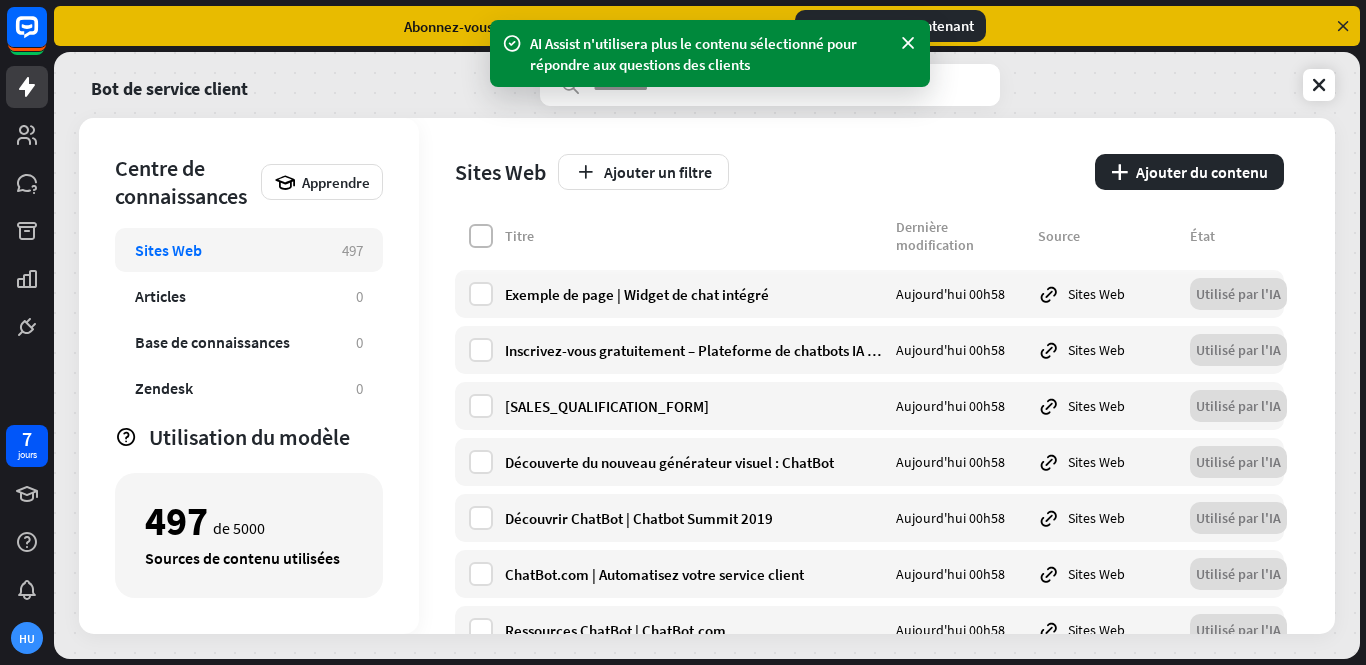 click at bounding box center [481, 236] 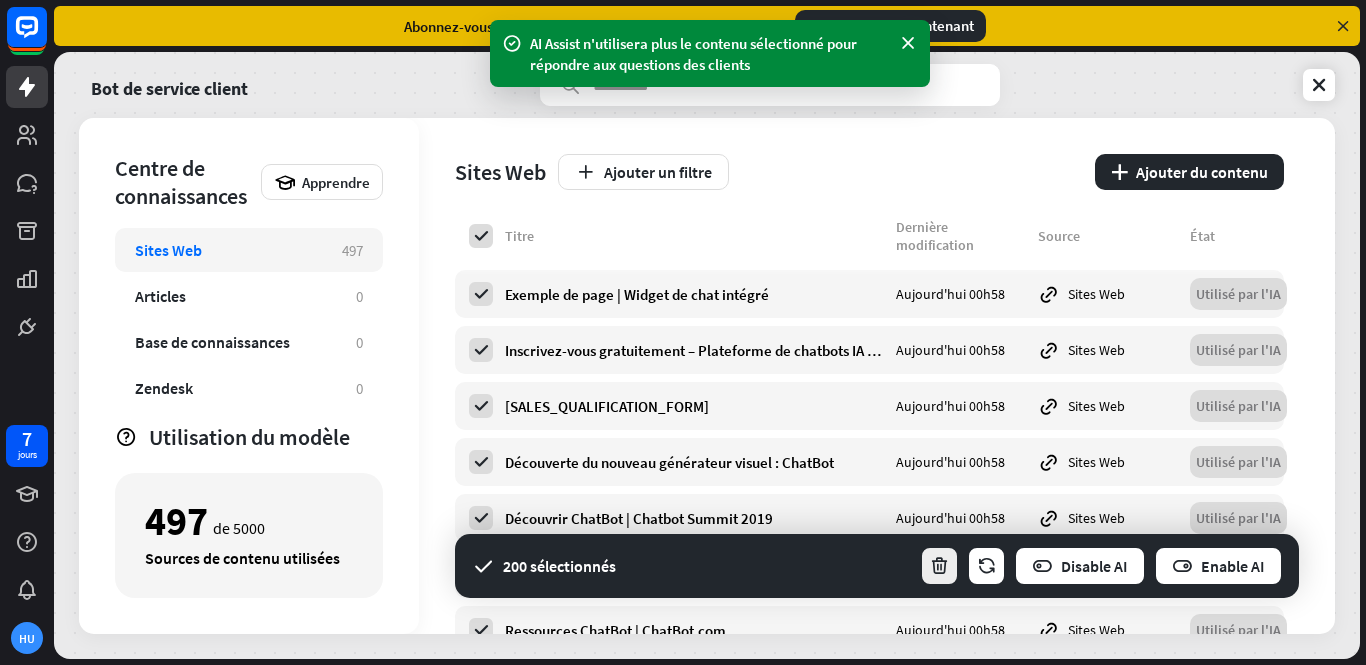 click at bounding box center [939, 566] 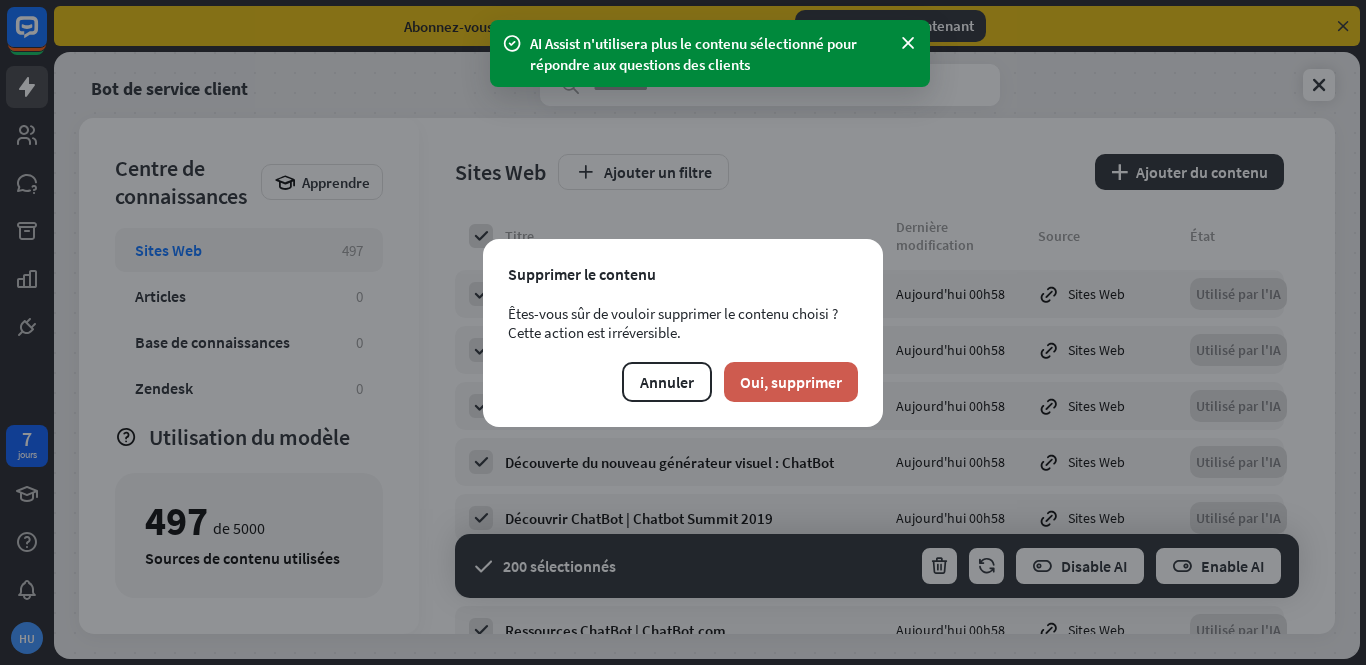 click on "Oui, supprimer" at bounding box center (791, 382) 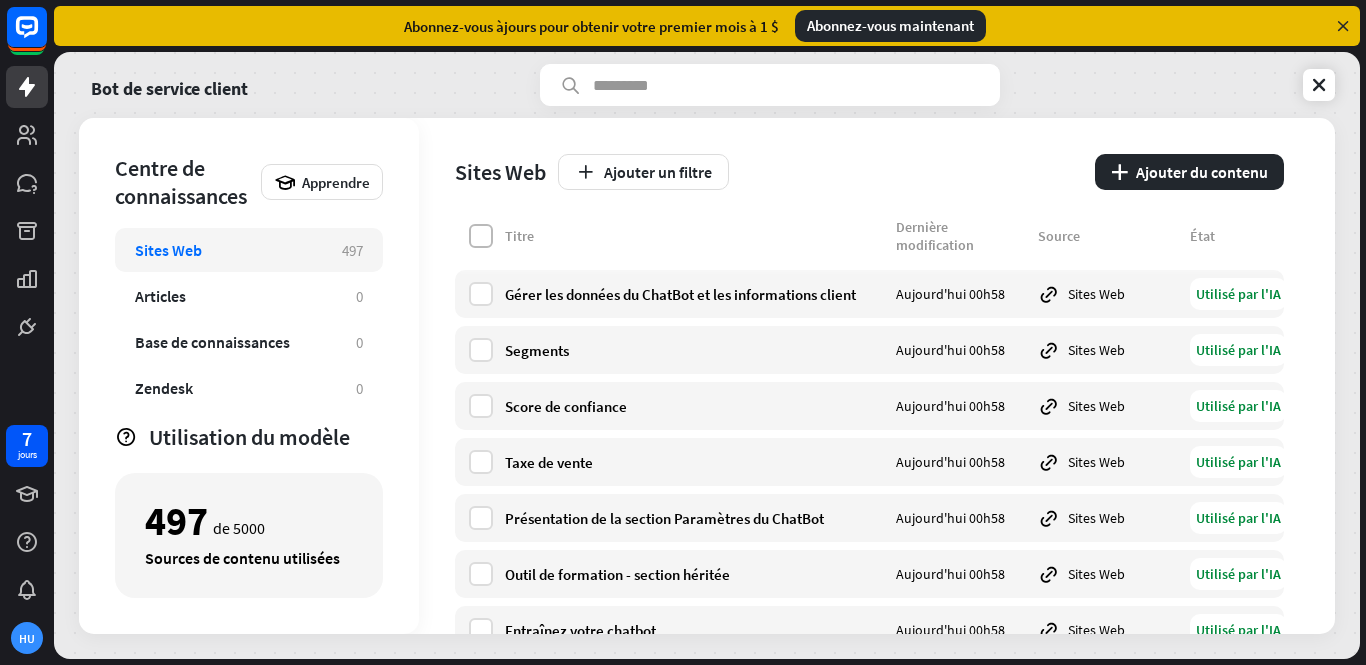 click at bounding box center (481, 236) 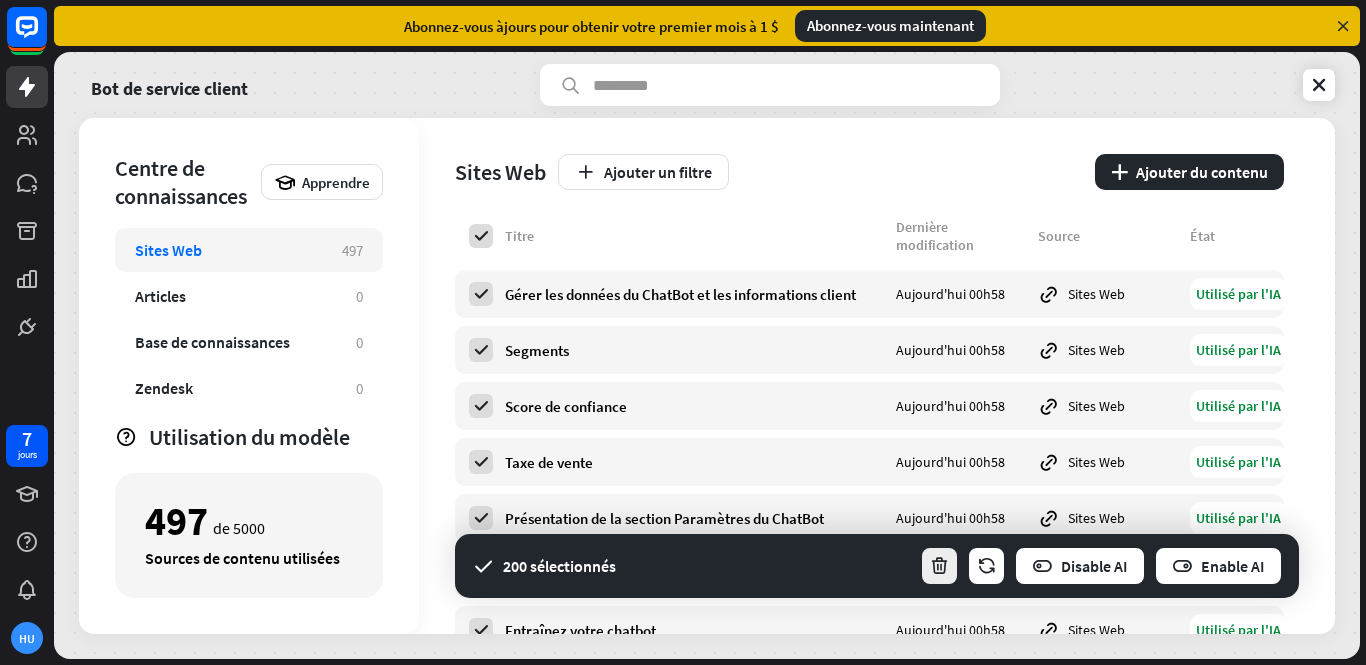 click at bounding box center [939, 566] 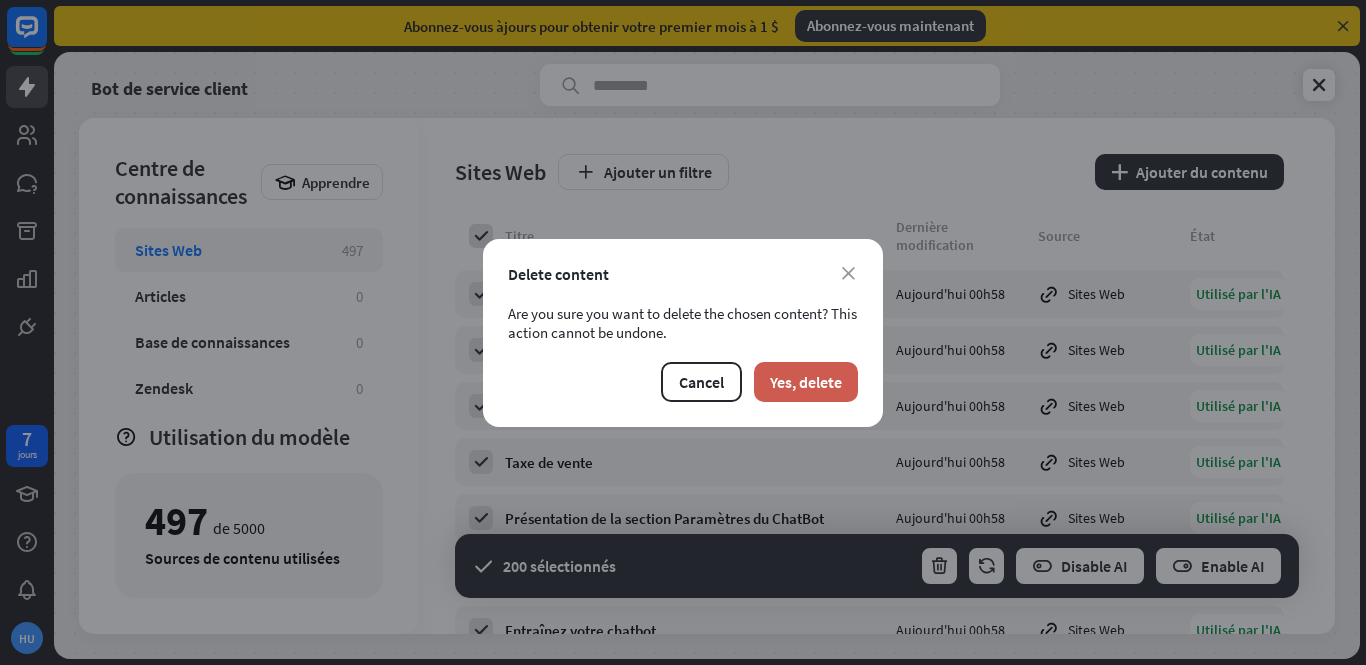 click on "Yes, delete" at bounding box center (806, 382) 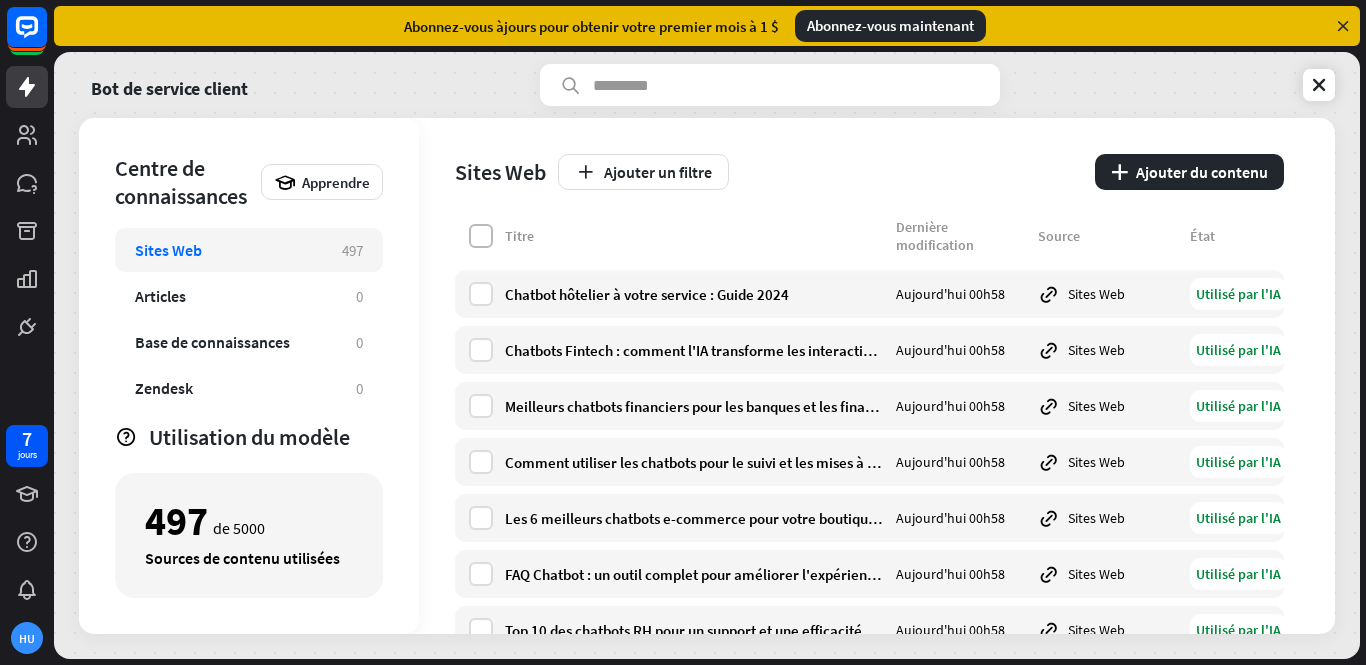 click at bounding box center [481, 236] 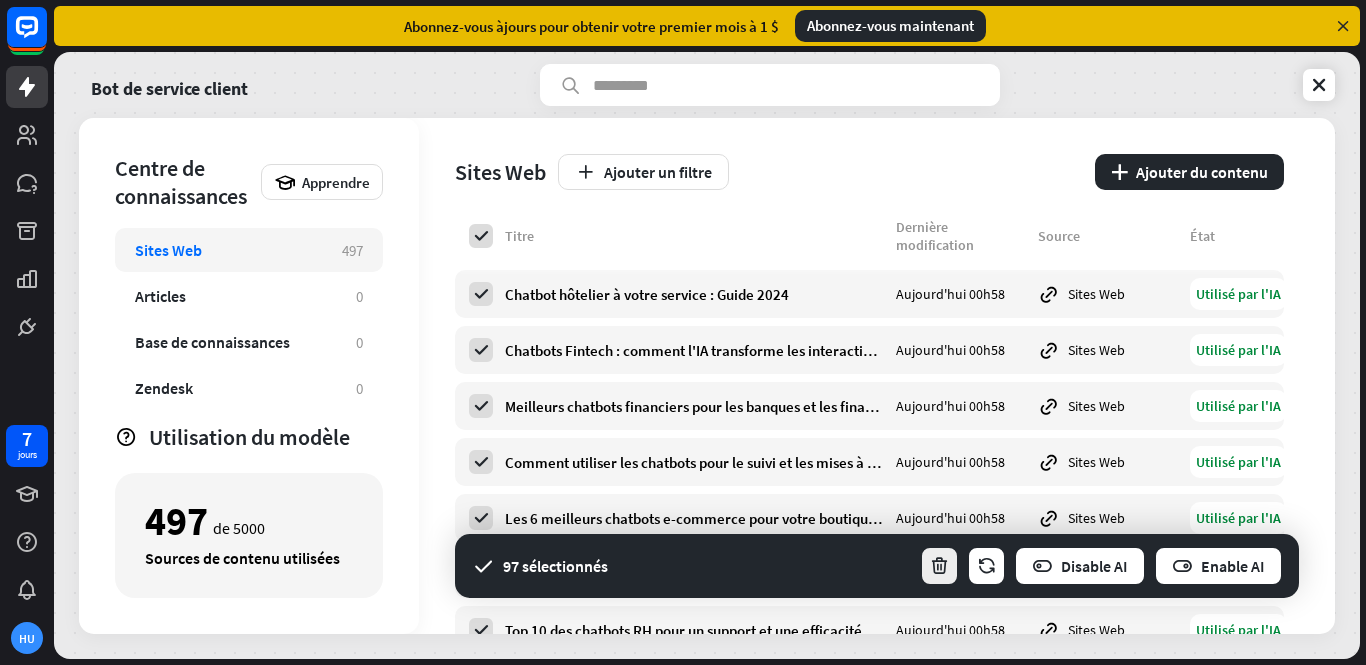 click at bounding box center (939, 566) 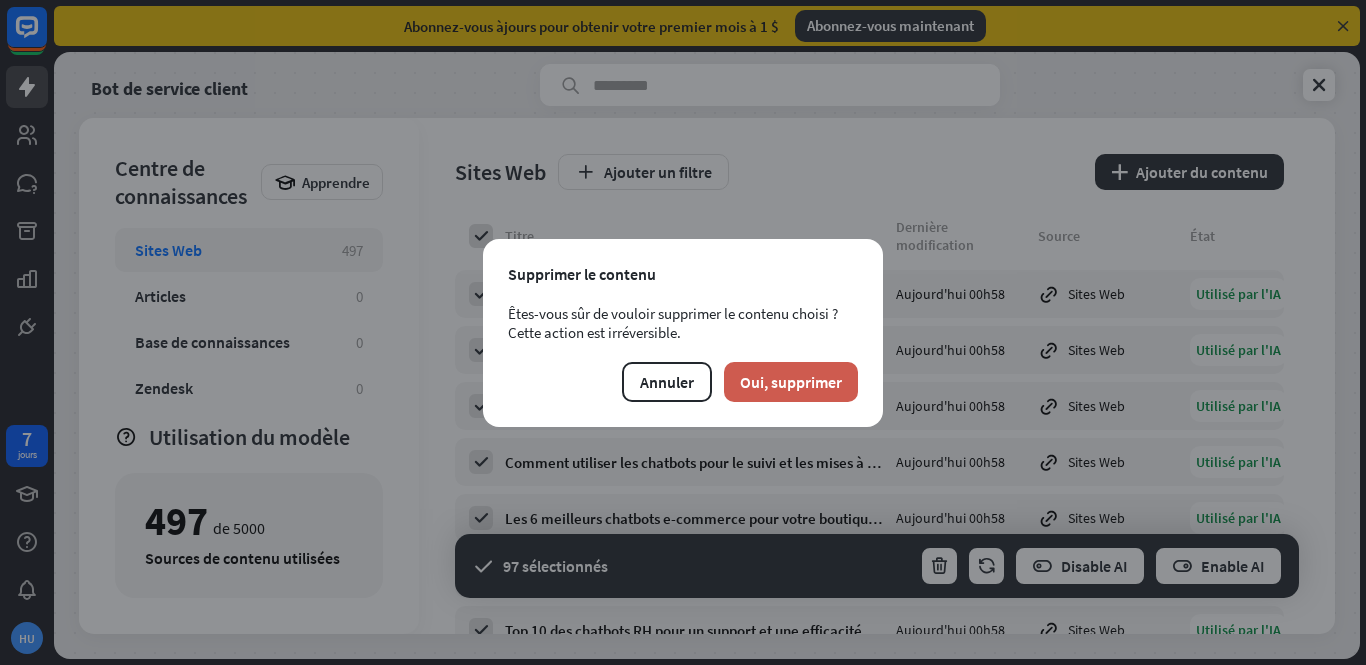 click on "Oui, supprimer" at bounding box center (791, 382) 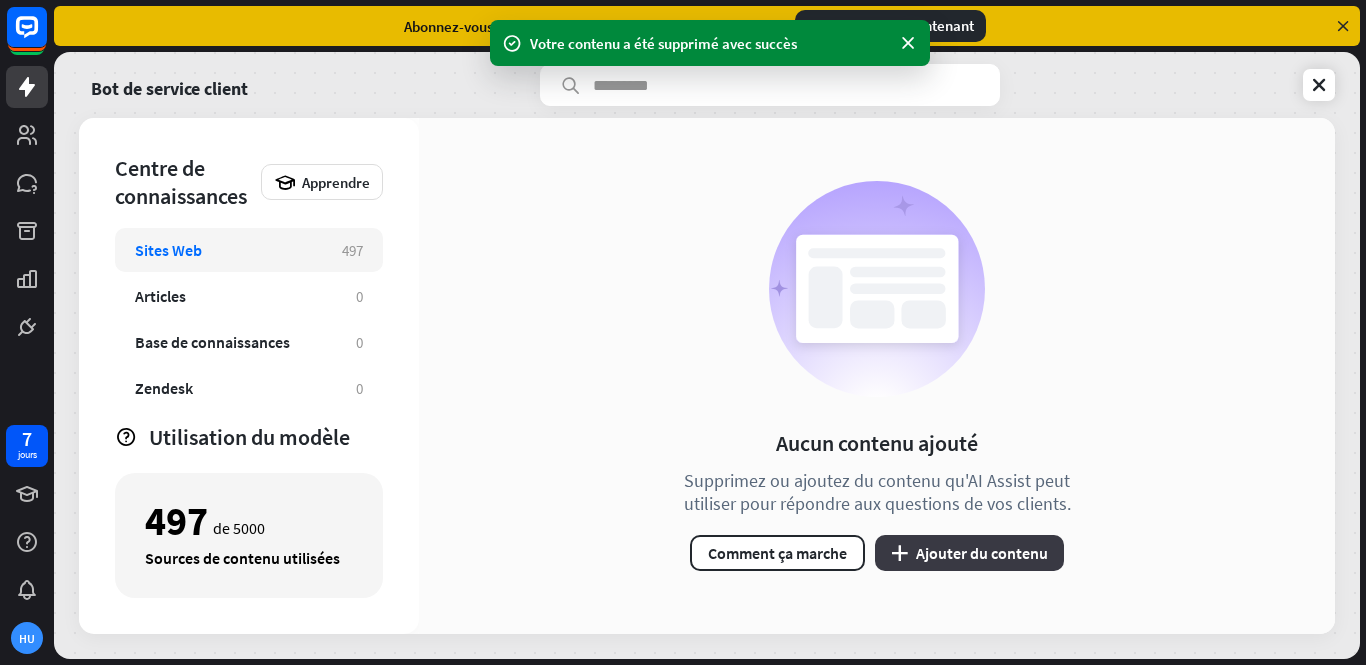 click on "Ajouter du contenu" at bounding box center (982, 553) 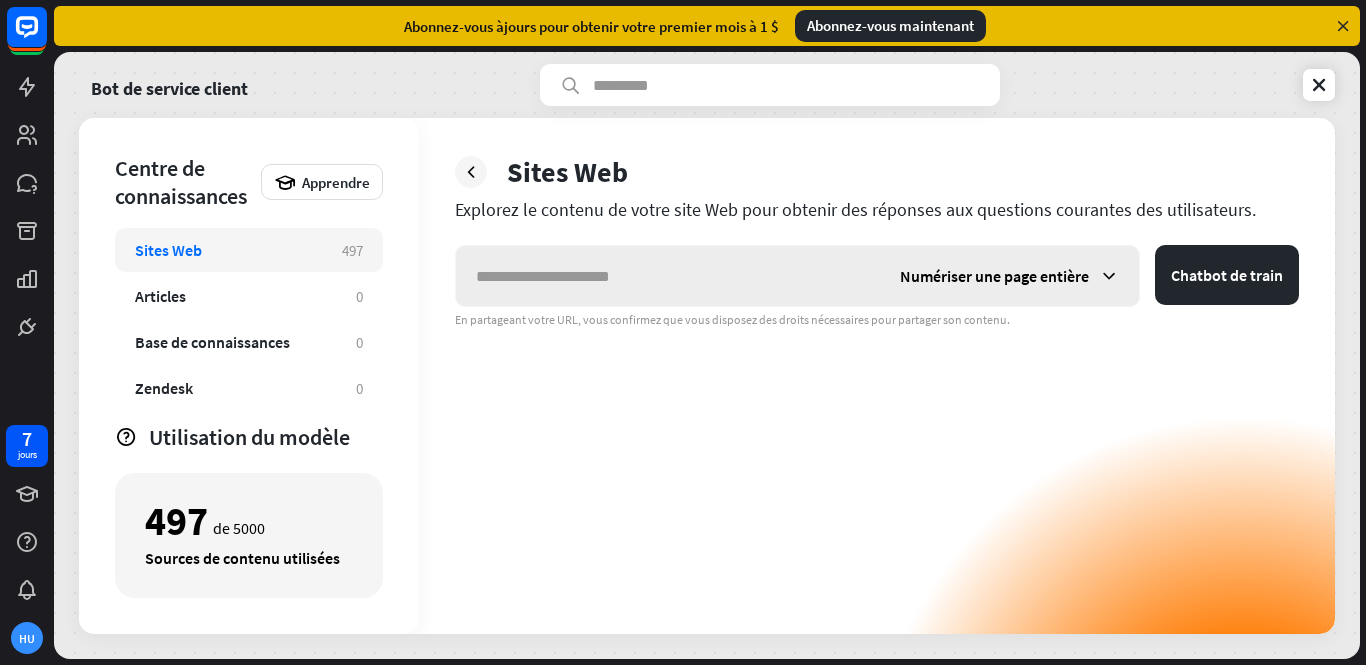 click on "Numériser une page entière" at bounding box center (994, 276) 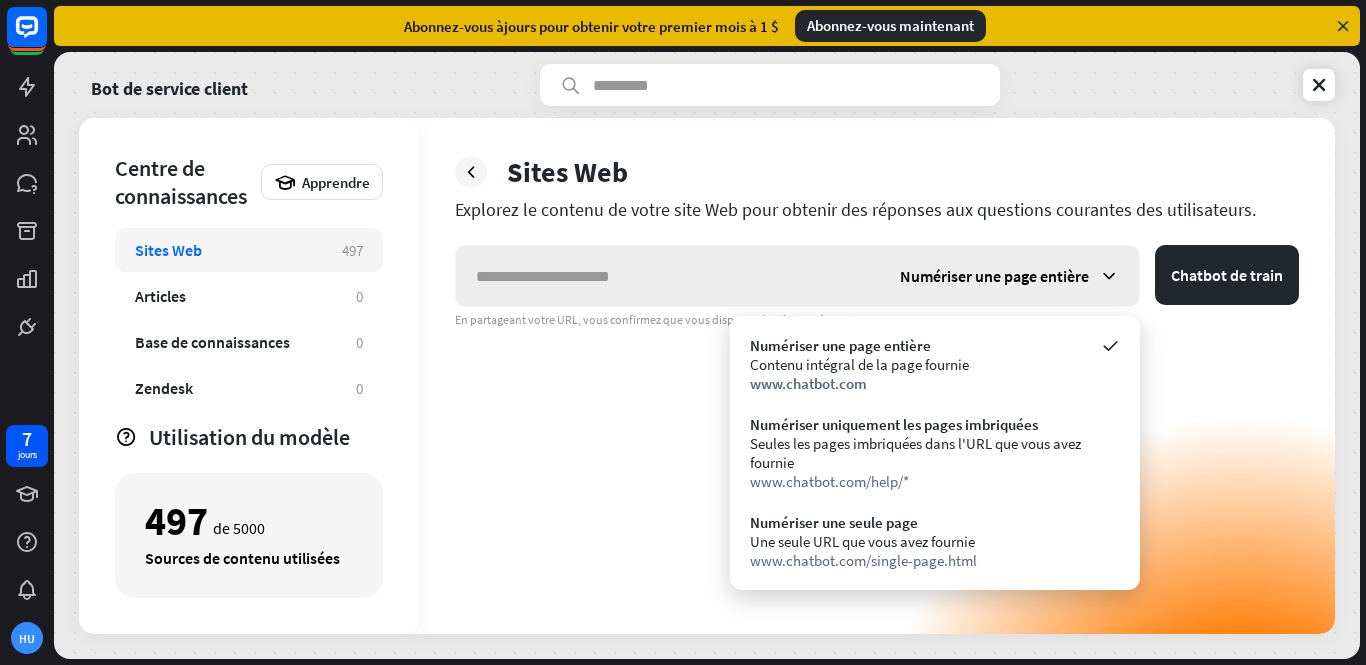 click on "Numériser une page entière" at bounding box center [994, 276] 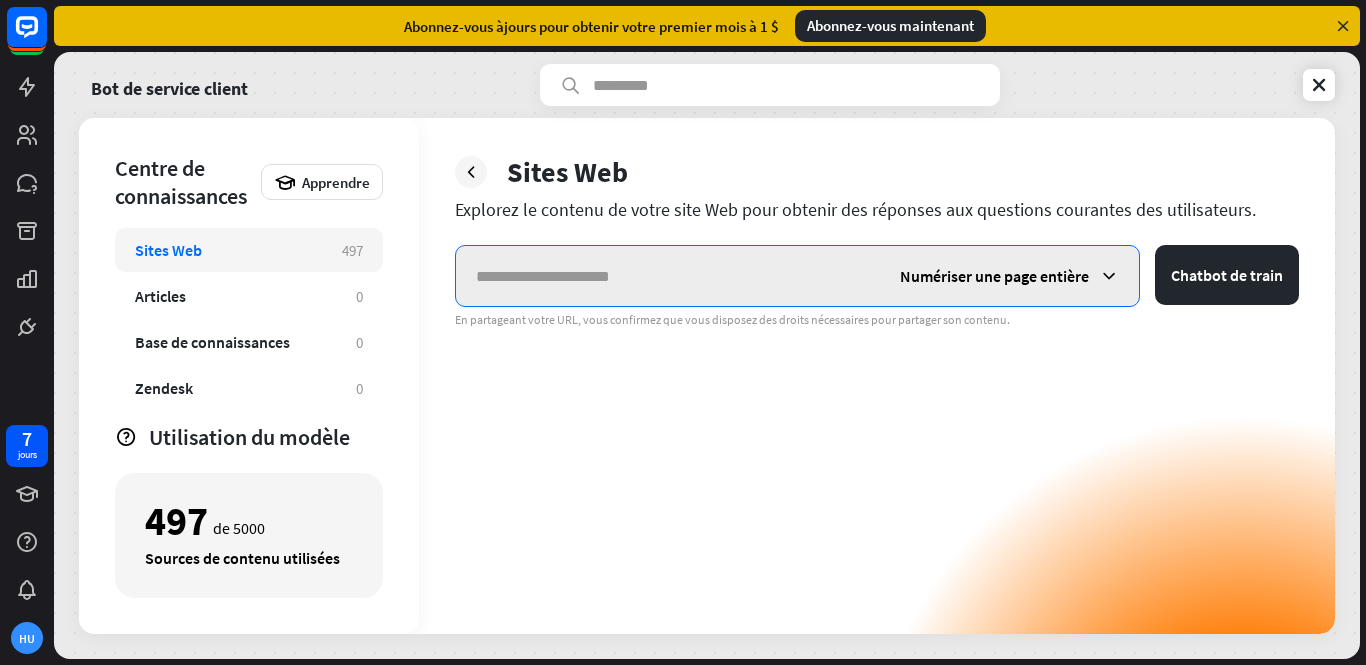 paste on "**********" 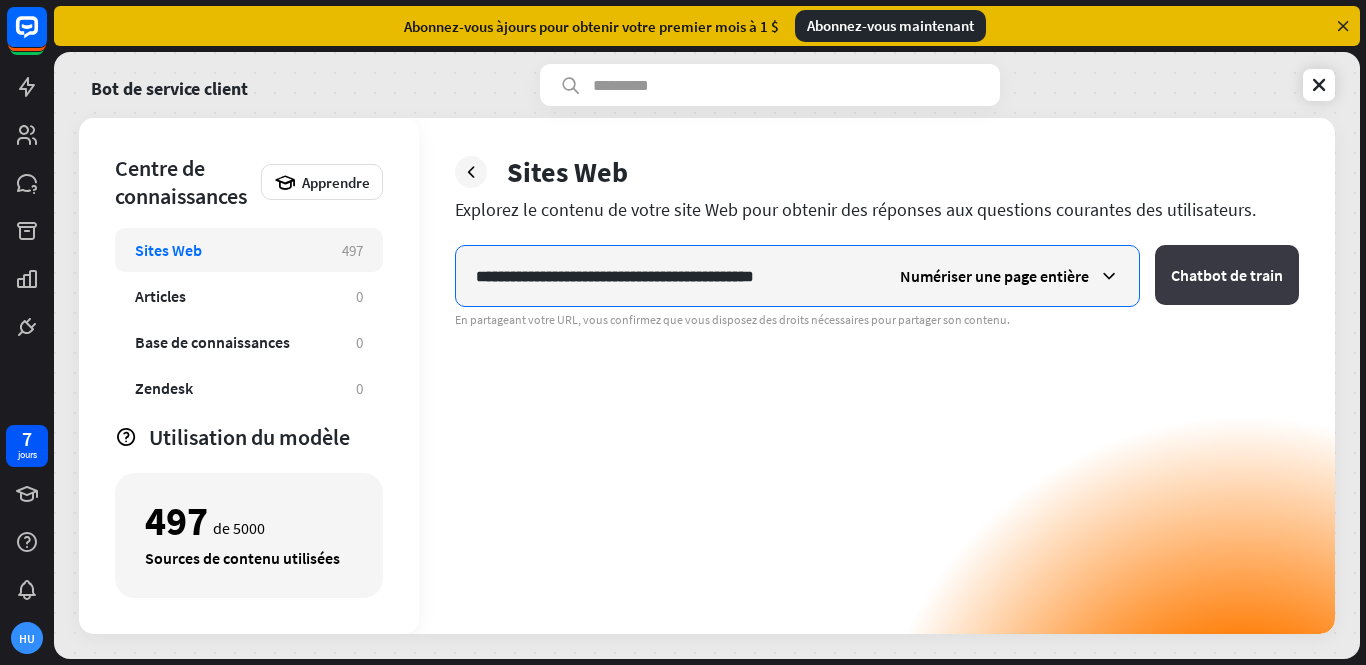 type on "**********" 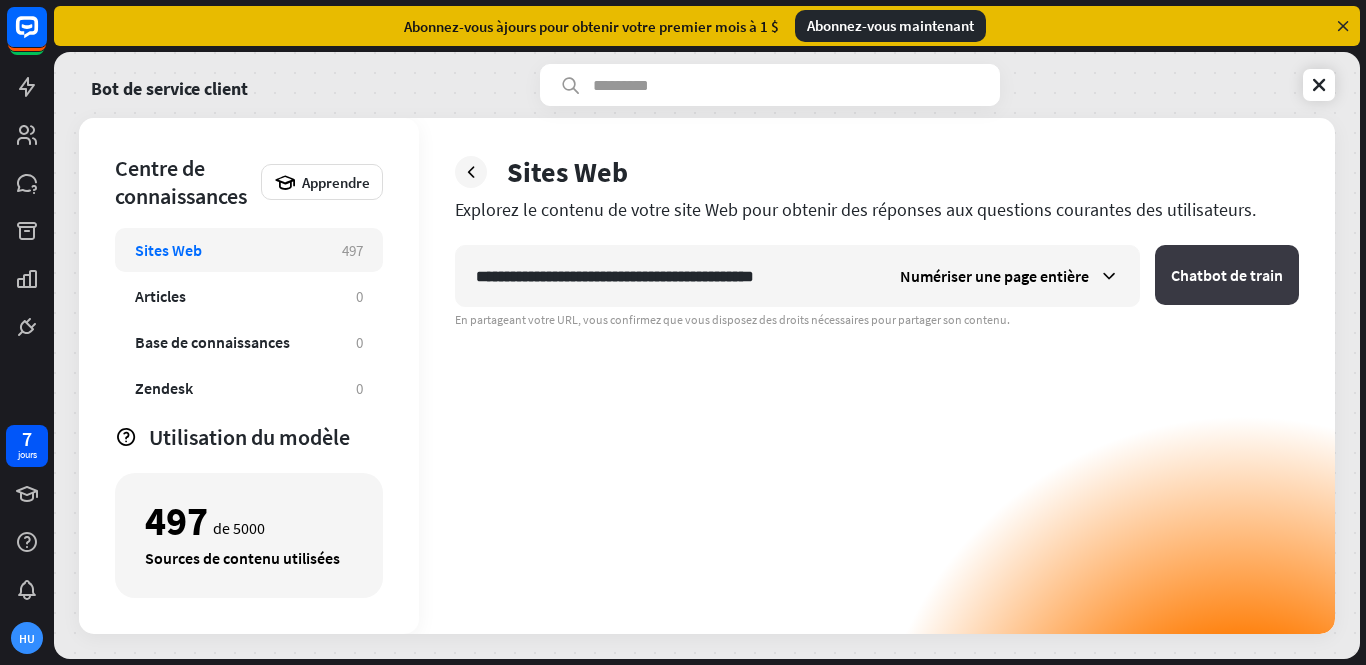 click on "Chatbot de train" at bounding box center [1227, 275] 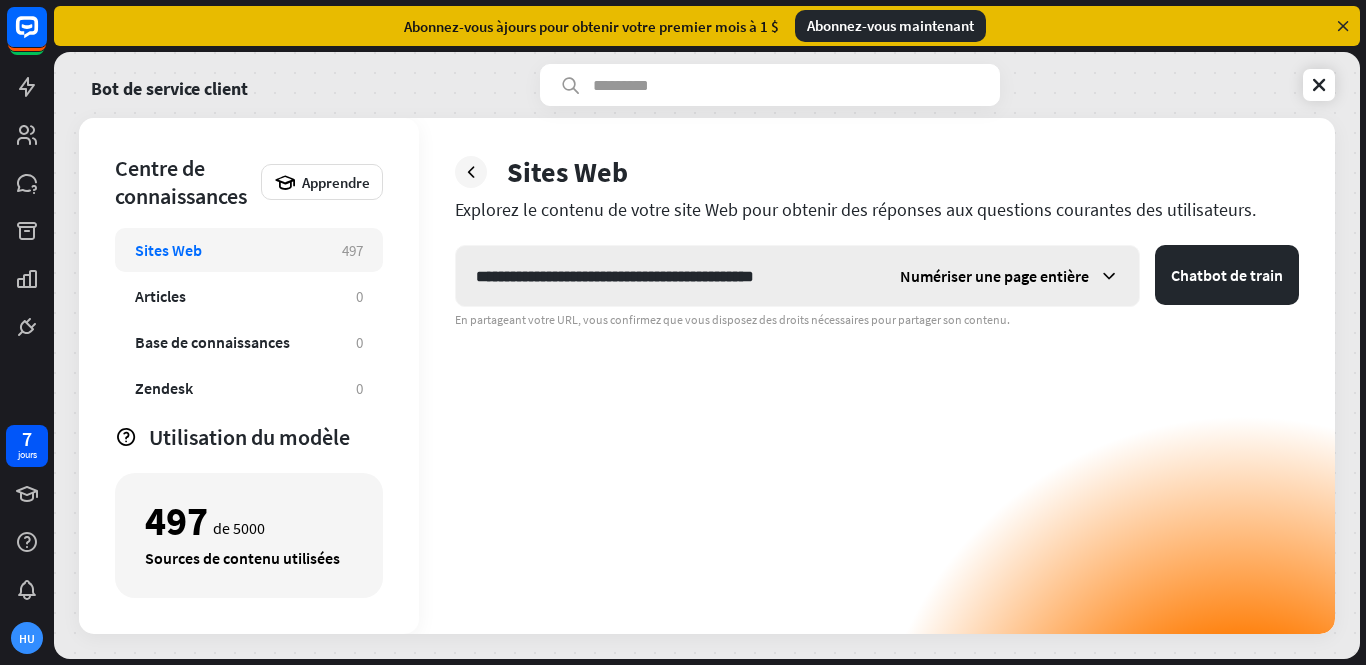 click on "Numériser une page entière" at bounding box center [1009, 276] 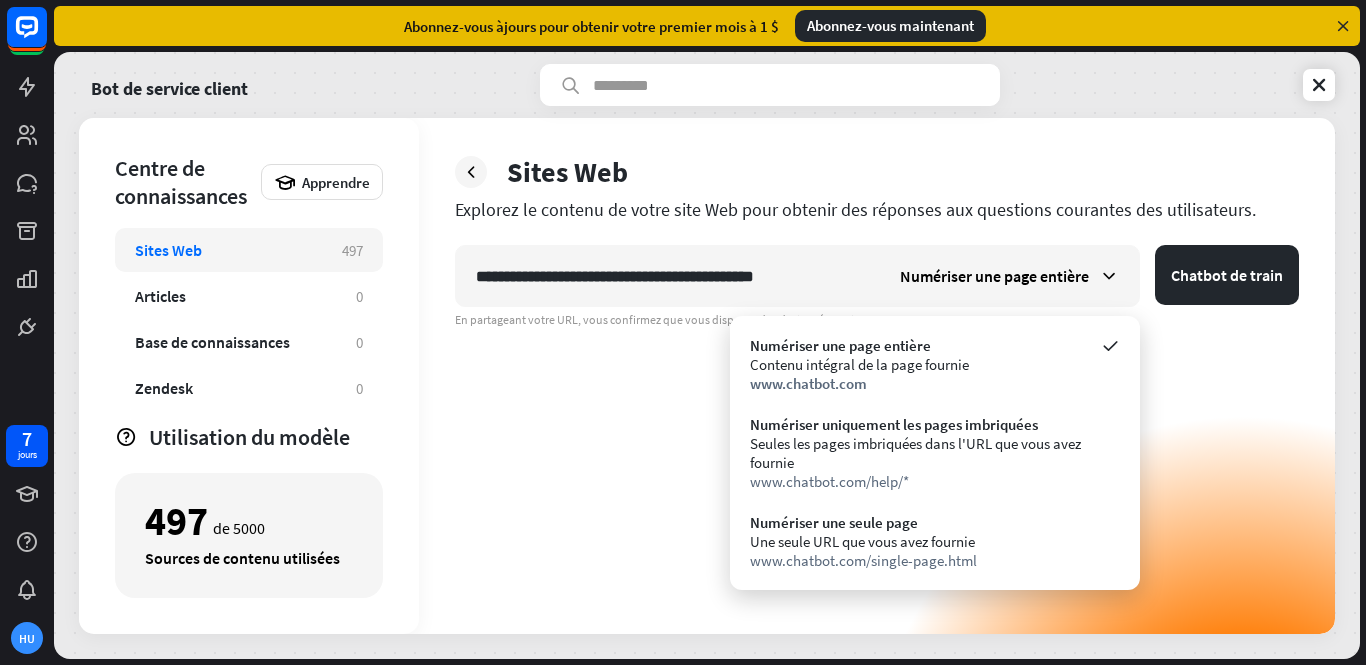 click on "Sites Web" at bounding box center [877, 172] 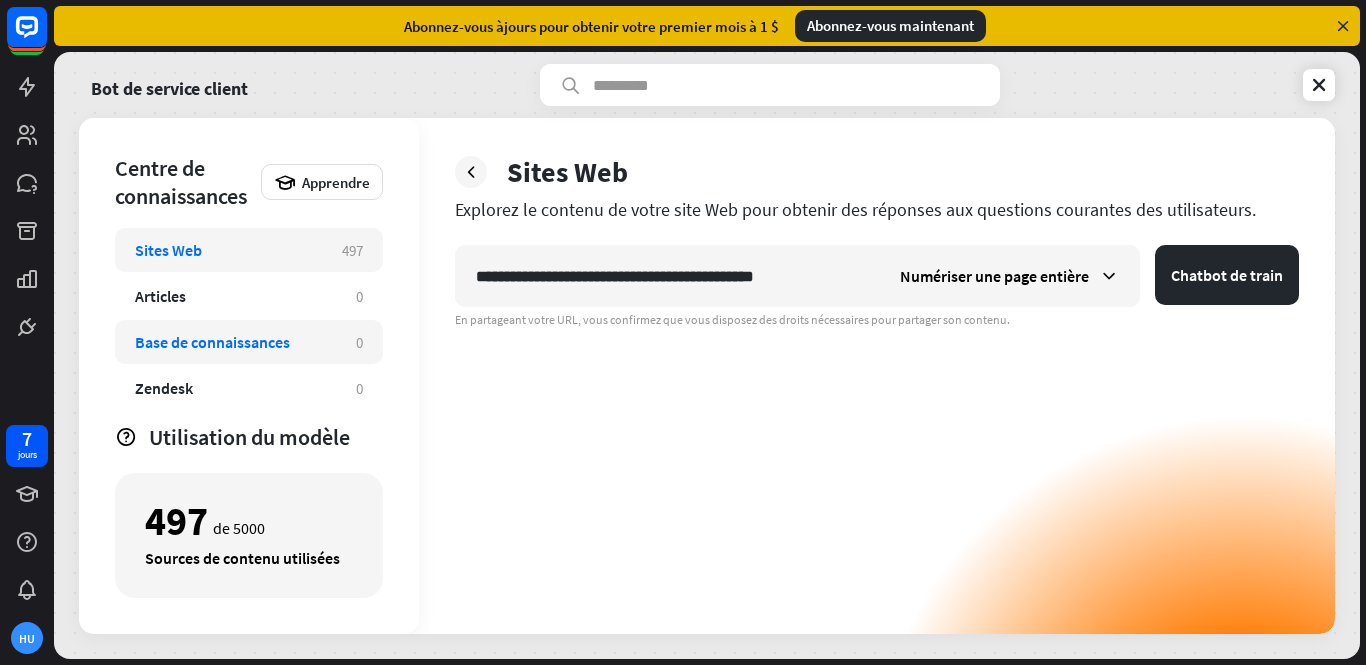 click on "Base de connaissances" at bounding box center (235, 342) 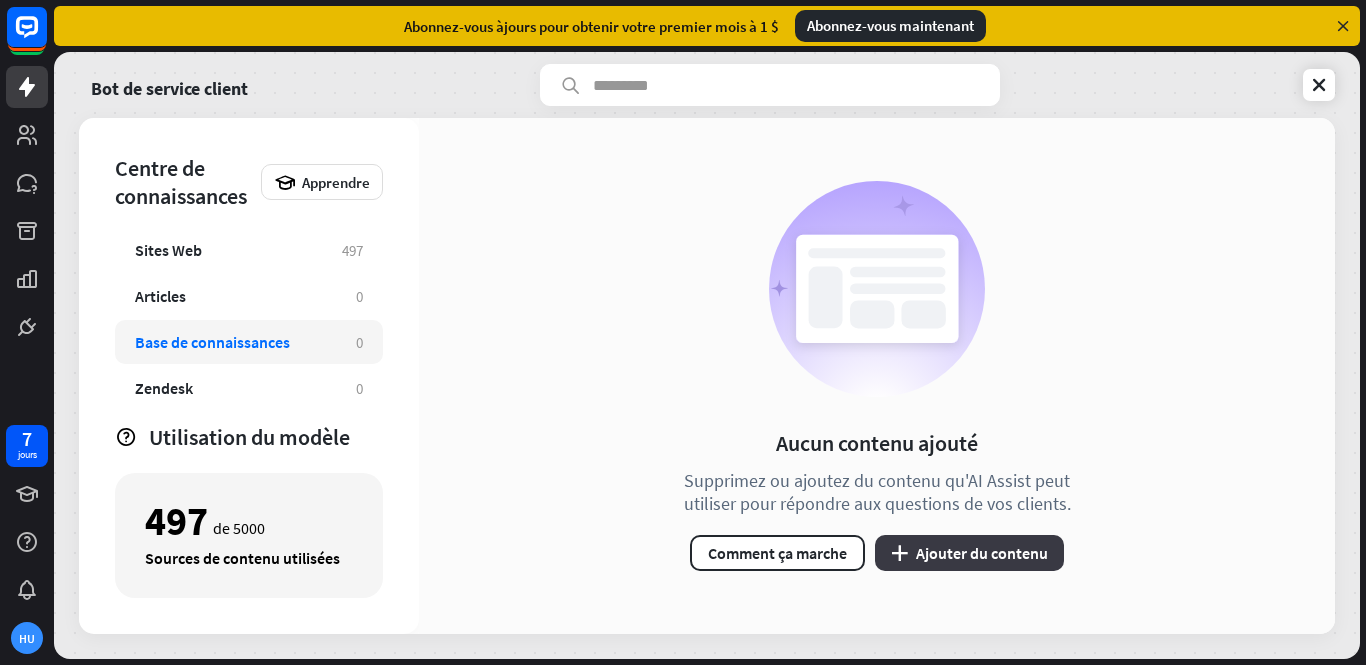 click on "Ajouter du contenu" at bounding box center (982, 553) 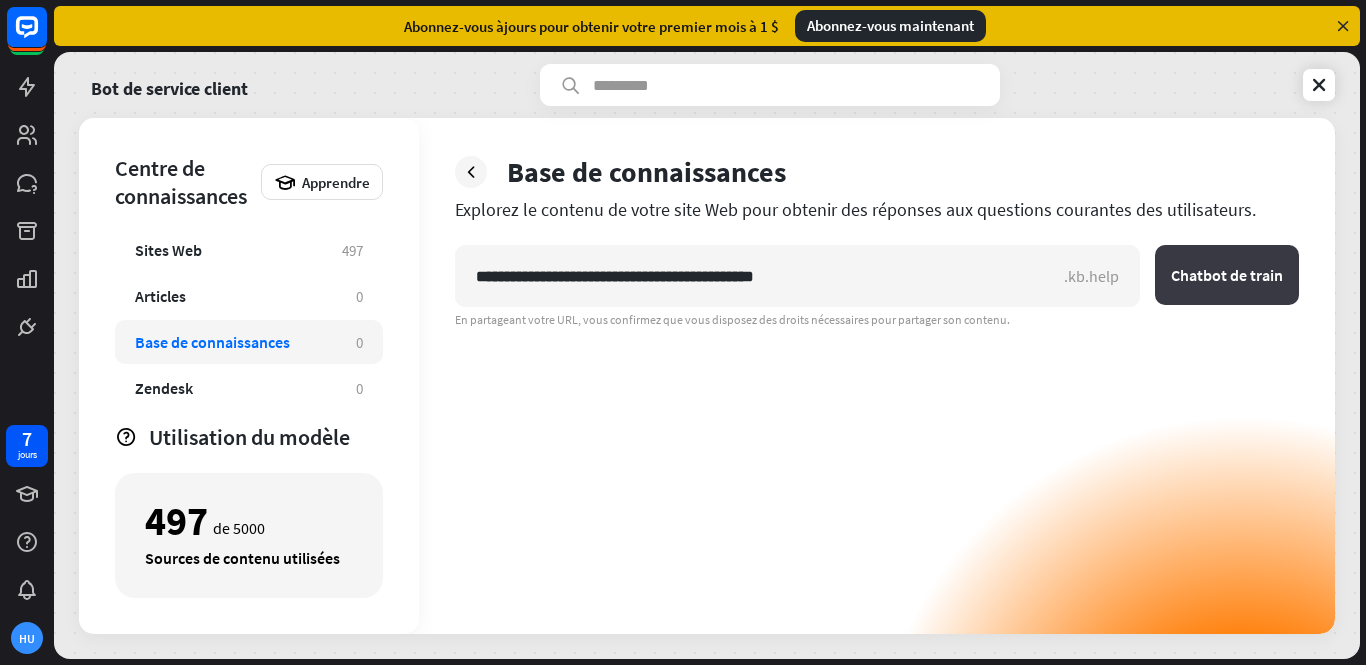 type on "**********" 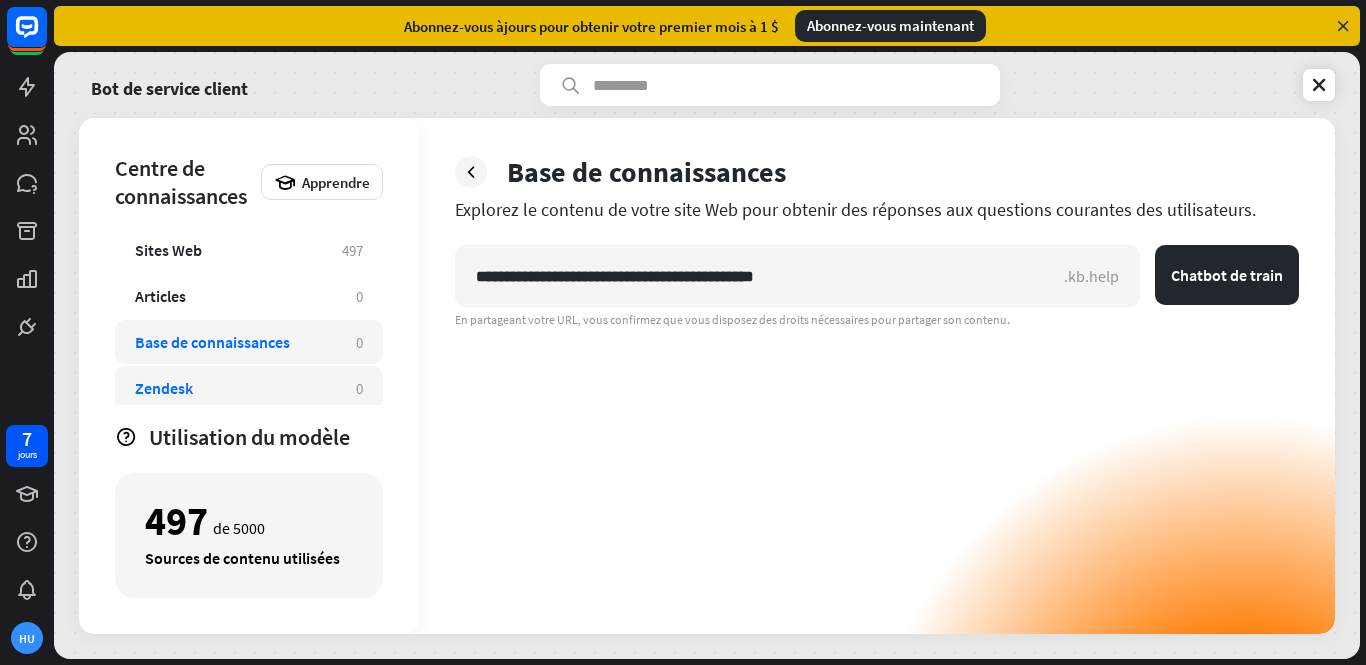 click on "Zendesk" at bounding box center [235, 388] 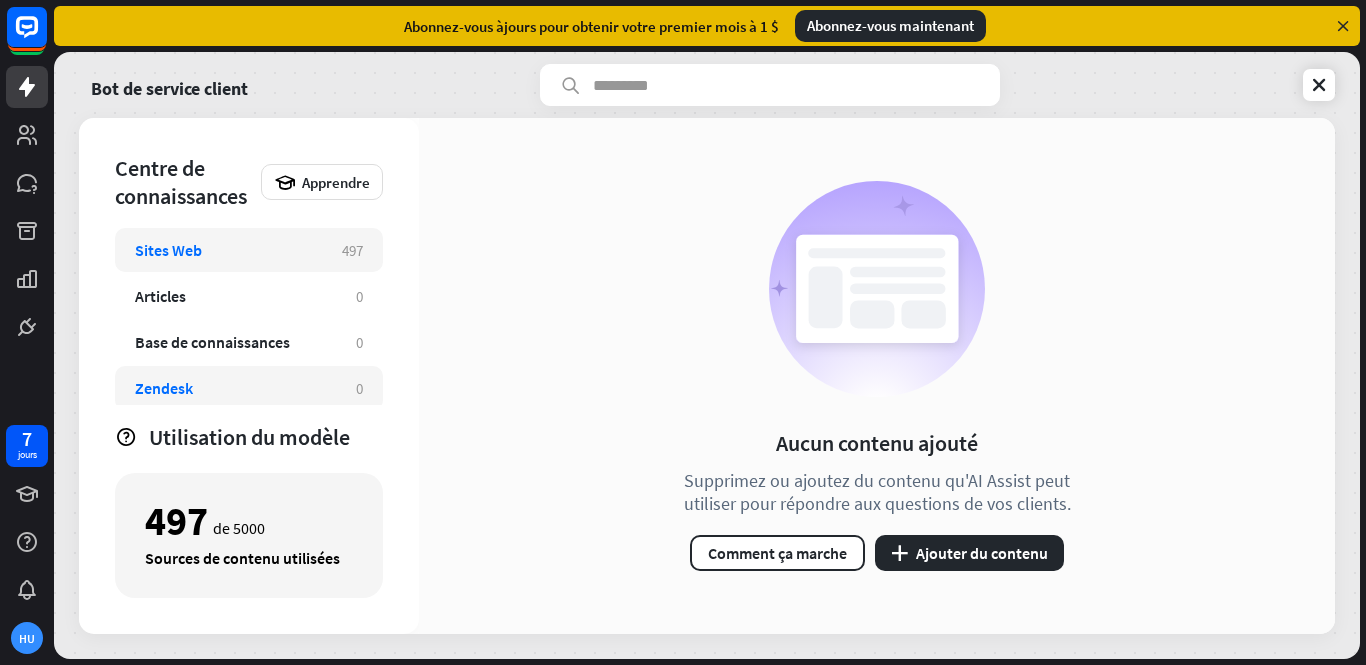 click on "Sites Web" at bounding box center [228, 250] 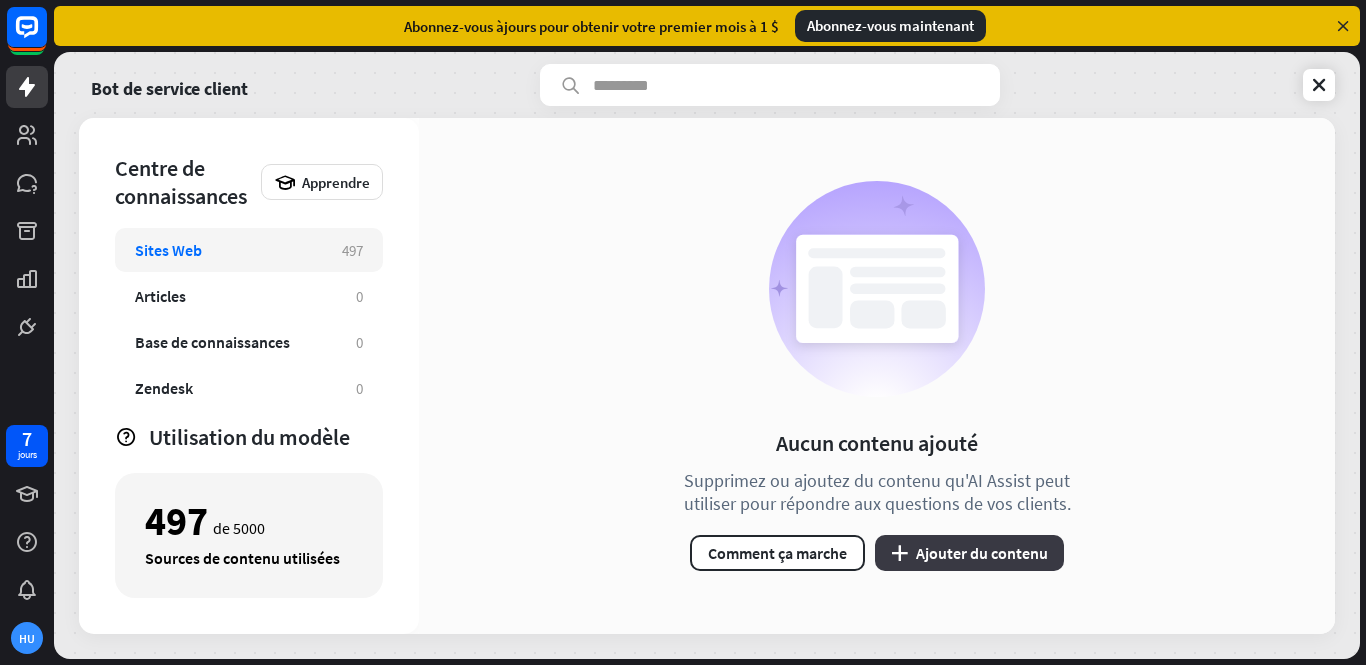click on "plus
Ajouter du contenu" at bounding box center [969, 553] 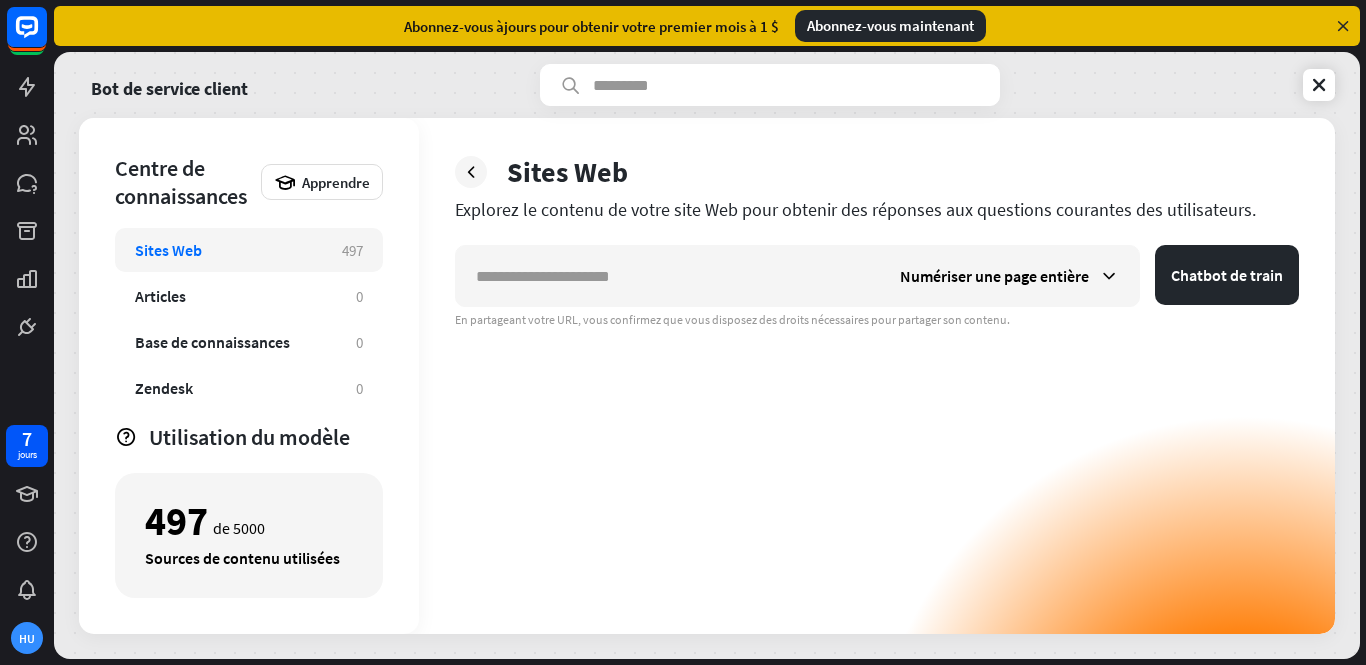 type on "*" 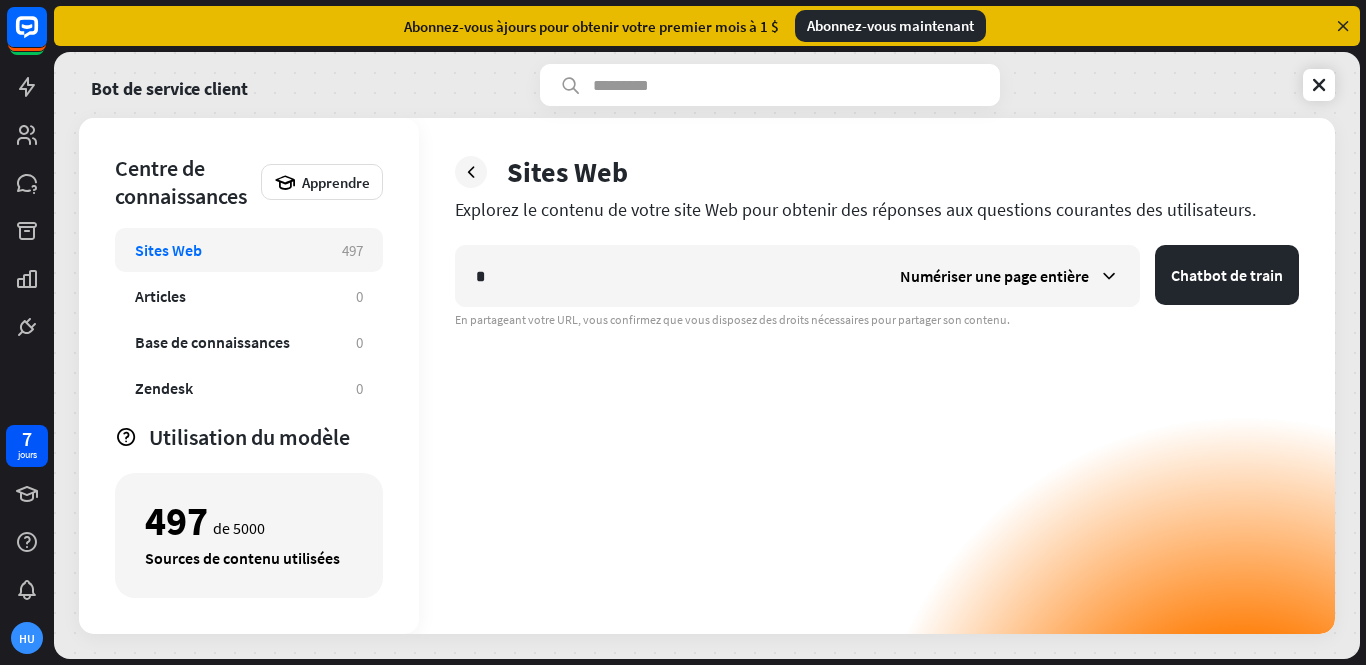 type 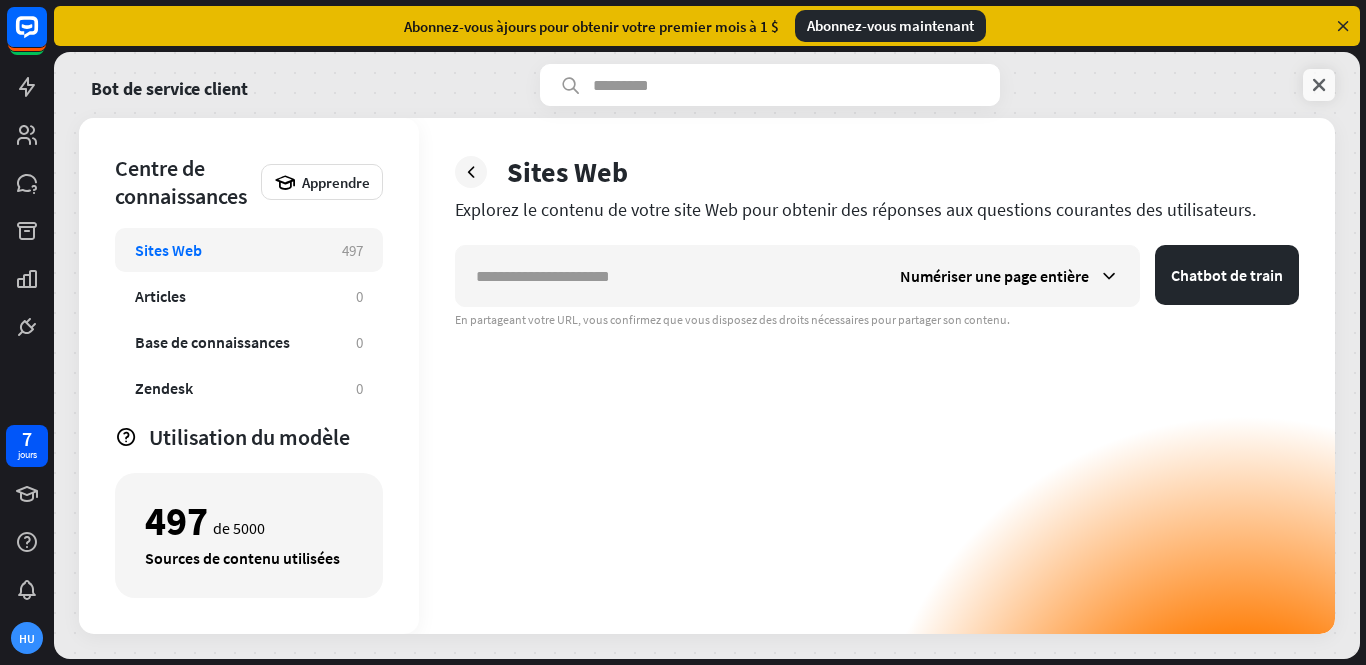 click at bounding box center [1319, 85] 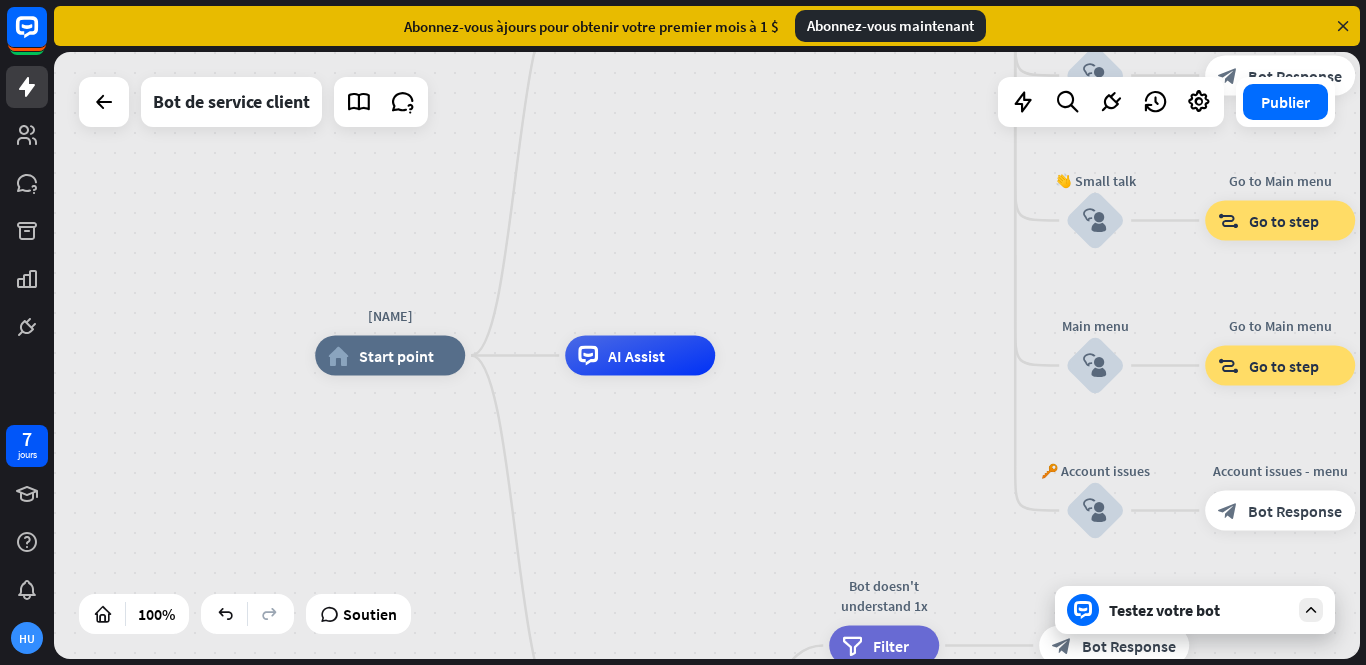 click on "Testez votre bot" at bounding box center (1195, 610) 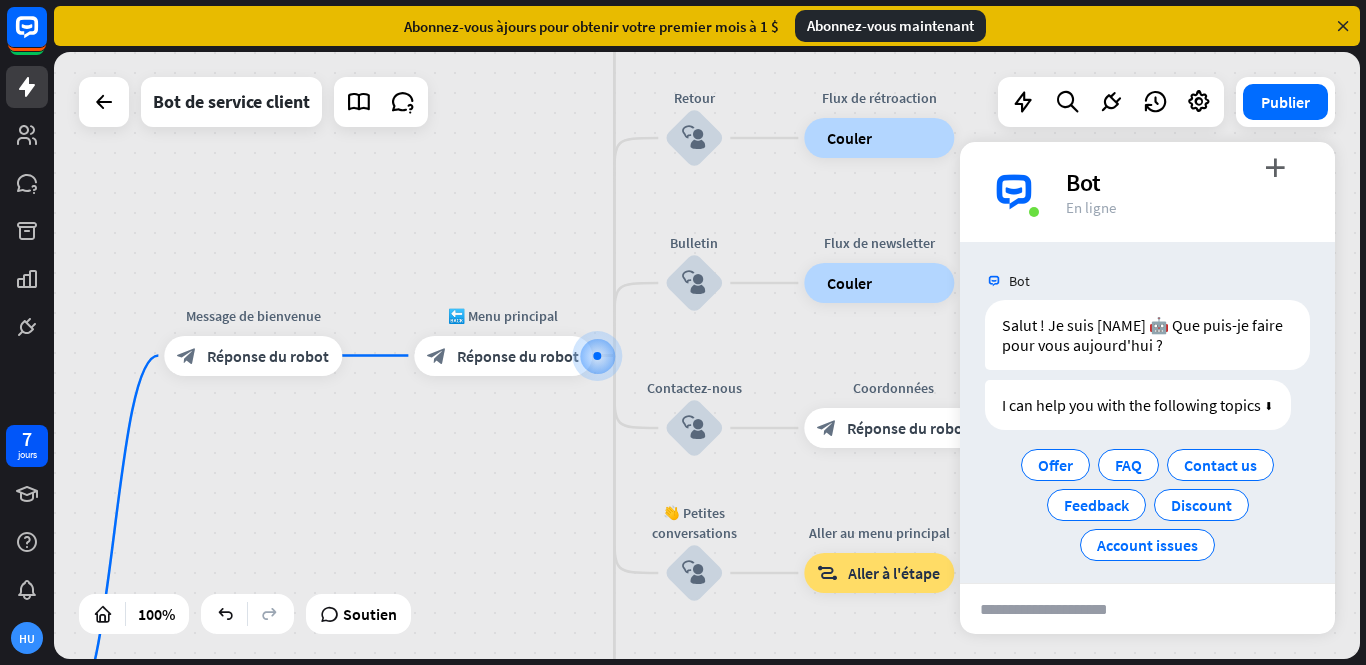 click on "envoyer" at bounding box center [1237, 609] 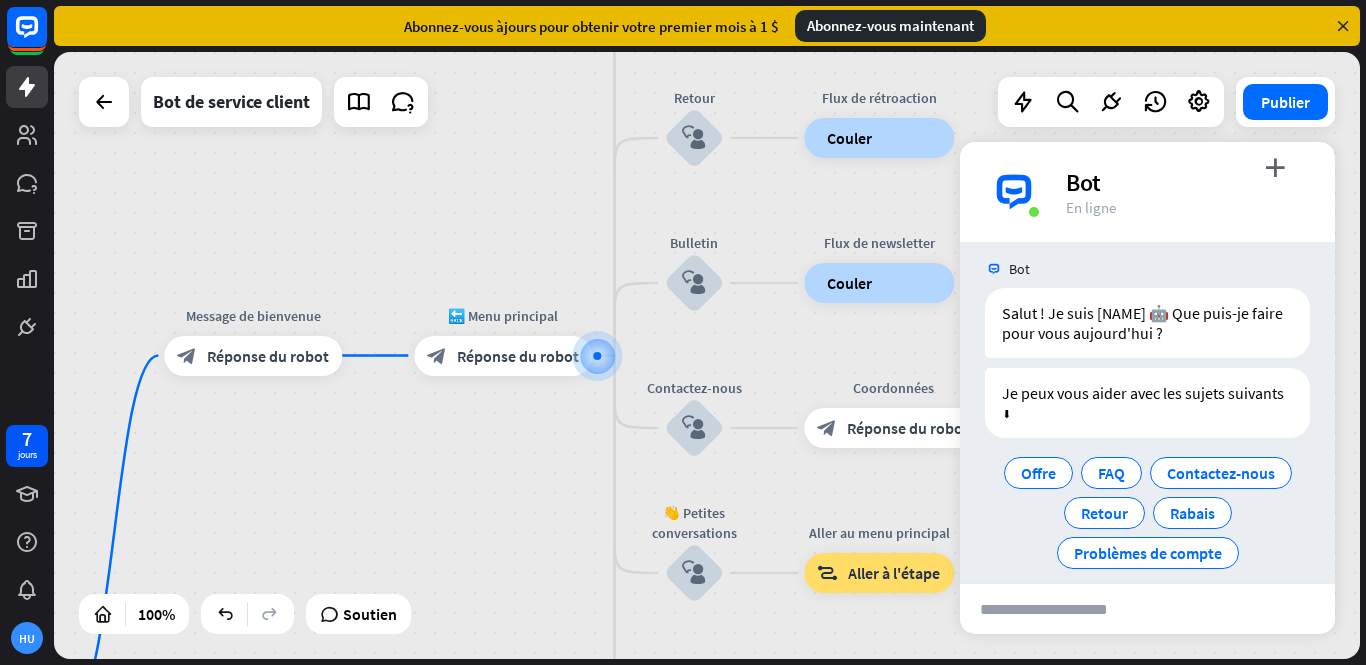 click at bounding box center (1049, 609) 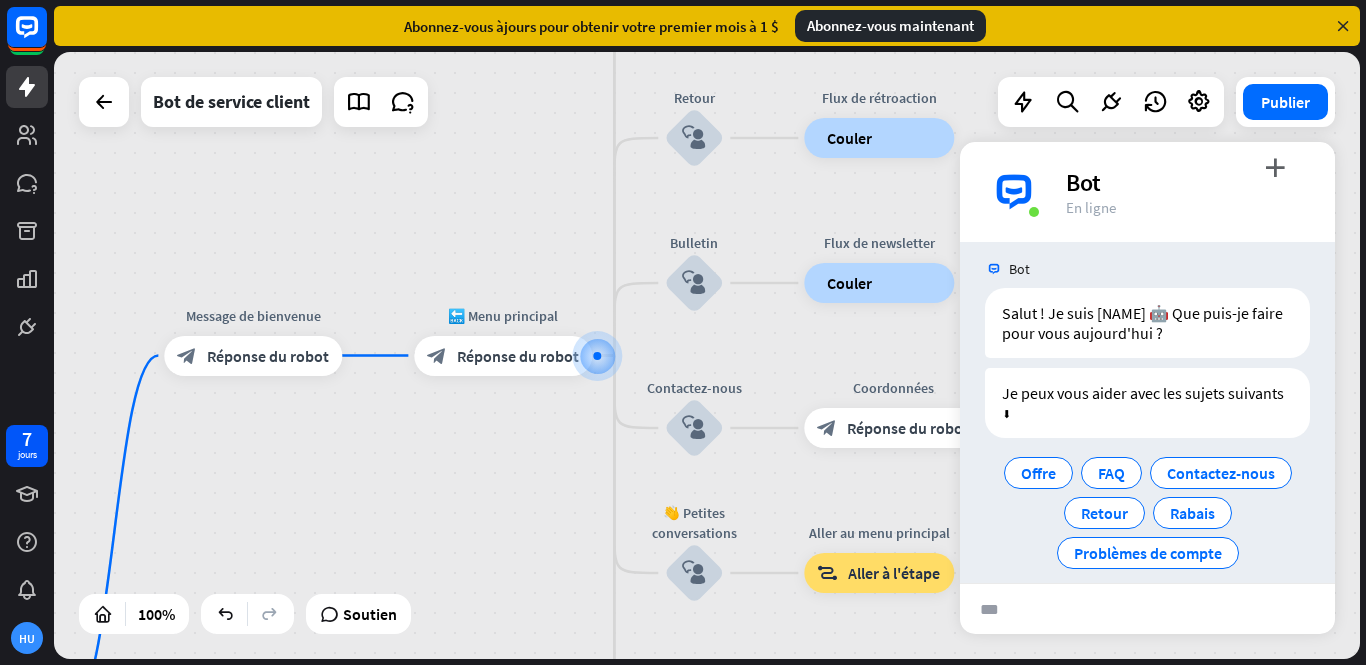 type on "*****" 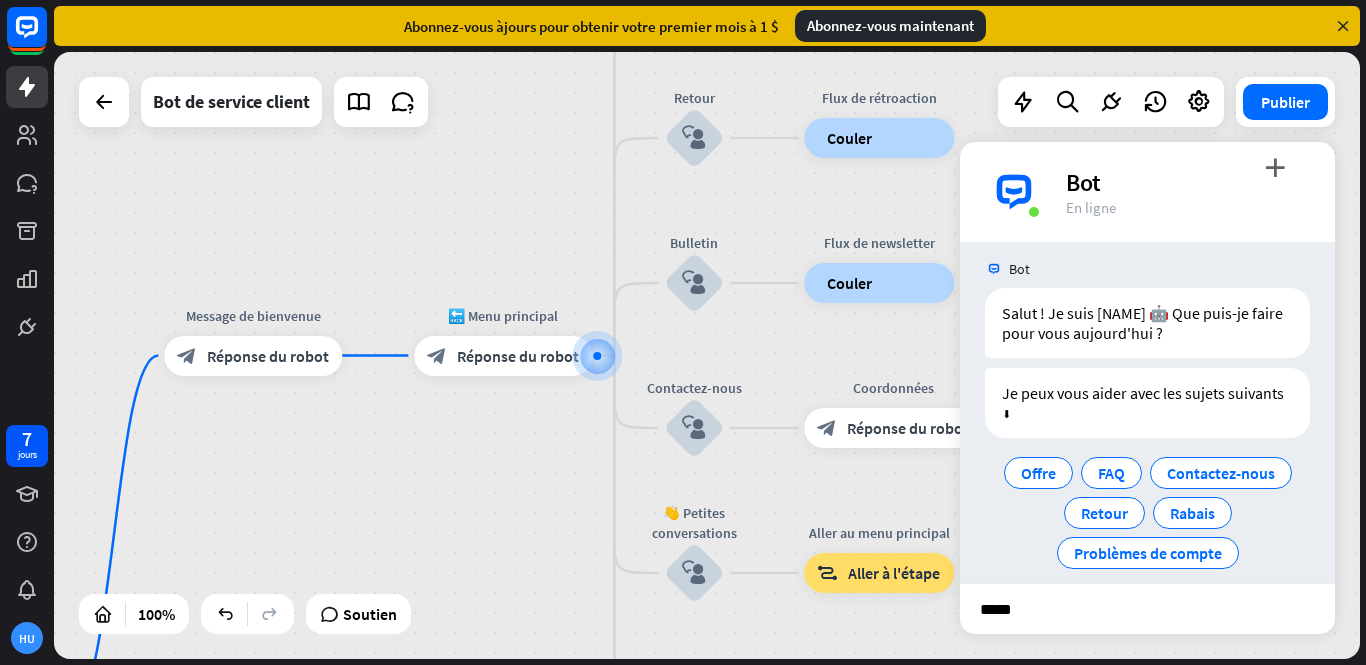 type 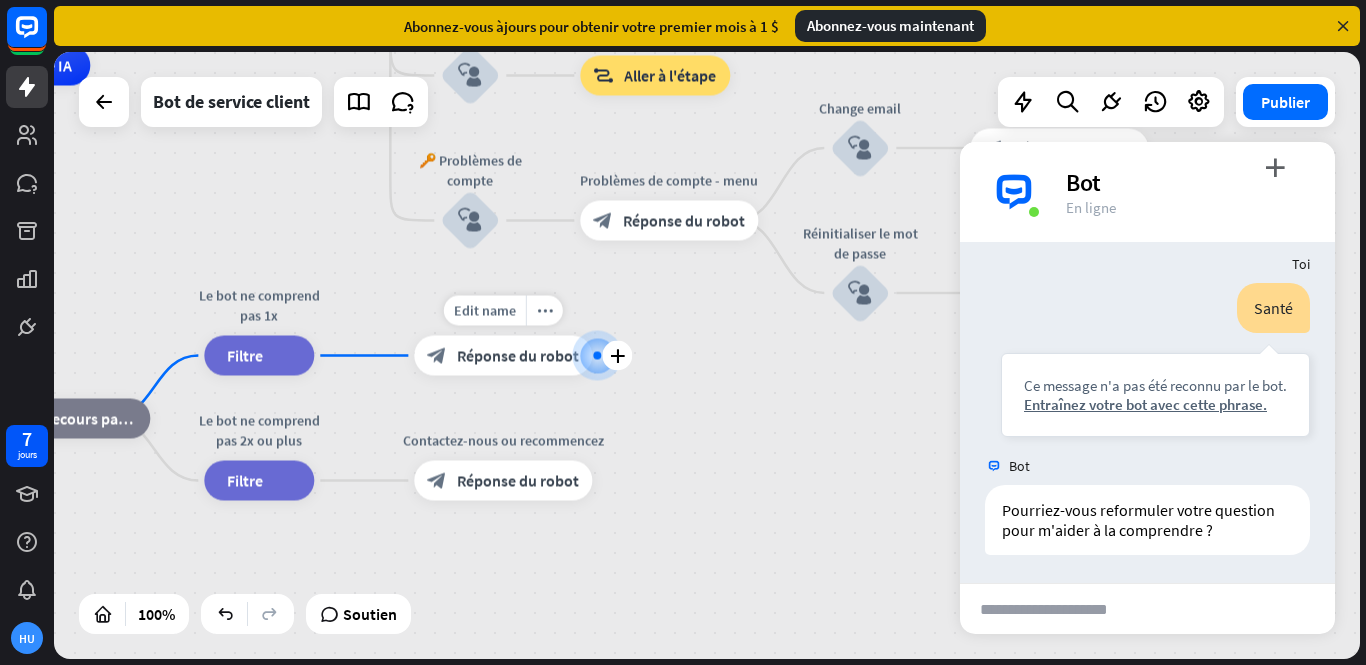 scroll, scrollTop: 217, scrollLeft: 0, axis: vertical 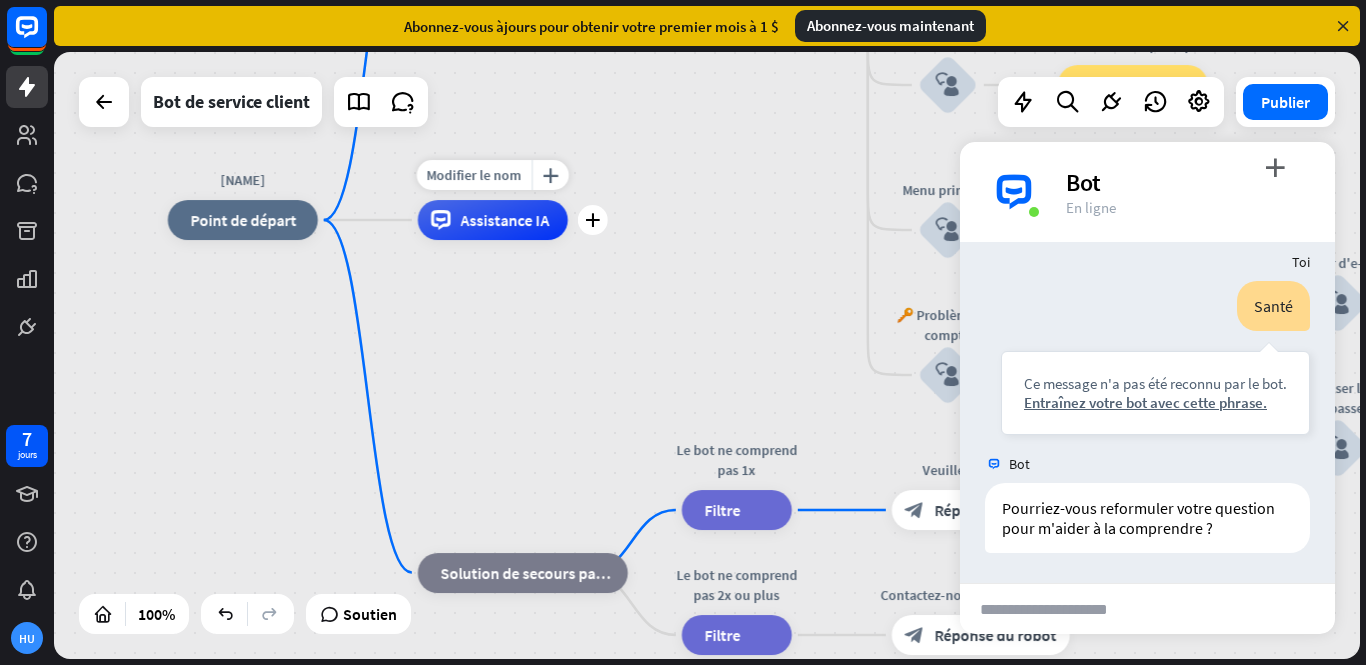 click on "Assistance IA" at bounding box center [493, 220] 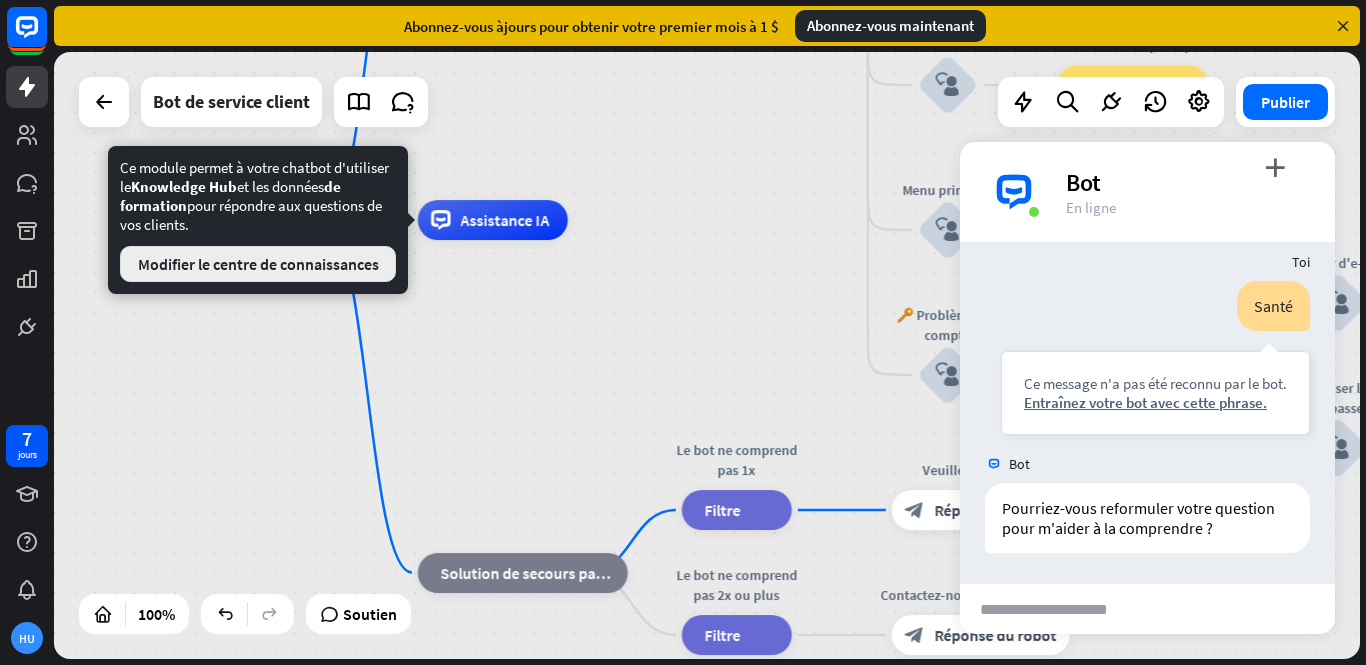 click on "Modifier le centre de connaissances" at bounding box center [258, 264] 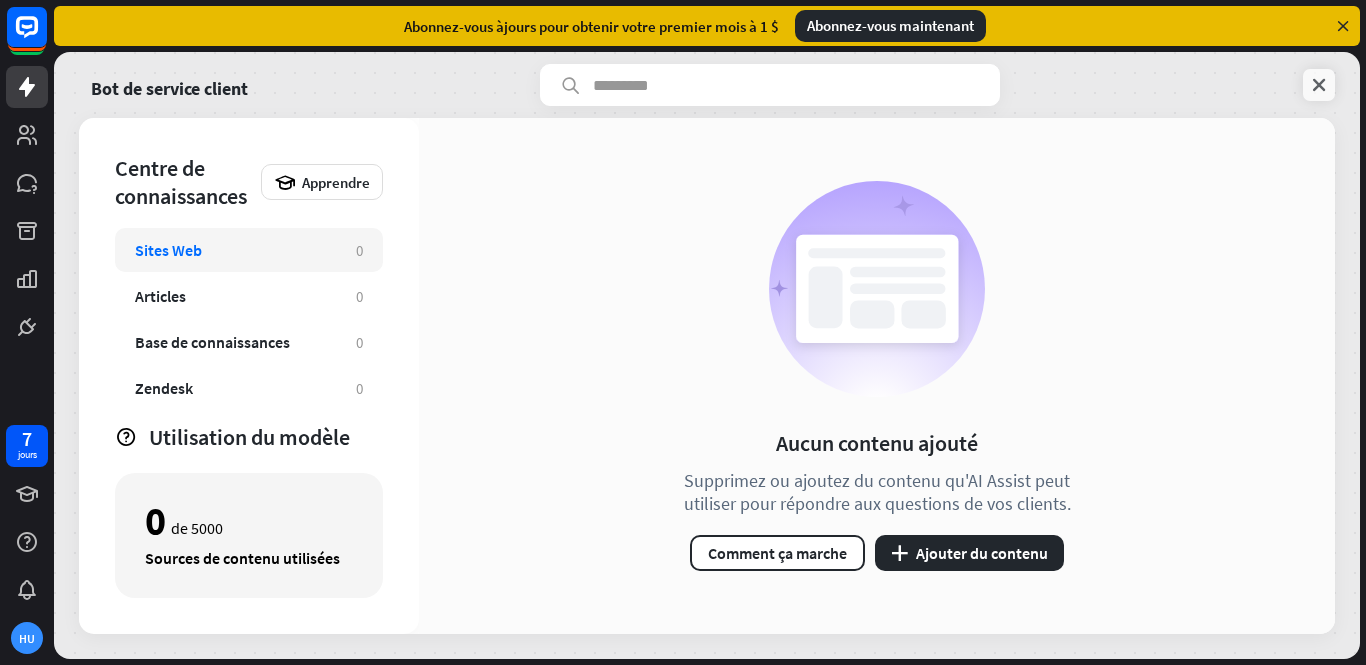 click at bounding box center [1319, 85] 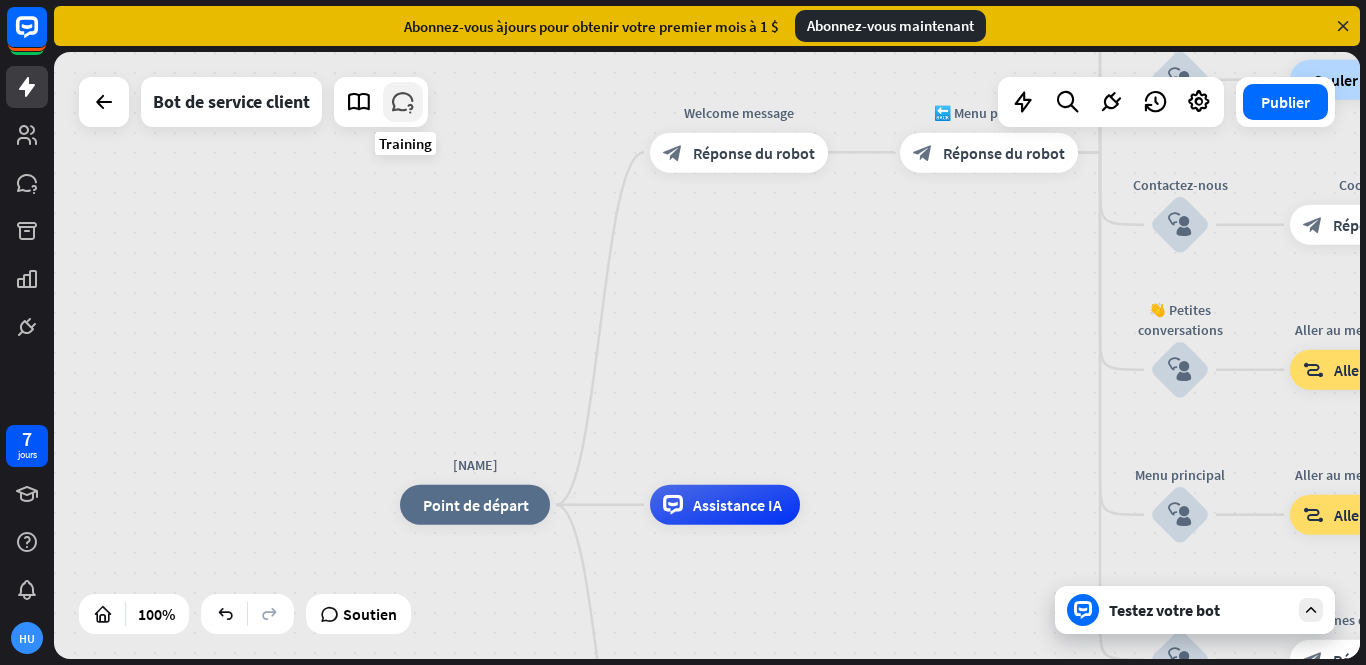 click at bounding box center (403, 102) 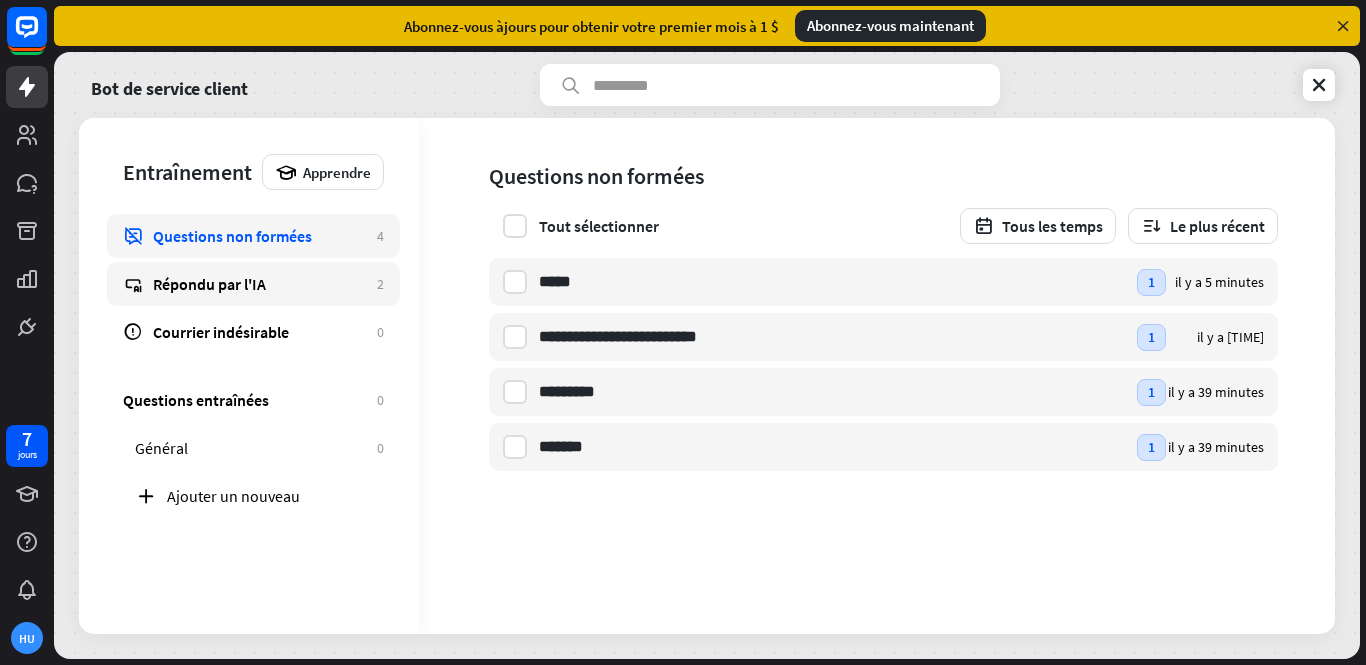 click on "Répondu par l'IA   2" at bounding box center (253, 284) 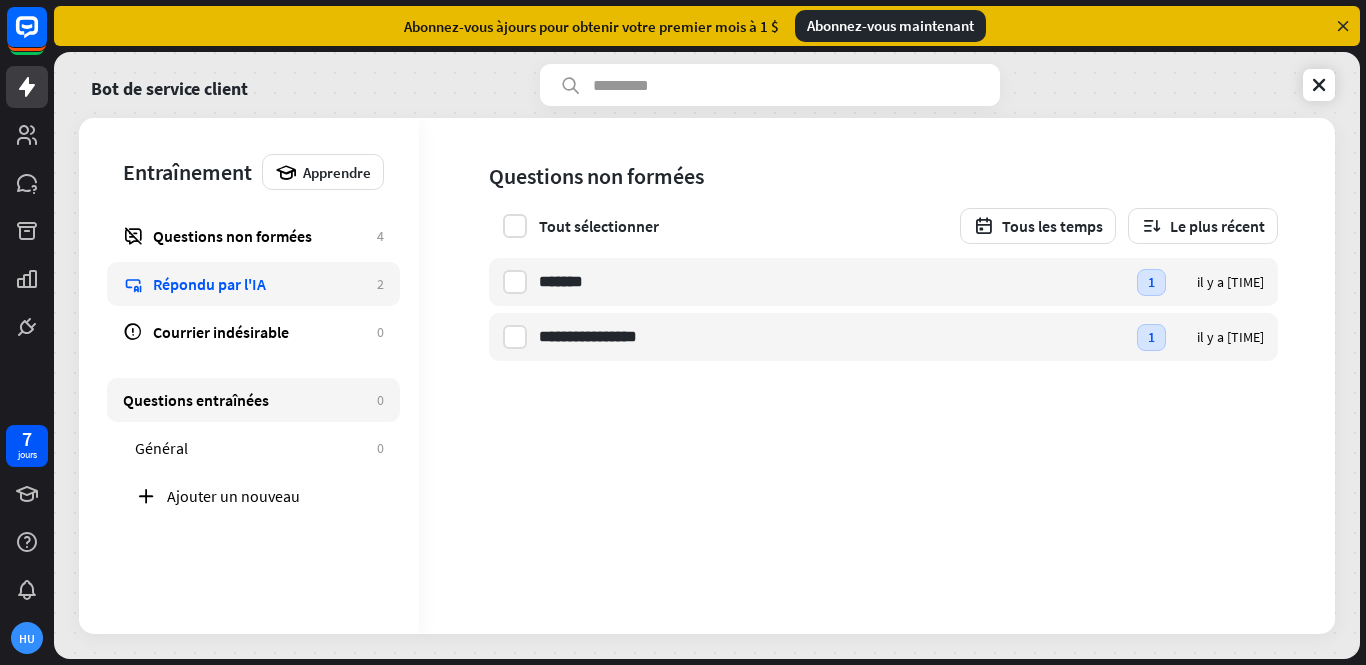 click on "Questions entraînées" at bounding box center (245, 400) 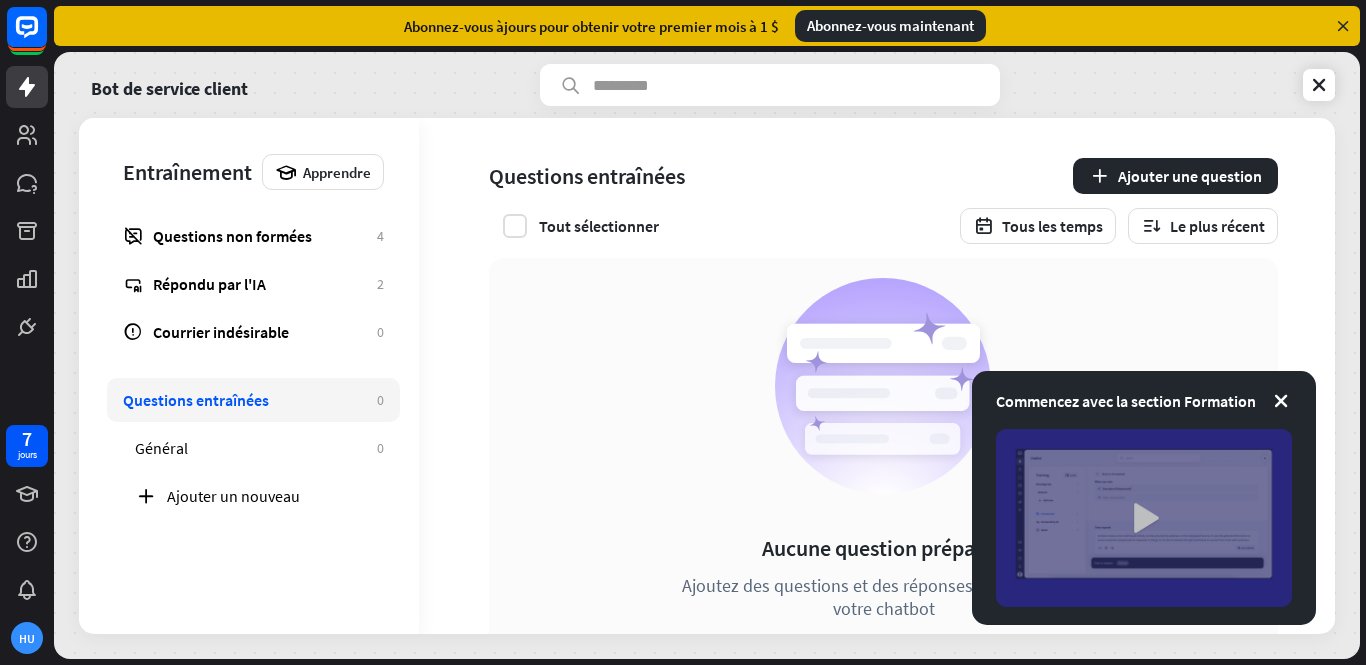 click at bounding box center (1144, 518) 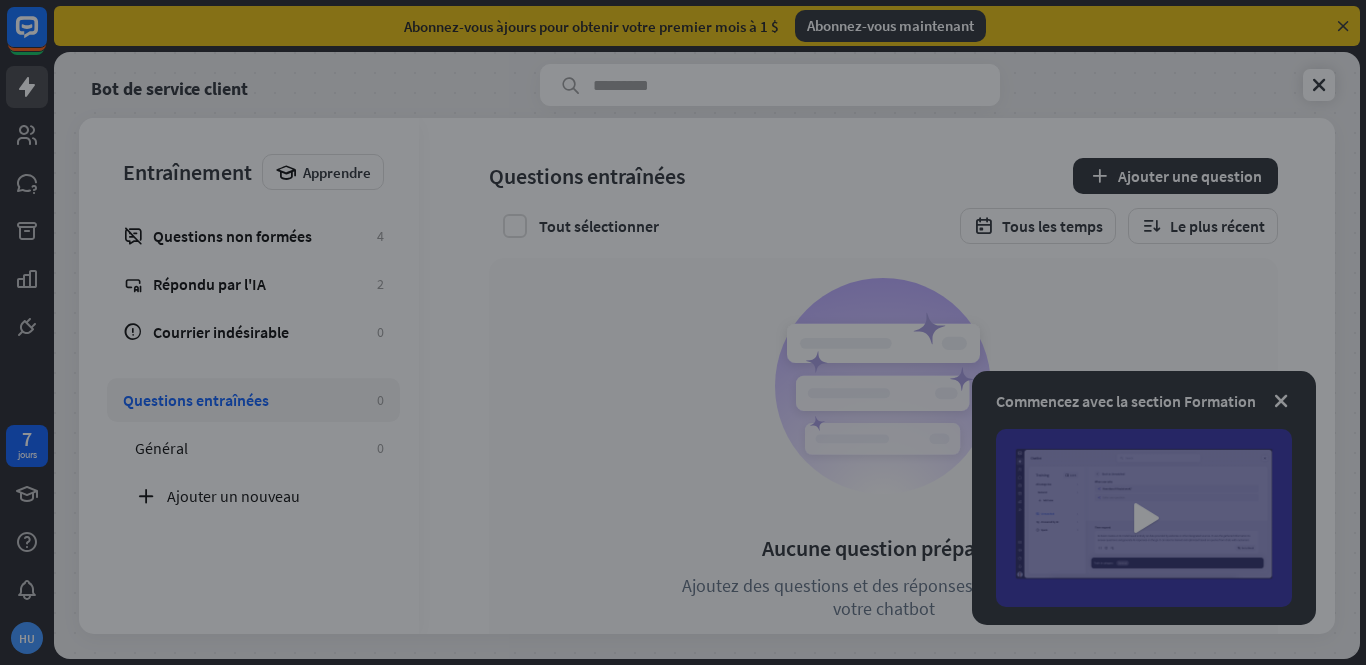 click on "fermer" at bounding box center (683, 332) 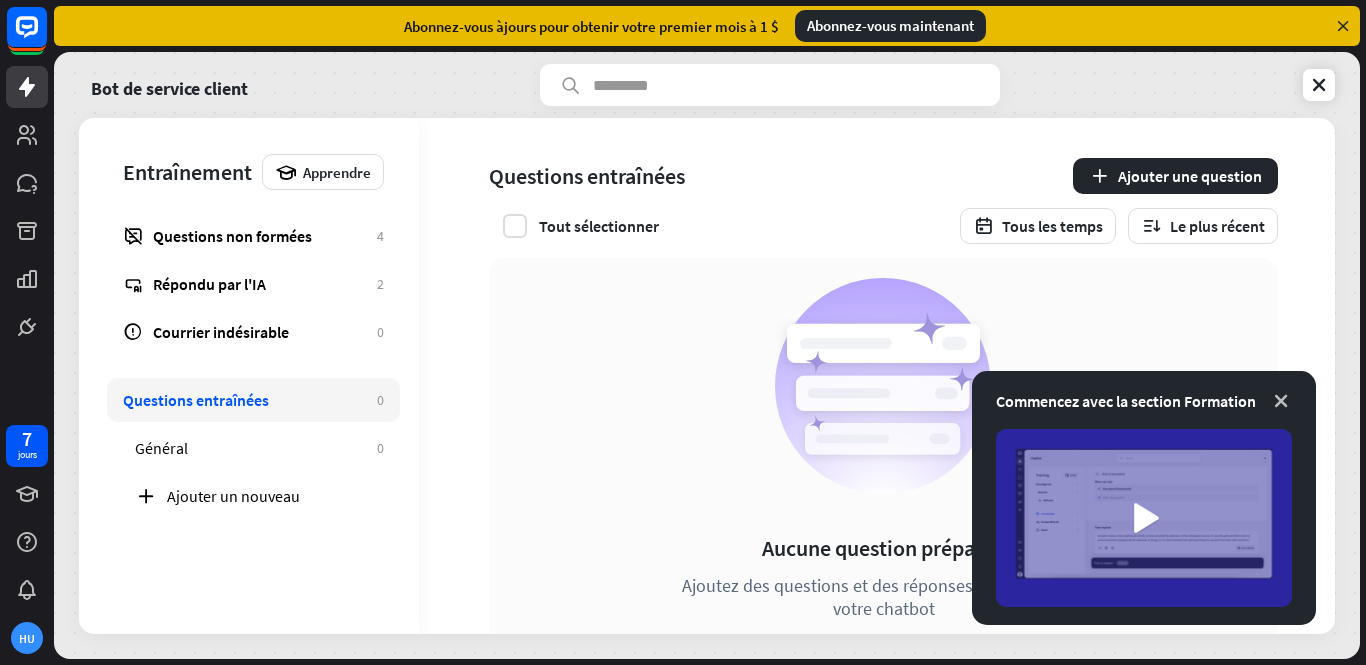 click at bounding box center (1281, 401) 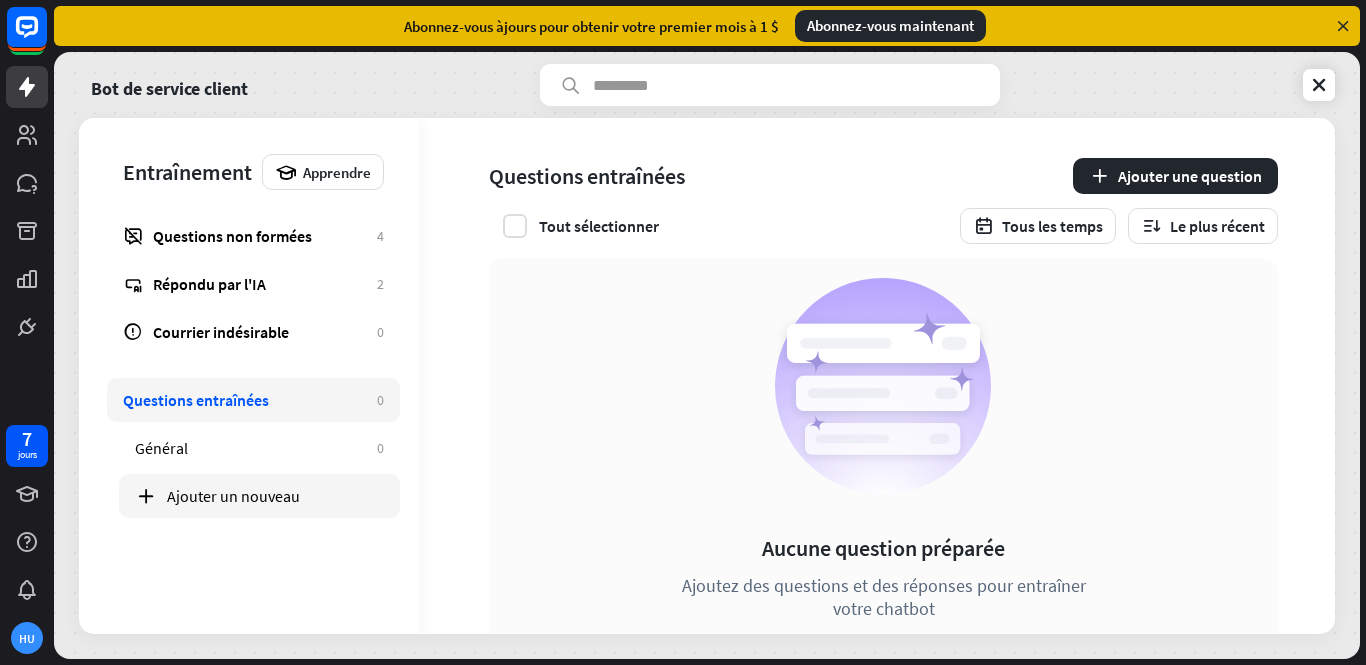 click on "Ajouter un nouveau" at bounding box center [233, 496] 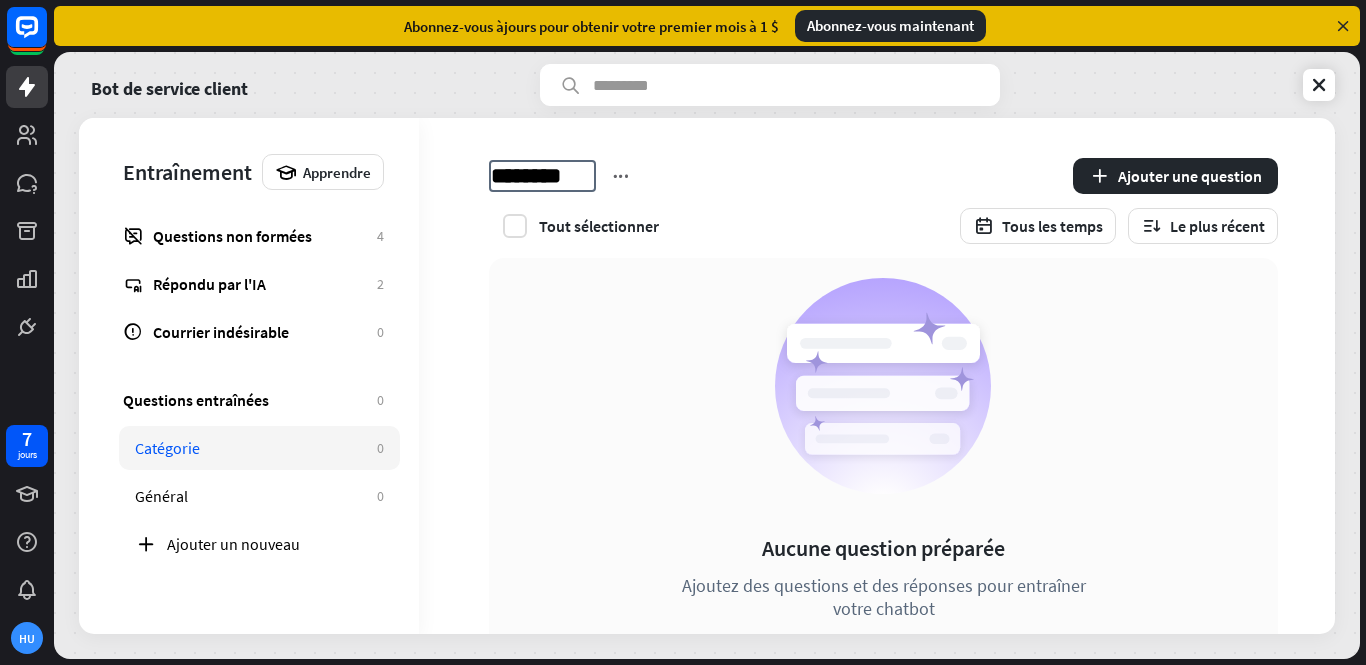 click on "Catégorie   0" at bounding box center [259, 448] 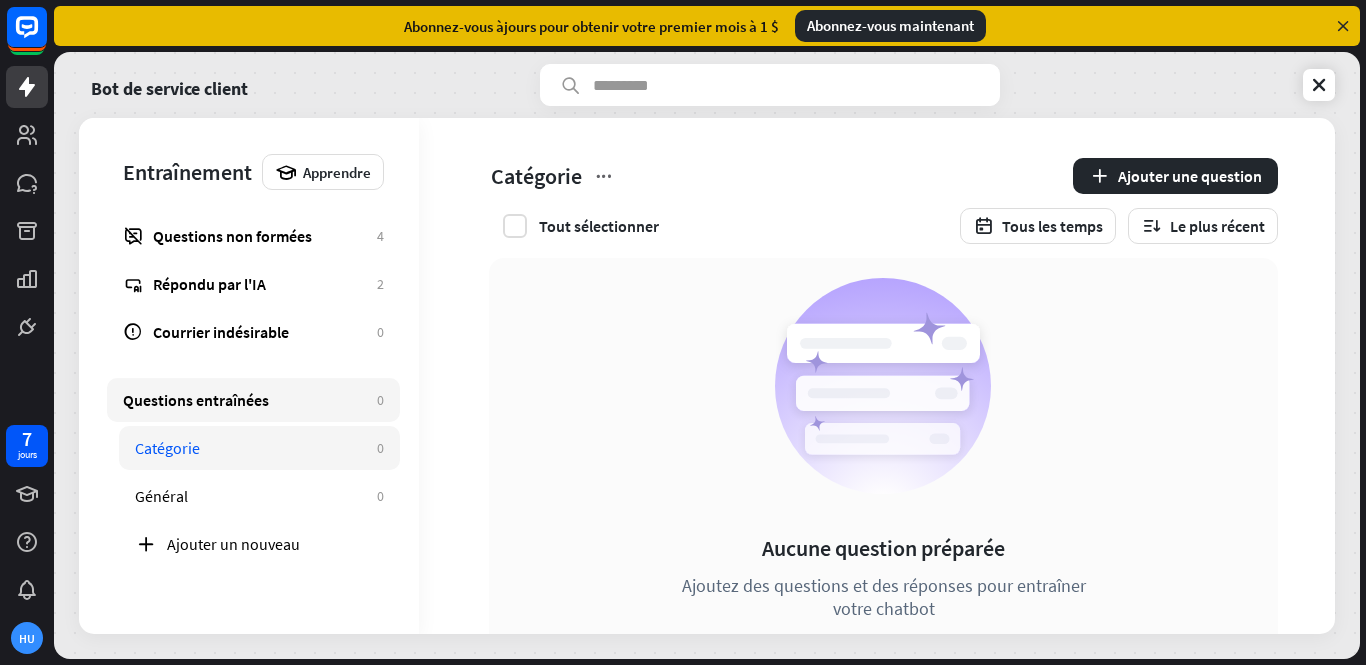 click on "Questions entraînées" at bounding box center (245, 400) 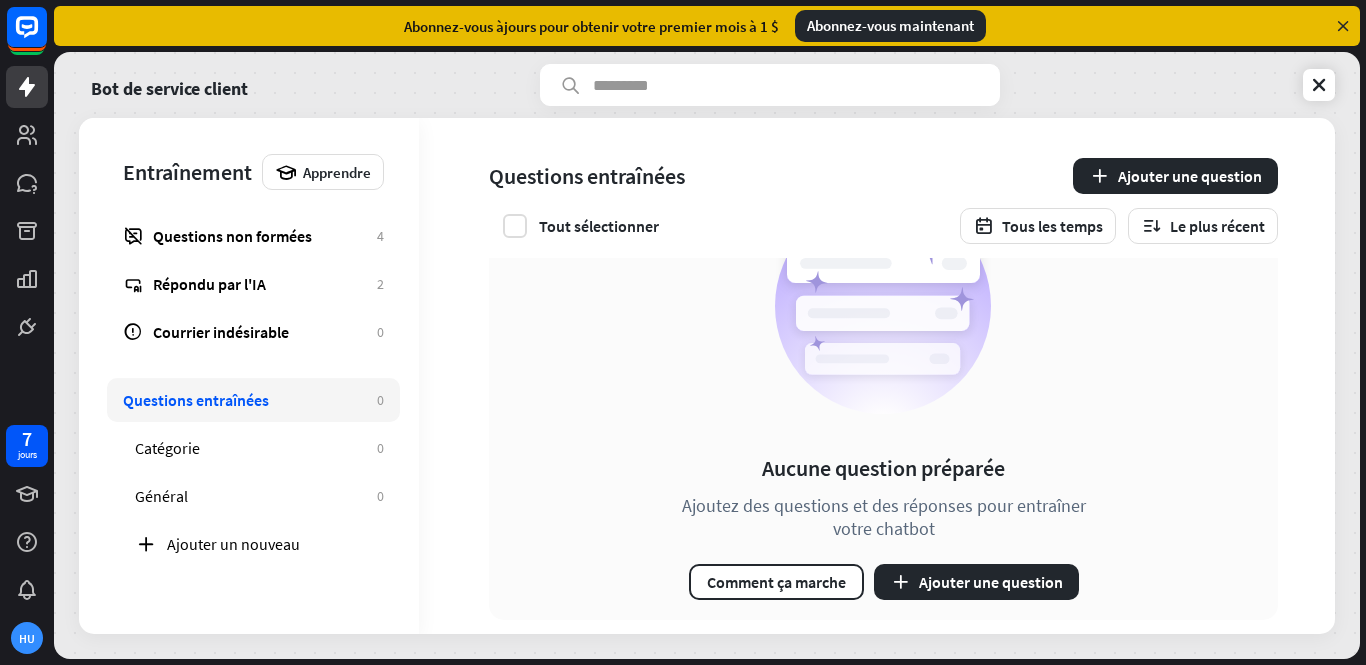 scroll, scrollTop: 108, scrollLeft: 0, axis: vertical 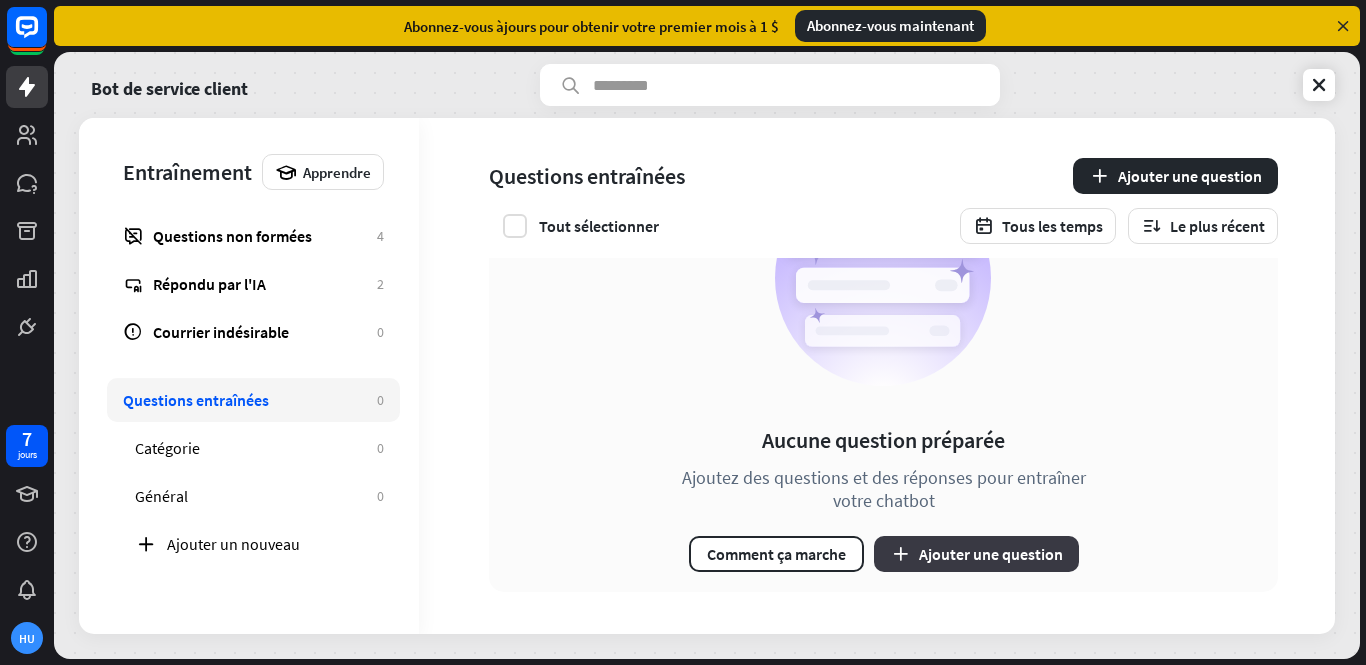 click on "Ajouter une question" at bounding box center (976, 554) 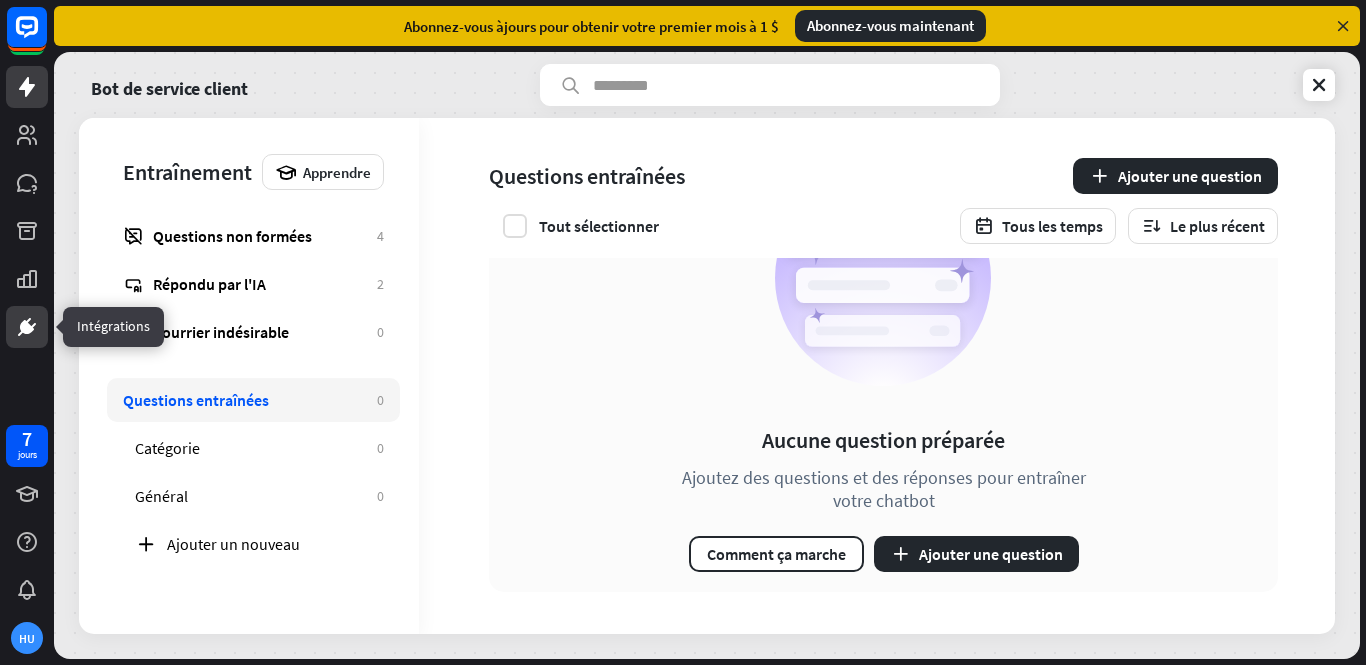 click at bounding box center [27, 327] 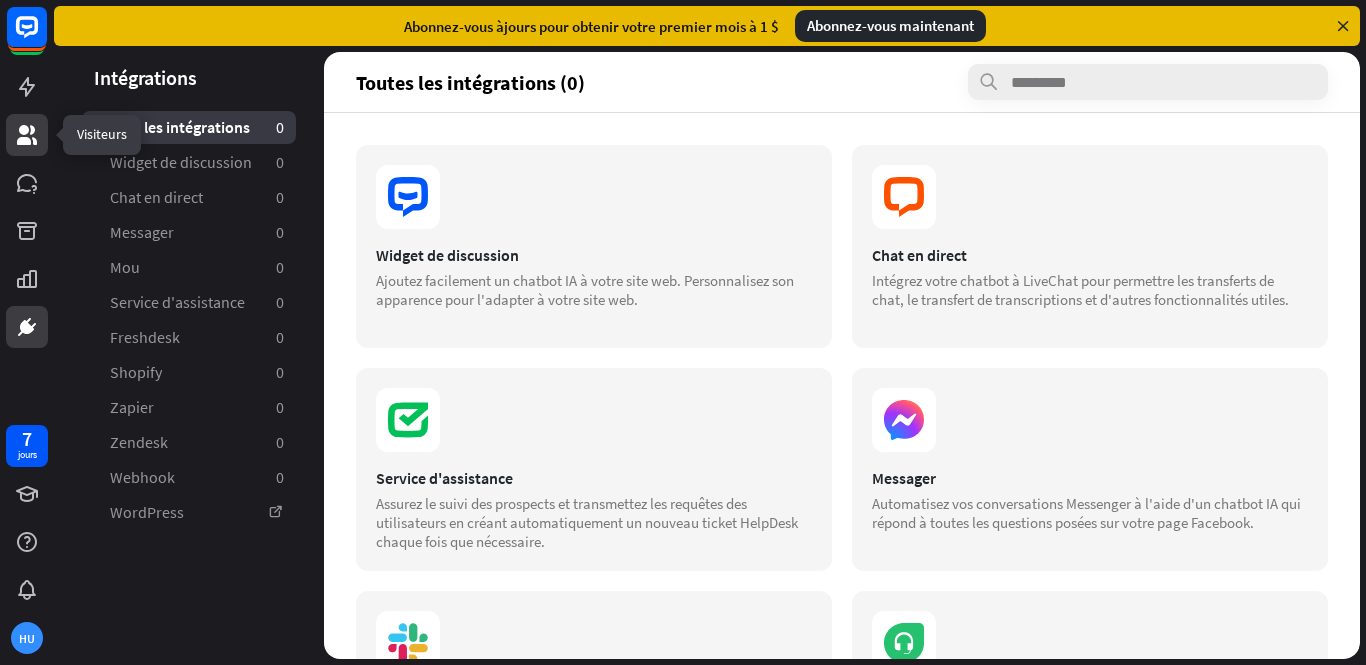 click at bounding box center (27, 135) 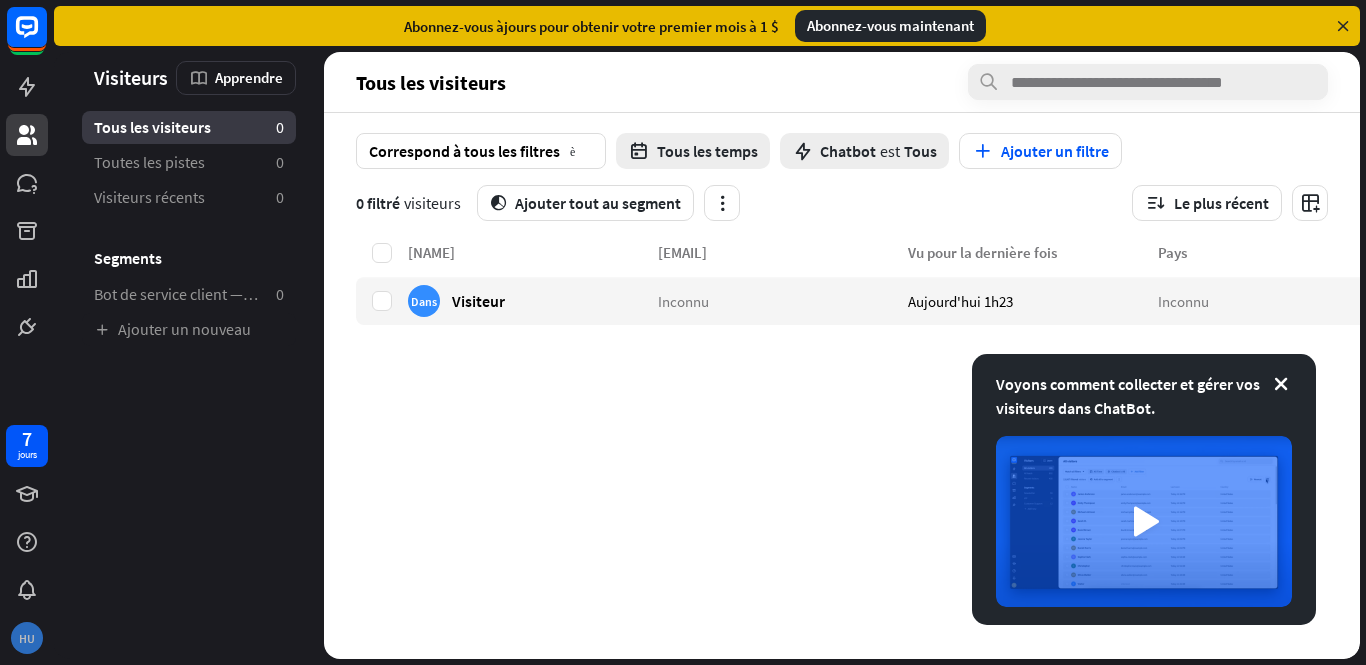 click on "HU" at bounding box center (27, 638) 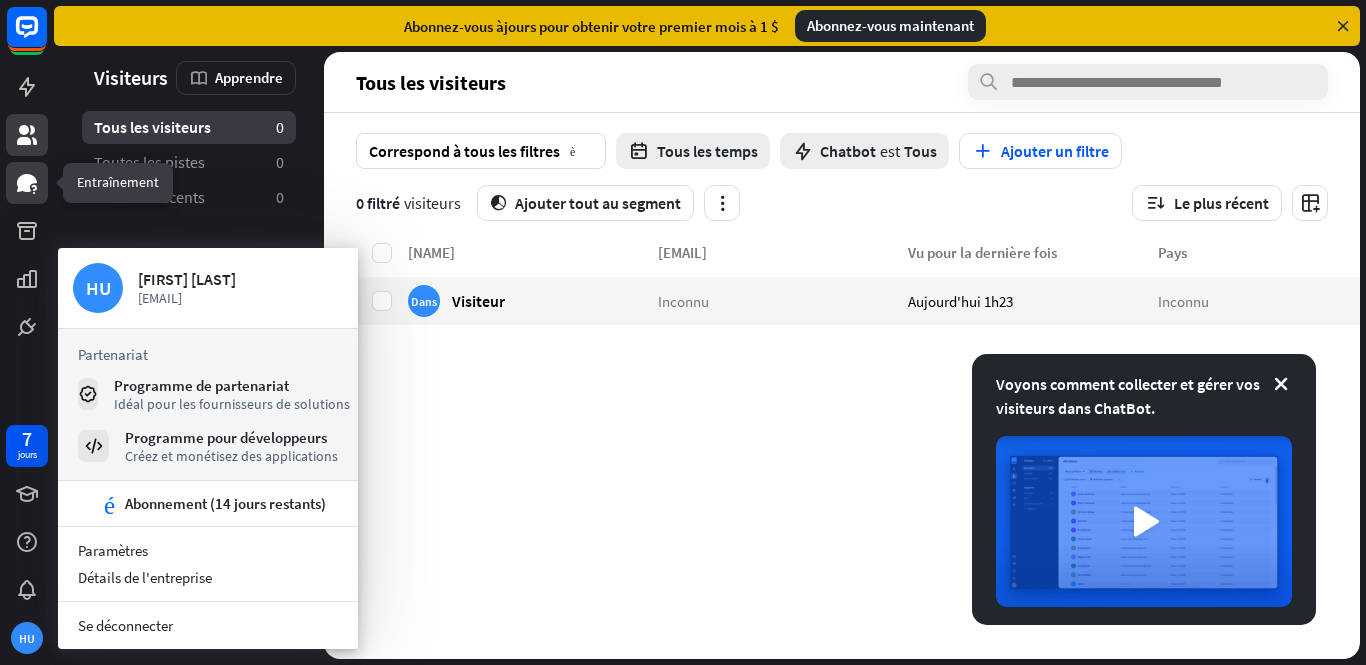 click at bounding box center (27, 183) 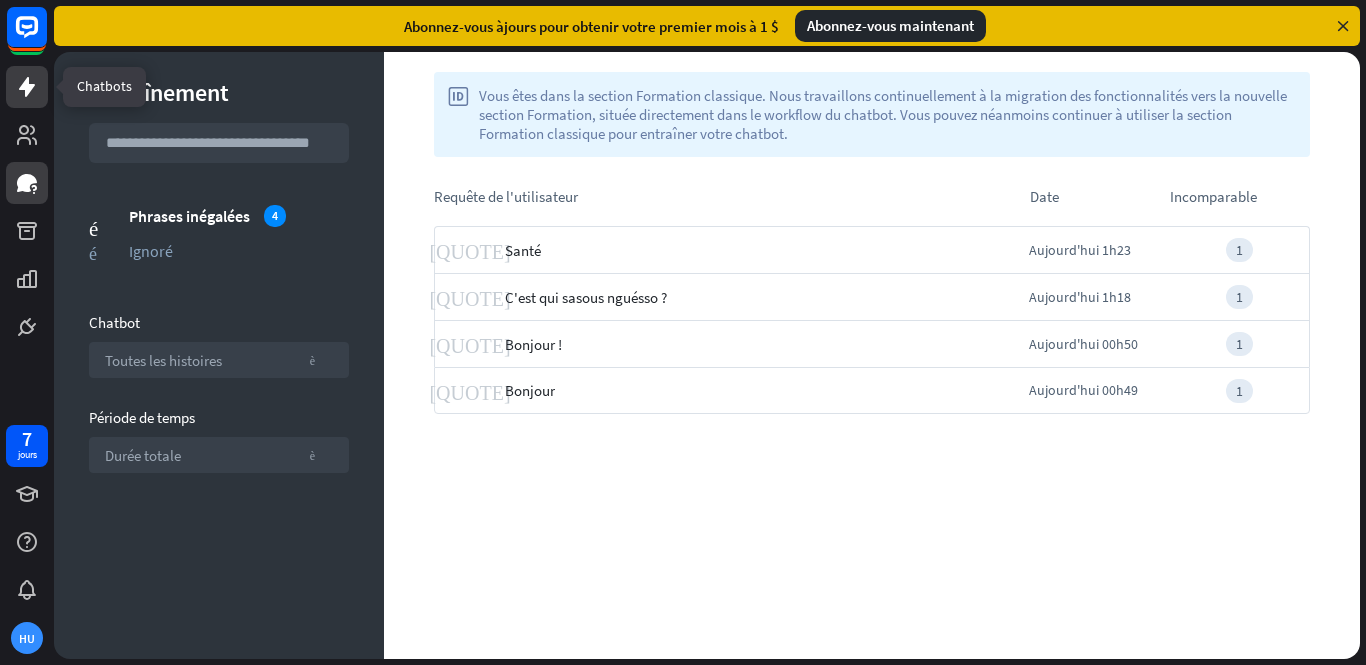 click 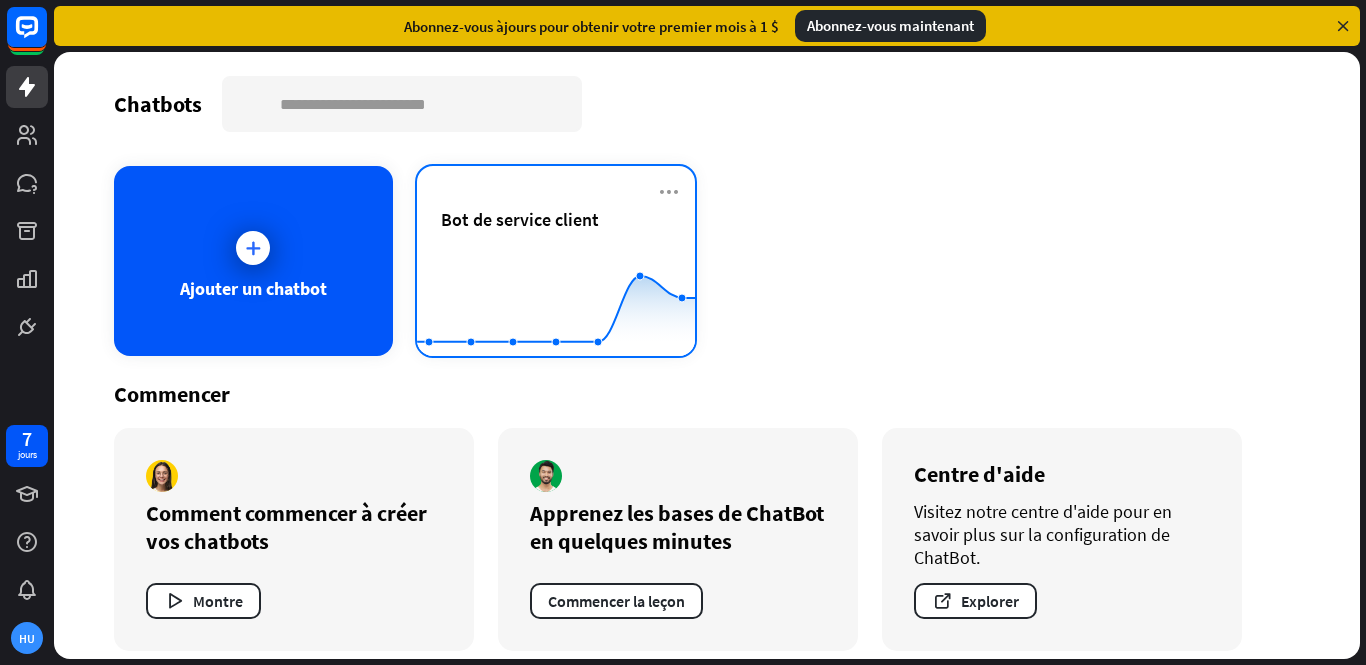 scroll, scrollTop: 16, scrollLeft: 0, axis: vertical 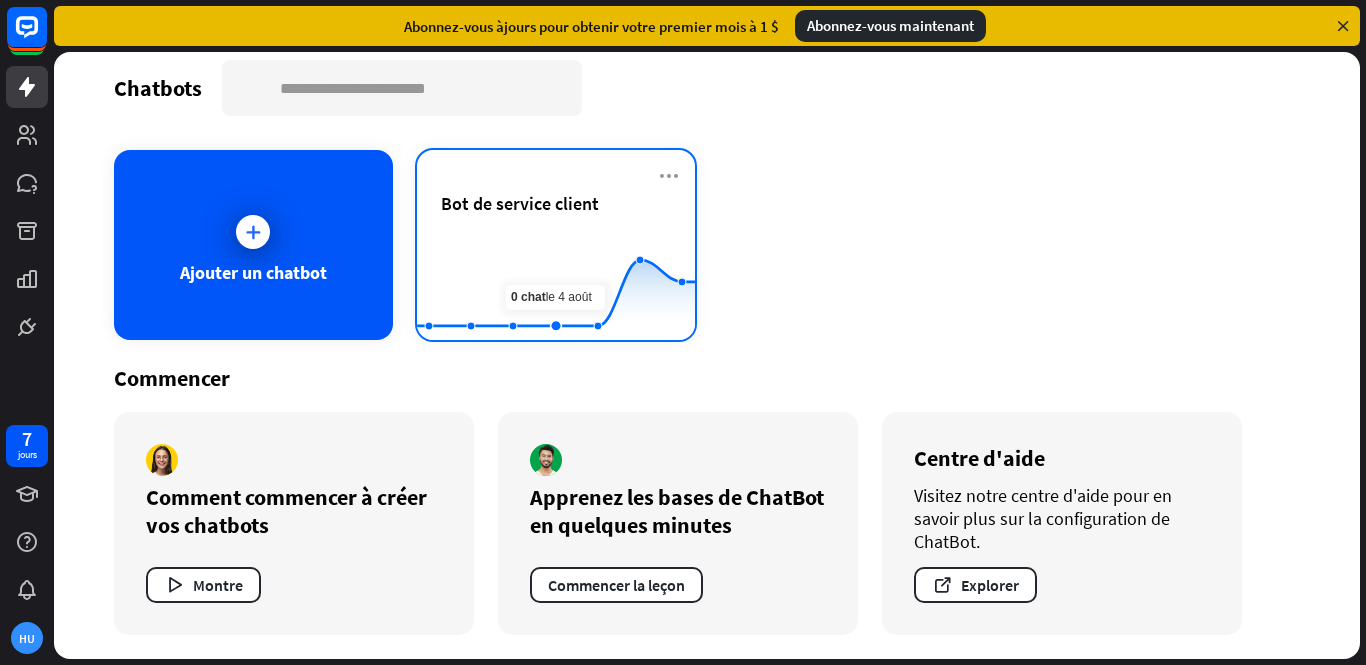 click 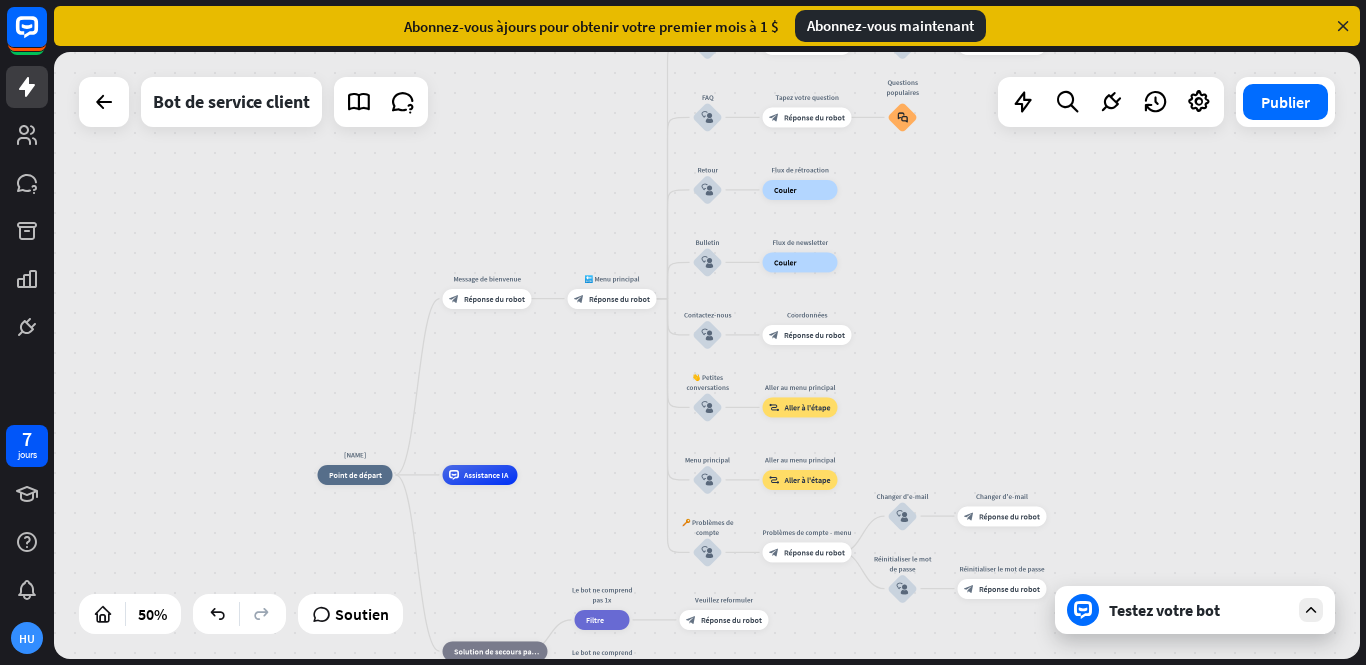 drag, startPoint x: 654, startPoint y: 177, endPoint x: 550, endPoint y: 556, distance: 393.0102 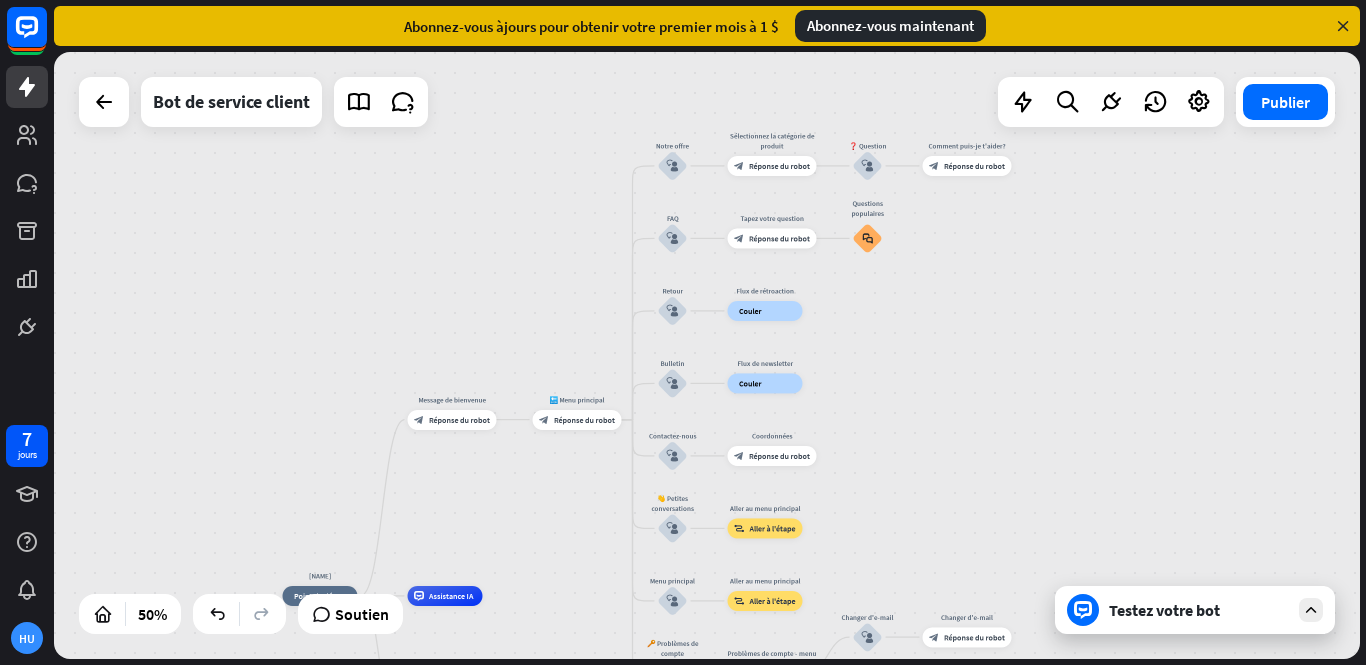 drag, startPoint x: 519, startPoint y: 230, endPoint x: 472, endPoint y: 329, distance: 109.59015 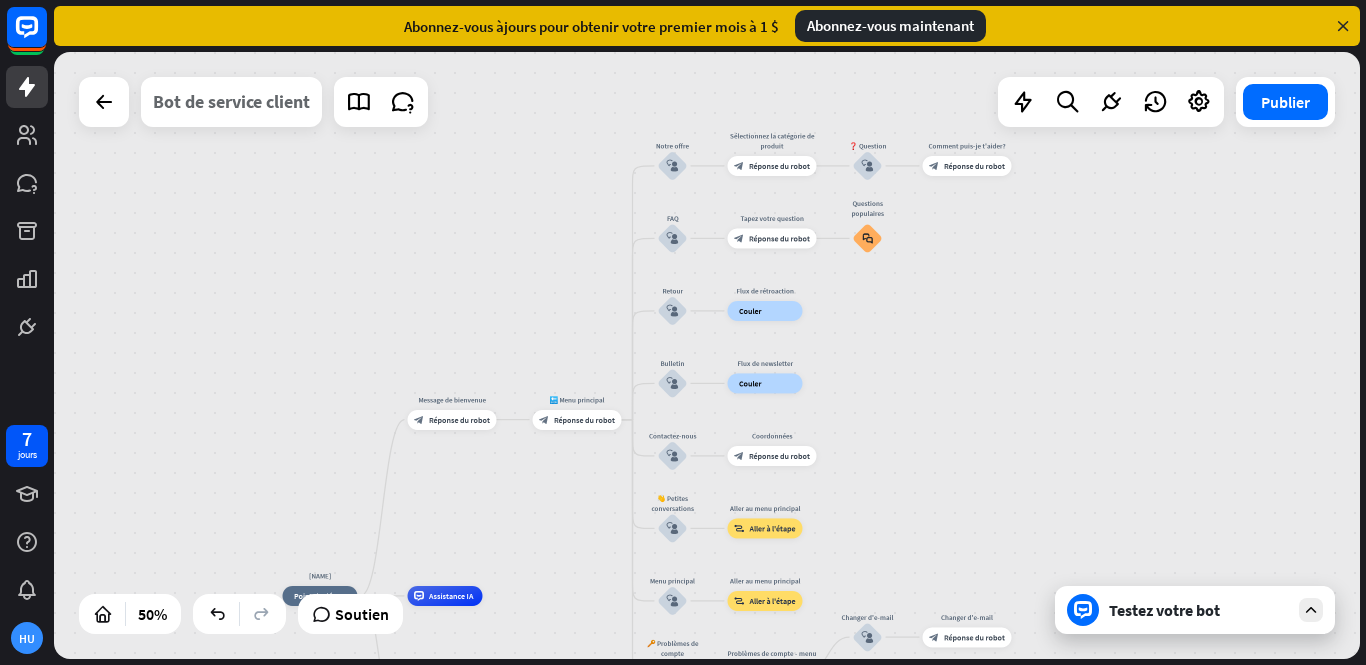 click on "Bot de service client" at bounding box center (231, 102) 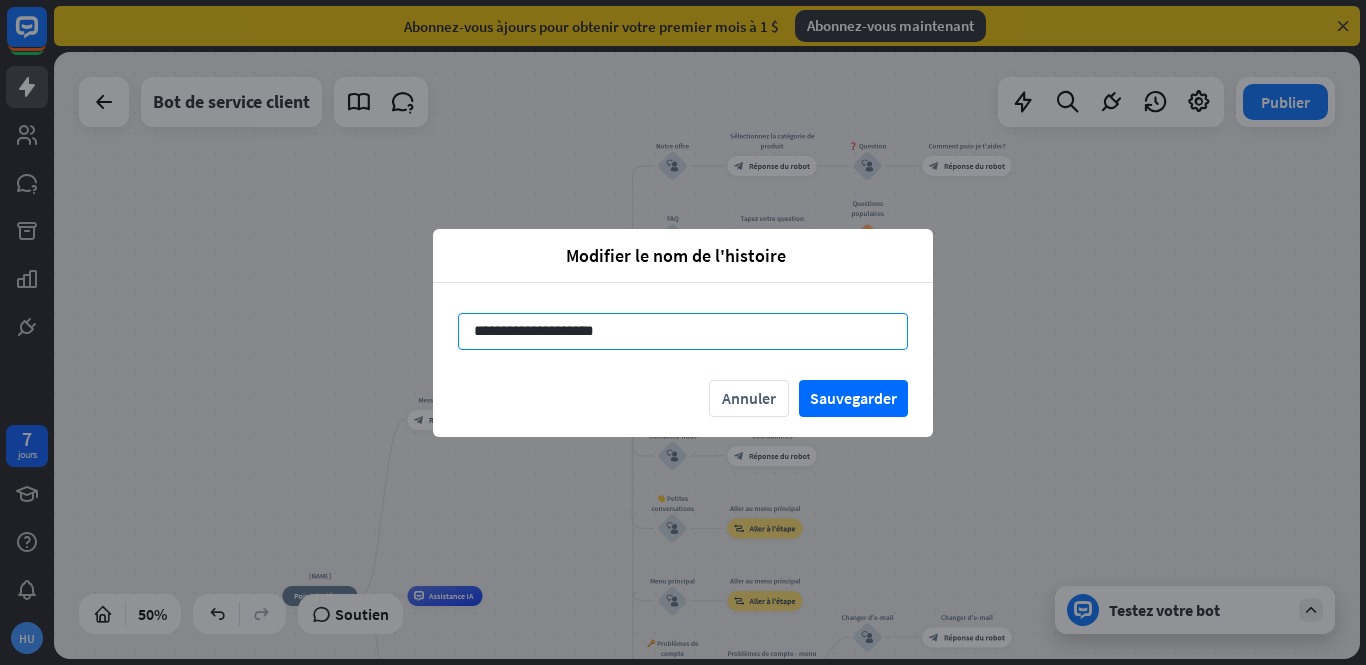 click on "**********" at bounding box center [683, 331] 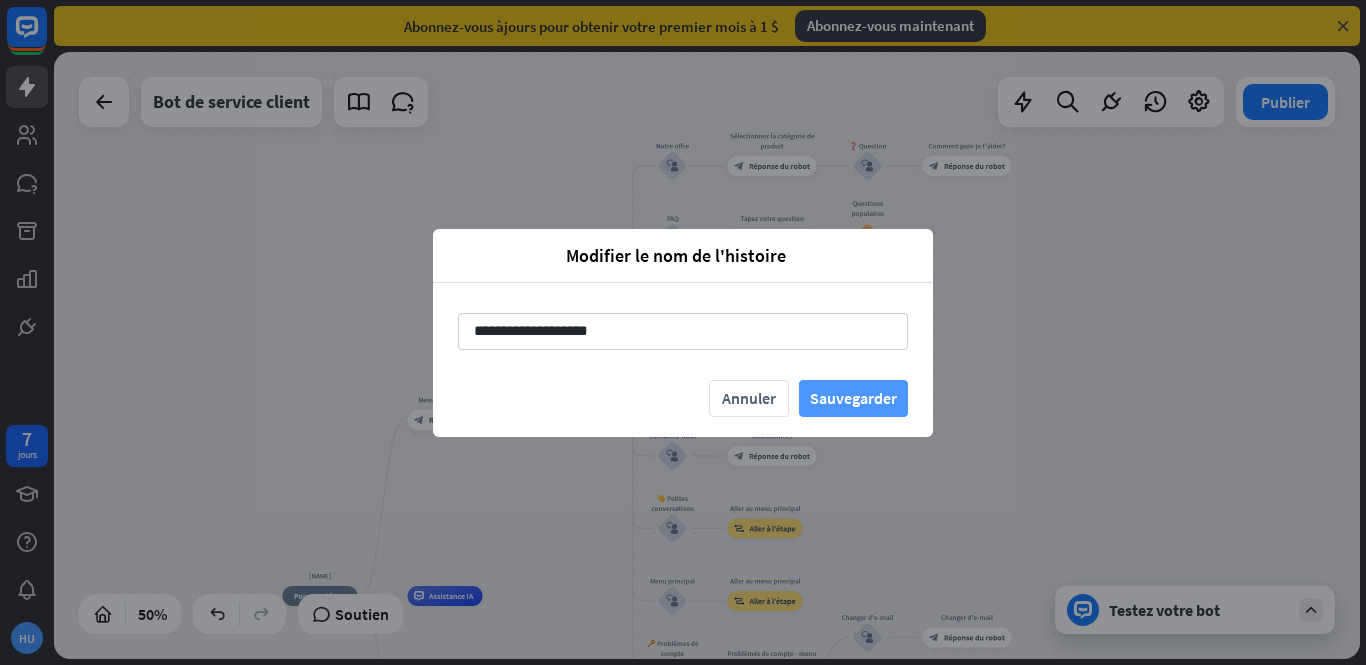 type on "**********" 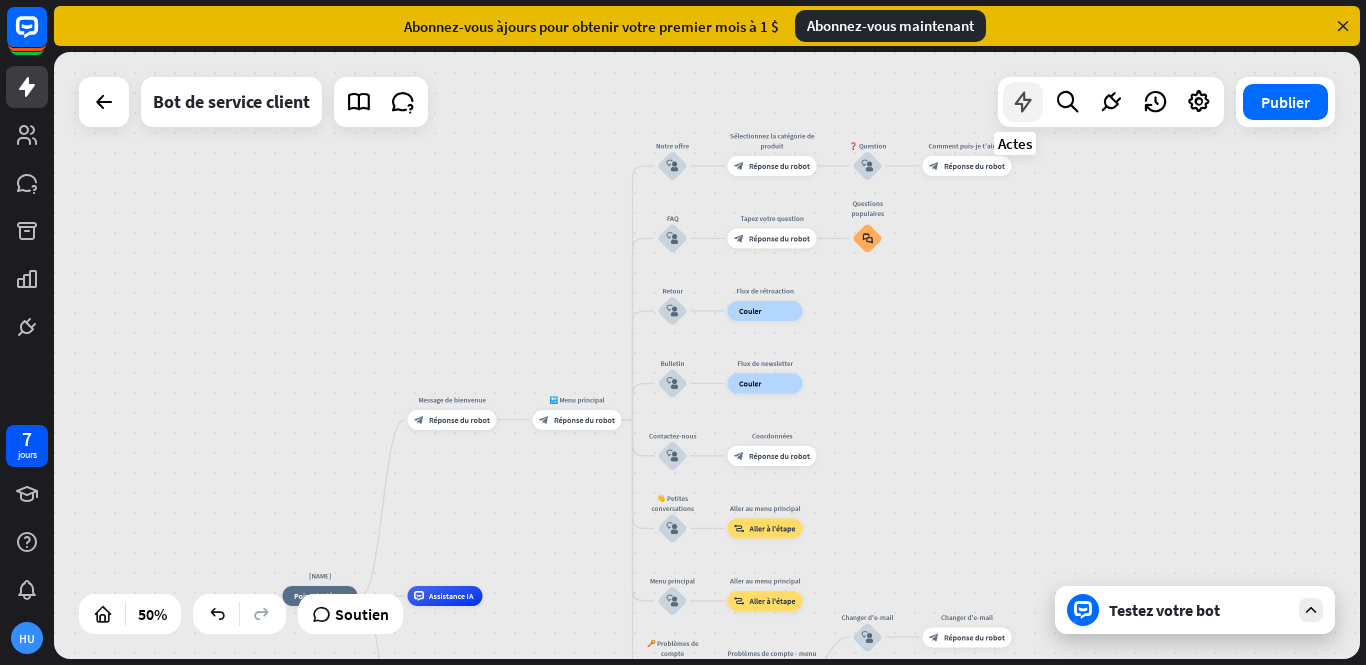 click at bounding box center [1023, 102] 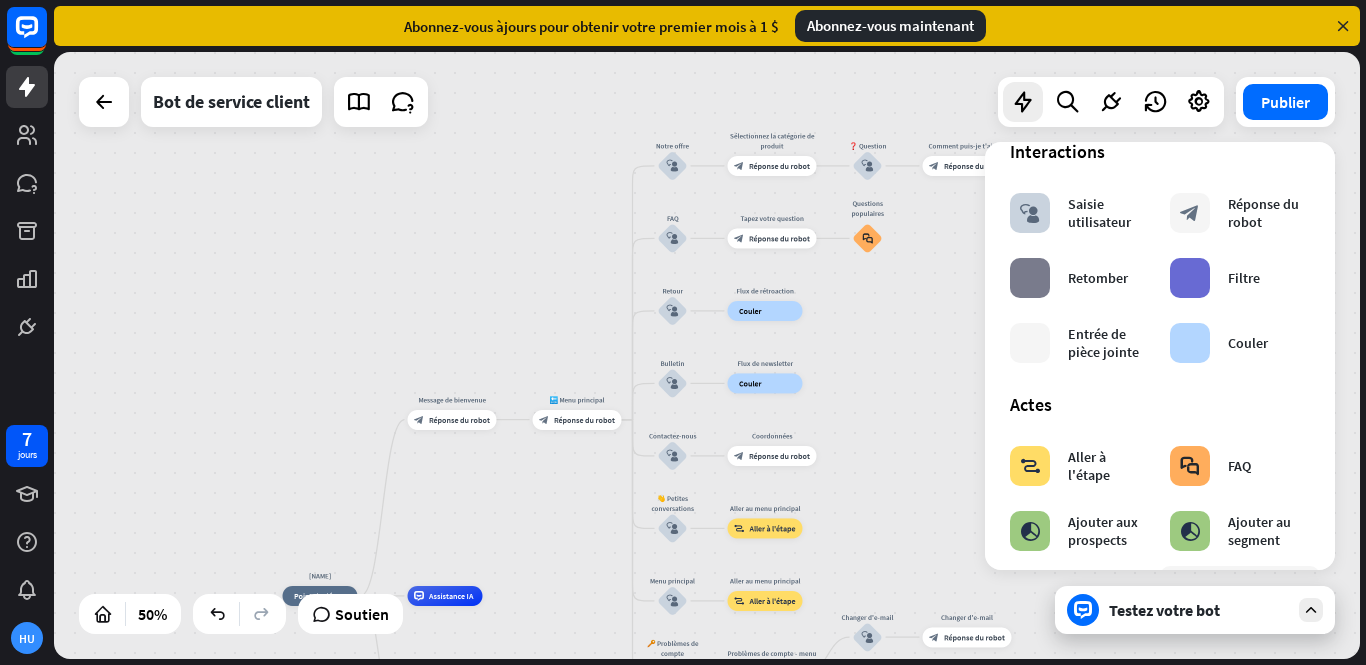 scroll, scrollTop: 0, scrollLeft: 0, axis: both 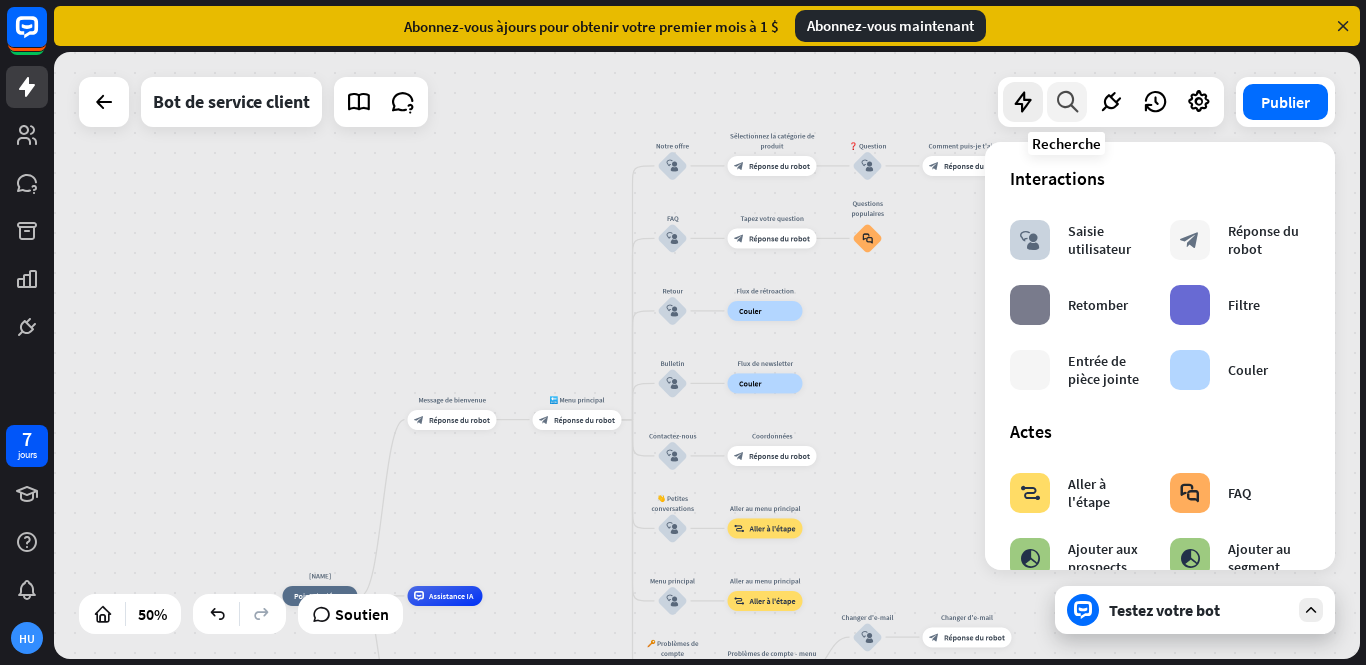 click at bounding box center [1067, 102] 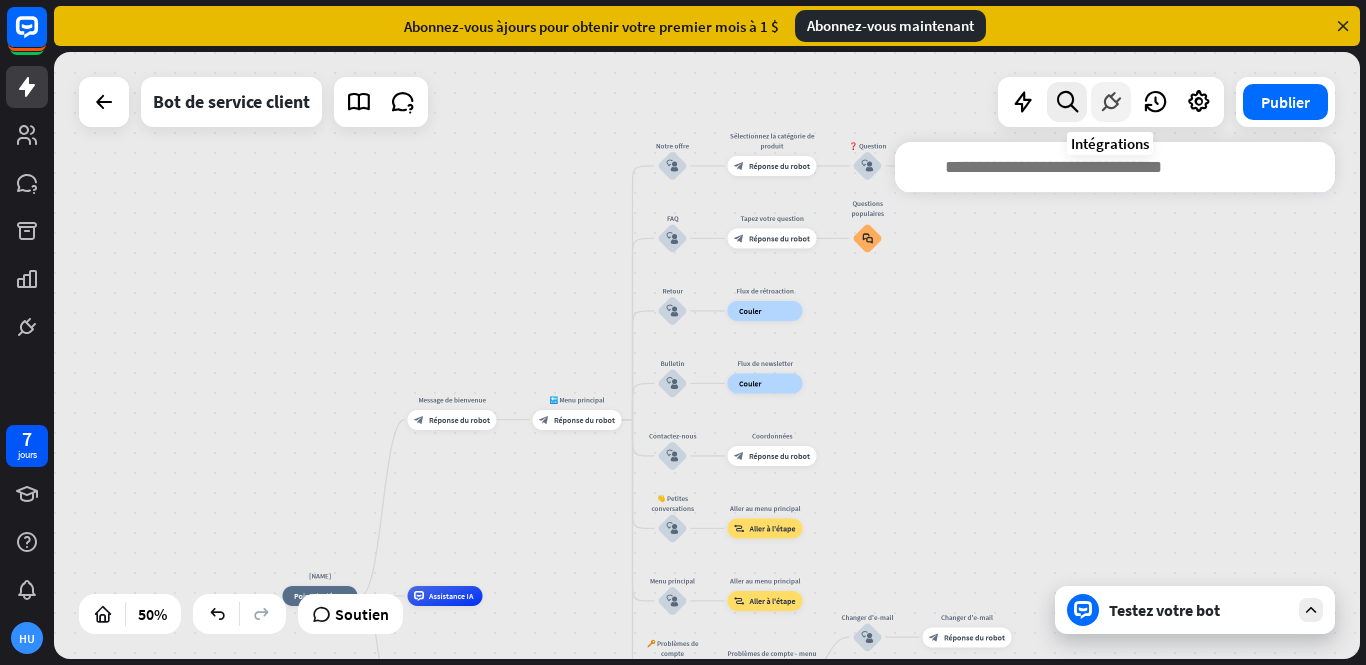 click at bounding box center [1111, 102] 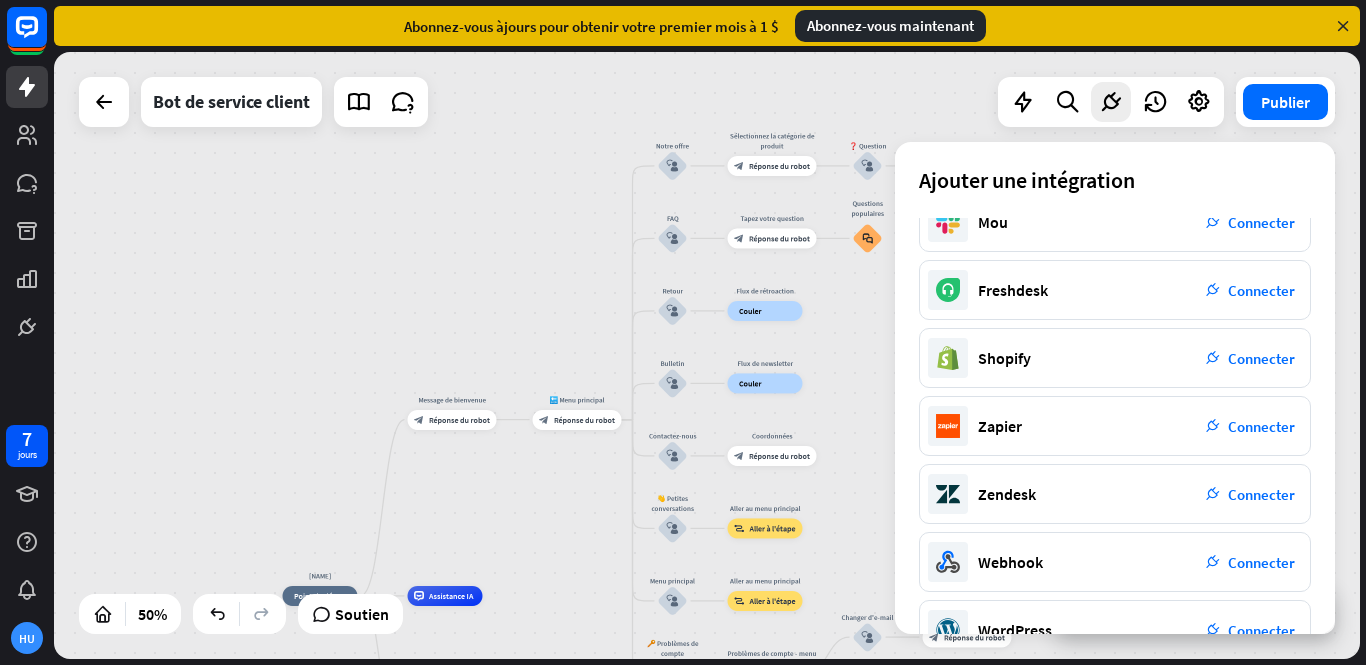 scroll, scrollTop: 348, scrollLeft: 0, axis: vertical 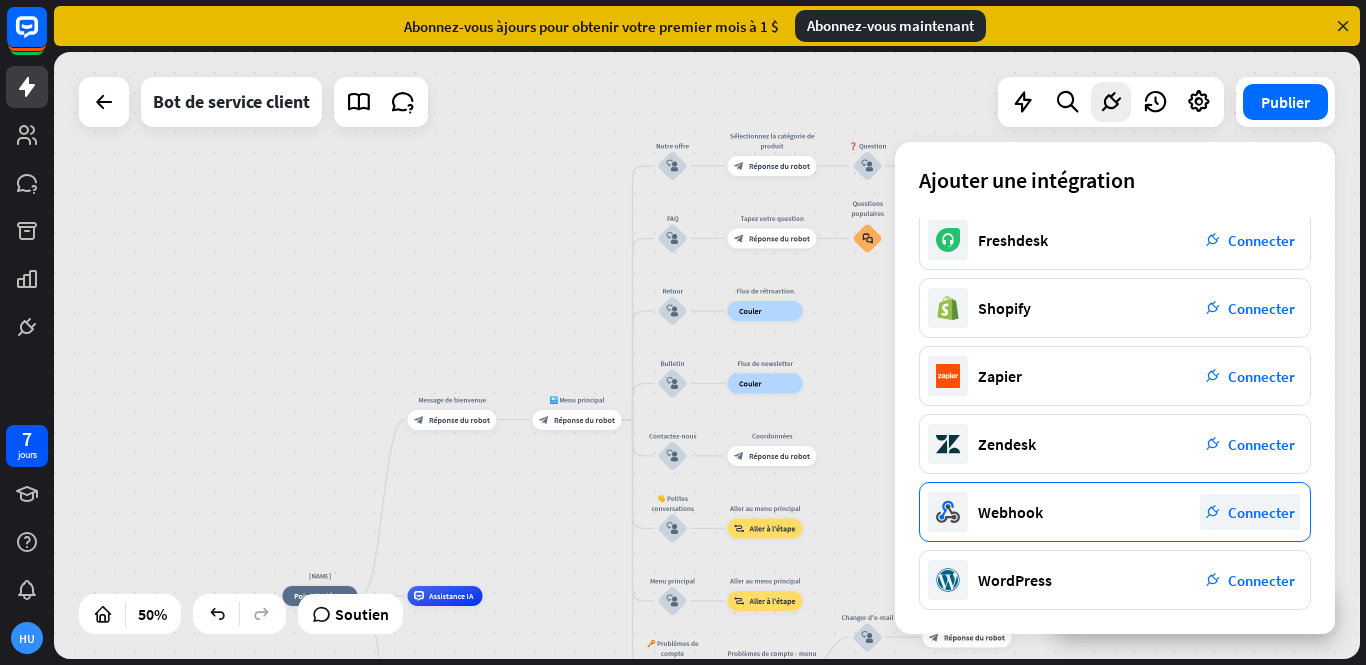 click on "Connecter" at bounding box center [1261, 512] 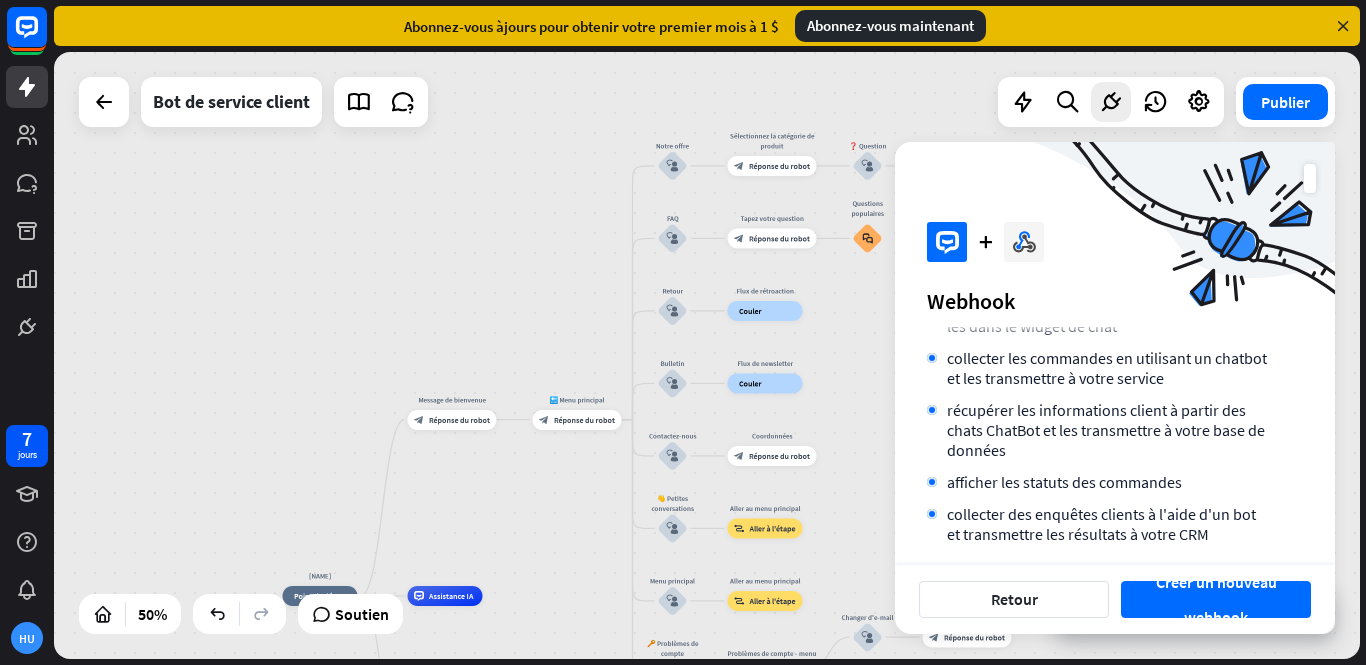 scroll, scrollTop: 238, scrollLeft: 0, axis: vertical 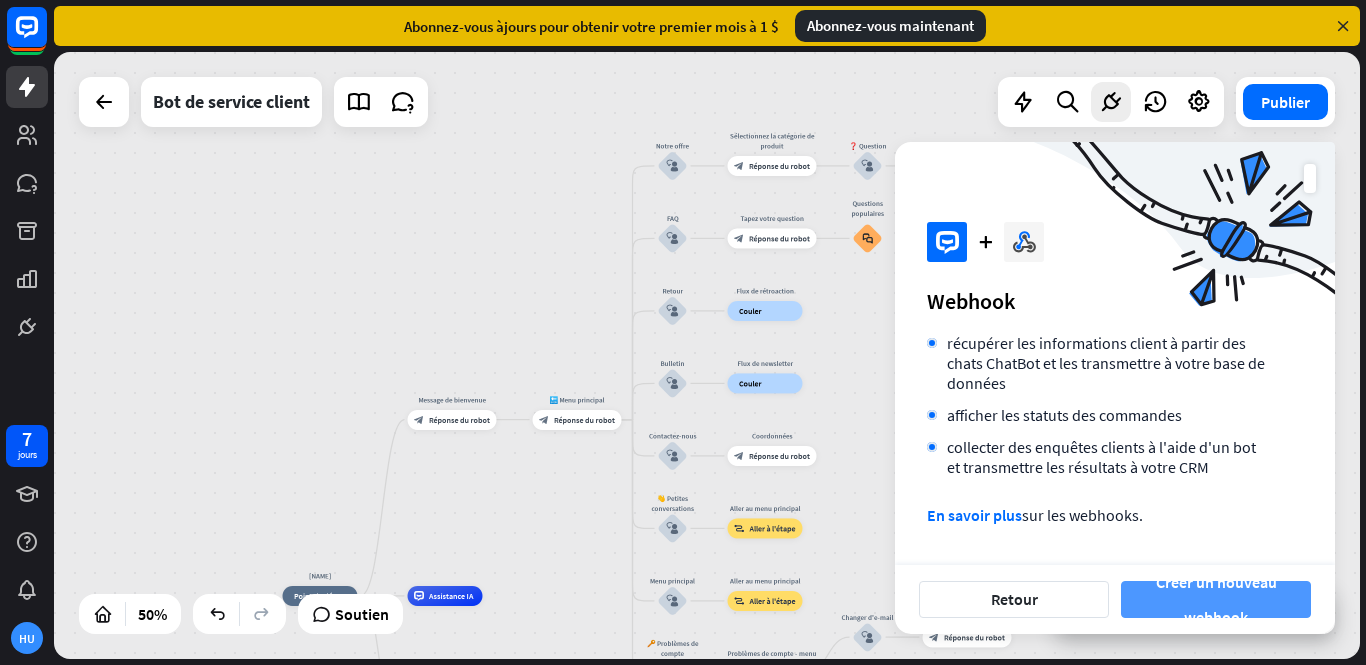 click on "Créer un nouveau webhook" at bounding box center (1216, 600) 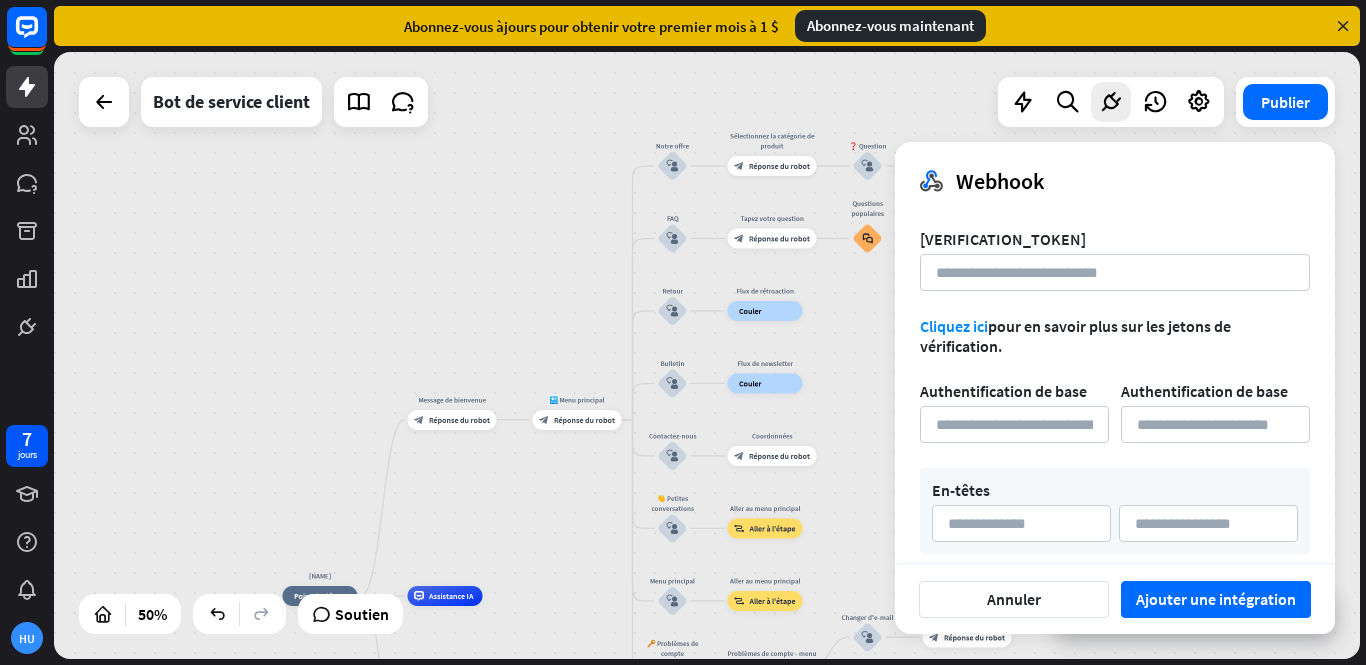 scroll, scrollTop: 179, scrollLeft: 0, axis: vertical 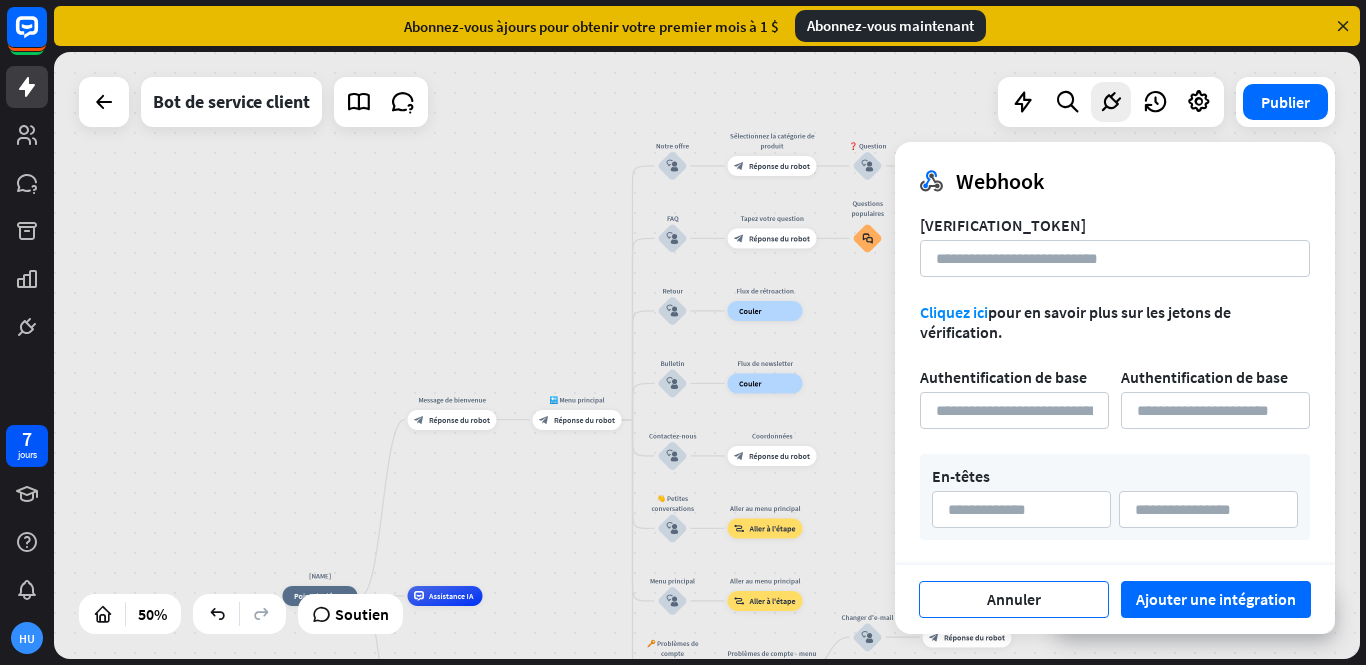 click on "Annuler" at bounding box center [1014, 599] 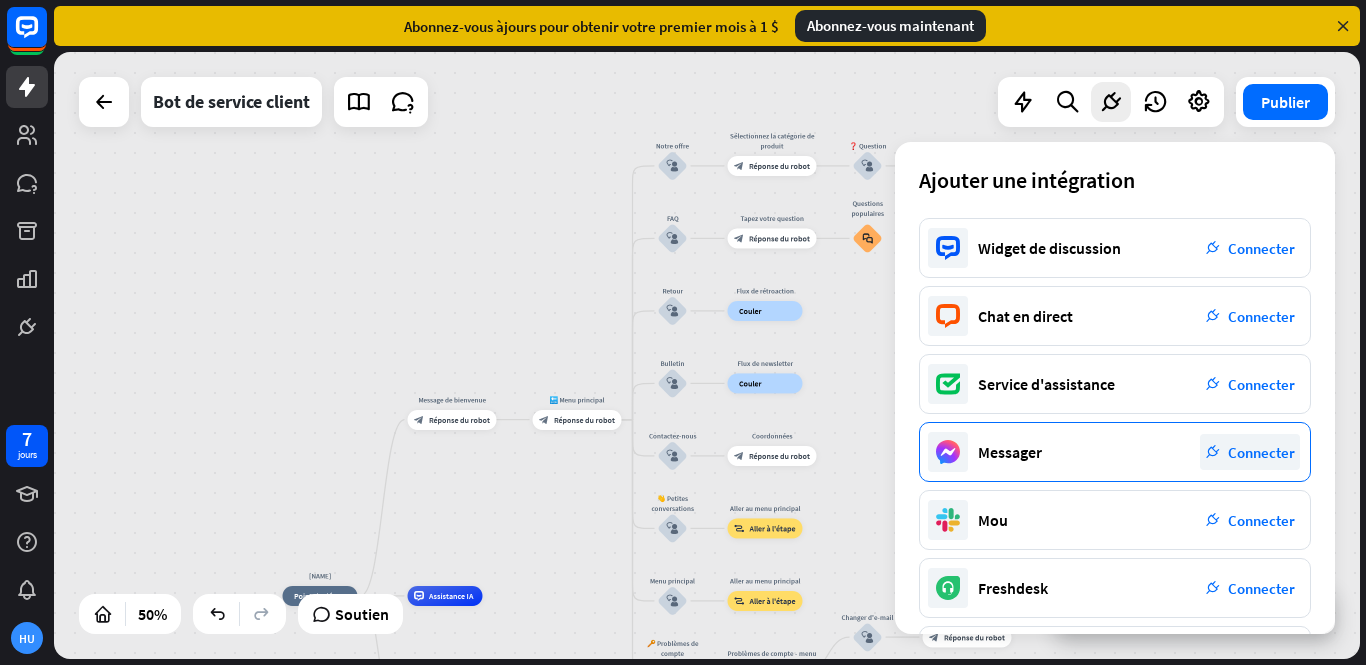 click on "Connecter" at bounding box center [1261, 452] 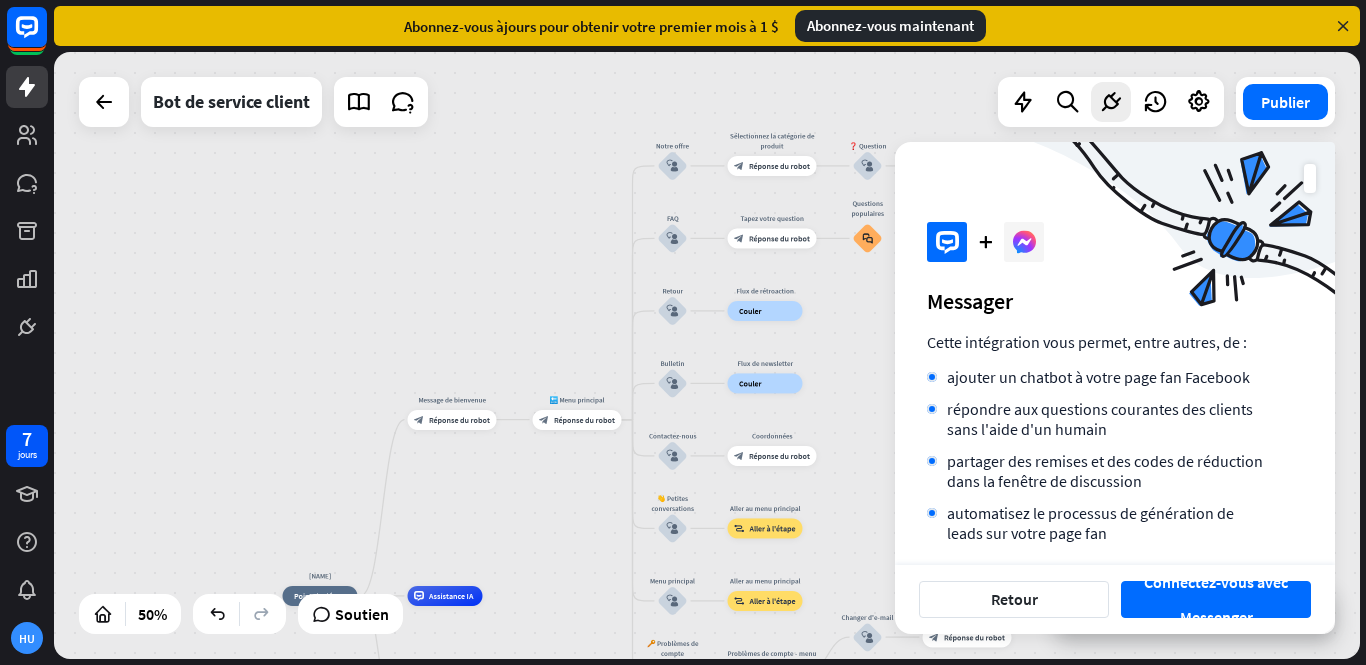 scroll, scrollTop: 0, scrollLeft: 0, axis: both 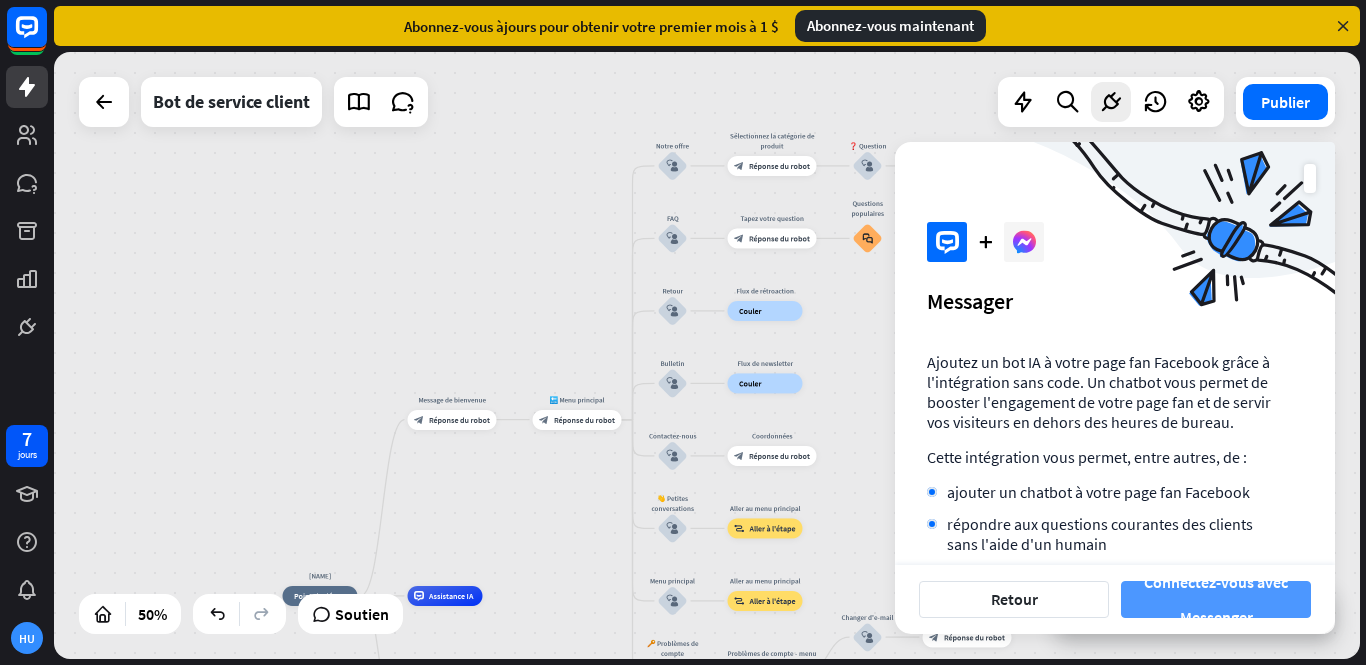click on "Connectez-vous avec Messenger" at bounding box center (1216, 600) 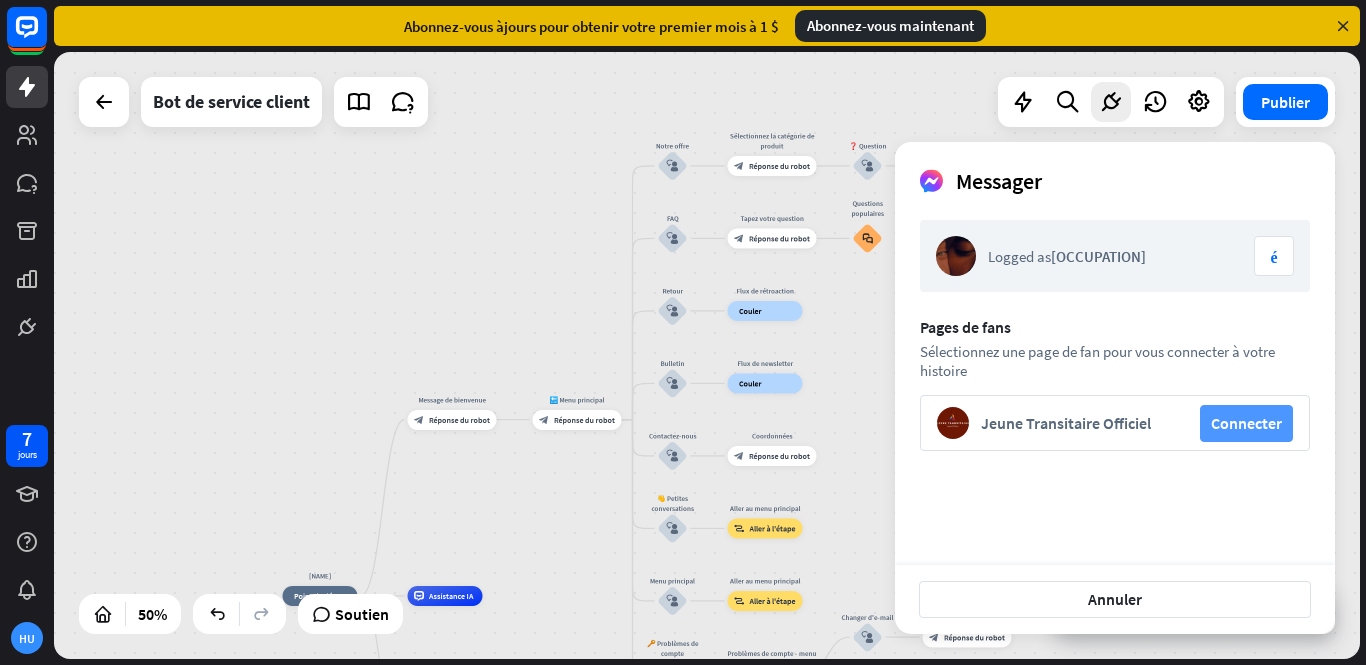 click on "Connecter" at bounding box center [1246, 423] 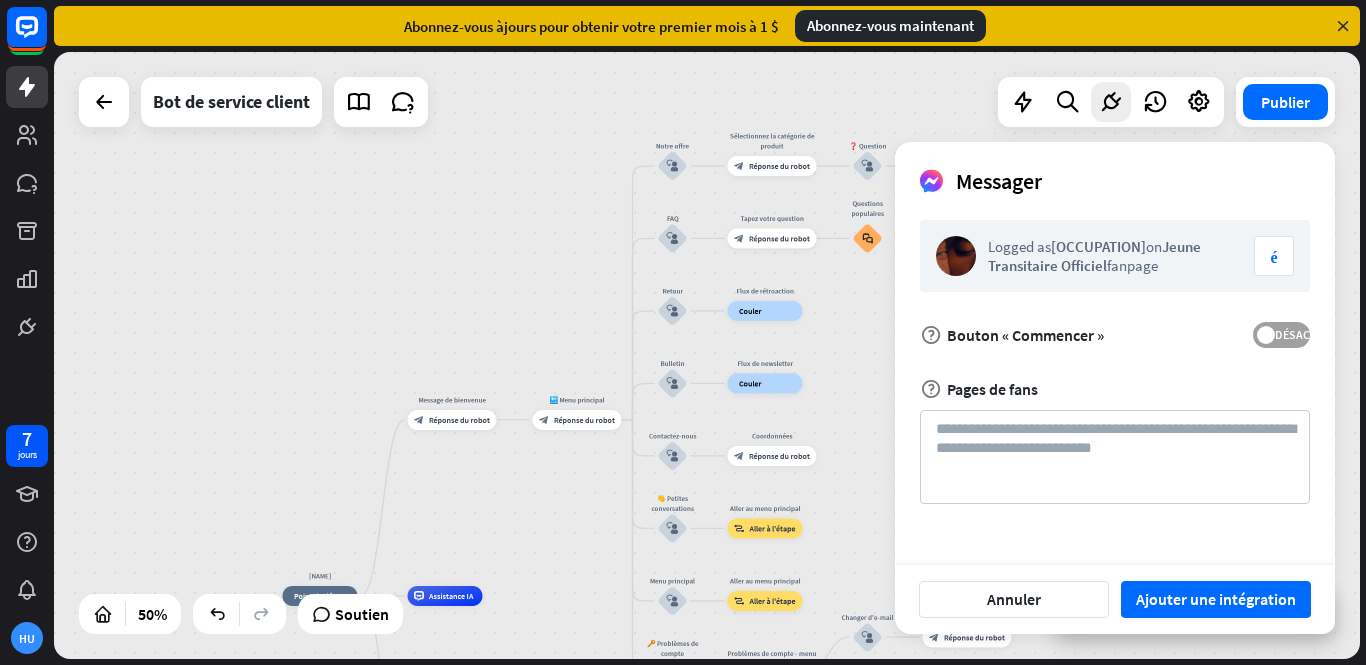 click at bounding box center (1266, 335) 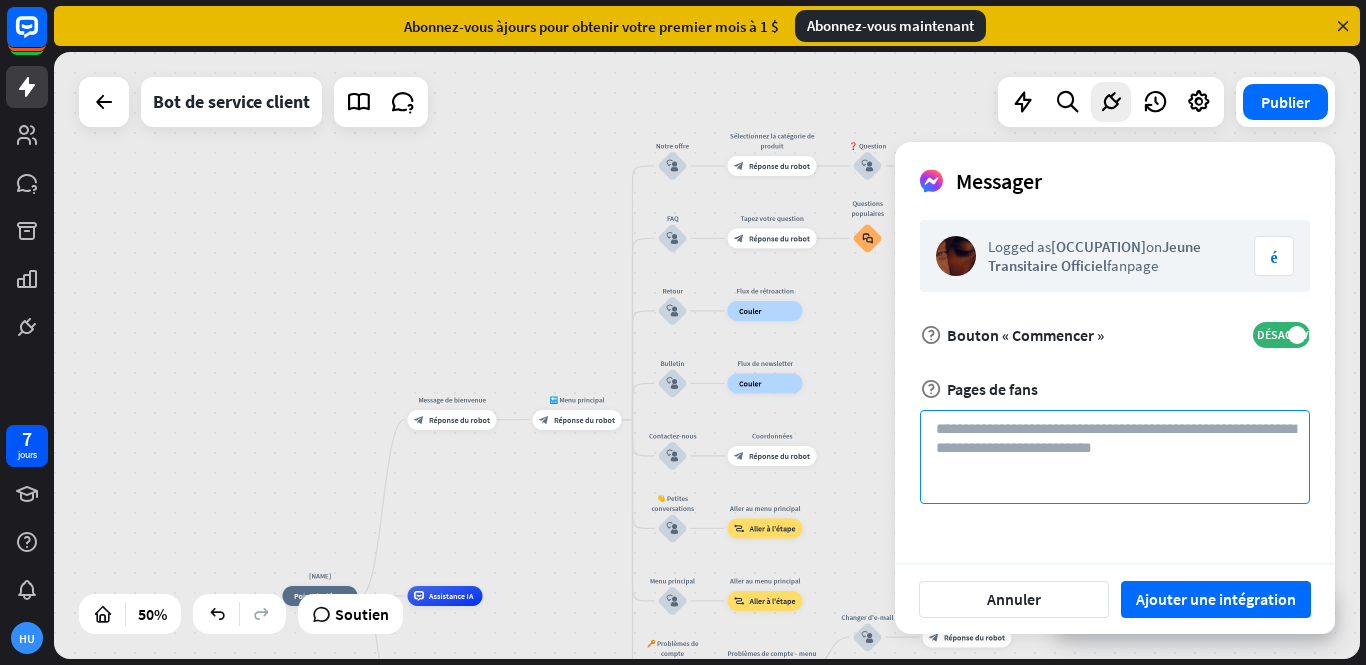 click at bounding box center [1115, 457] 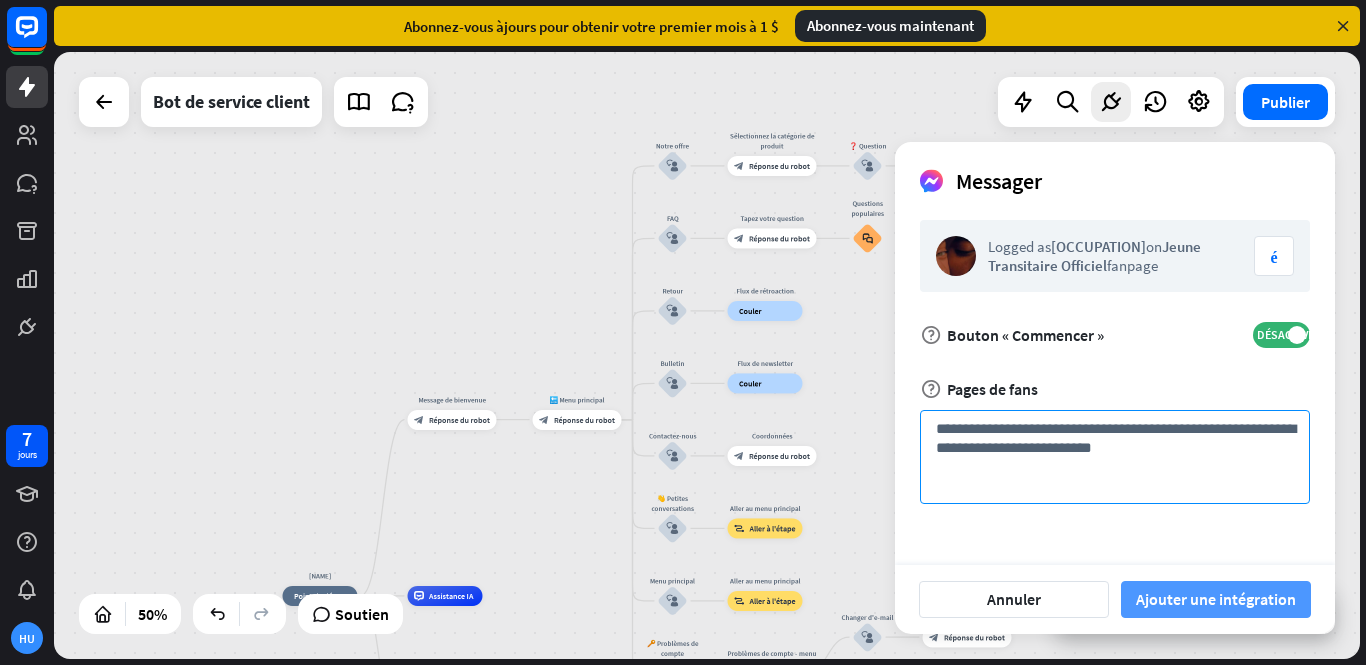 type on "**********" 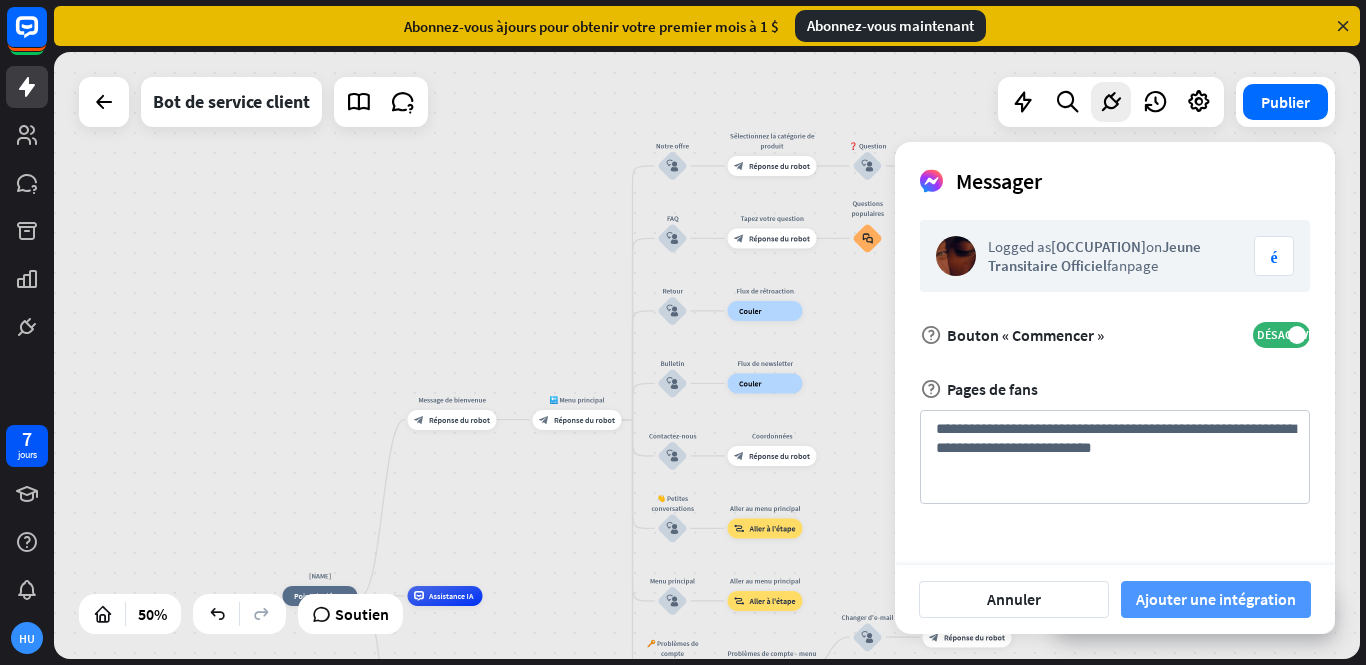click on "Ajouter une intégration" at bounding box center (1216, 599) 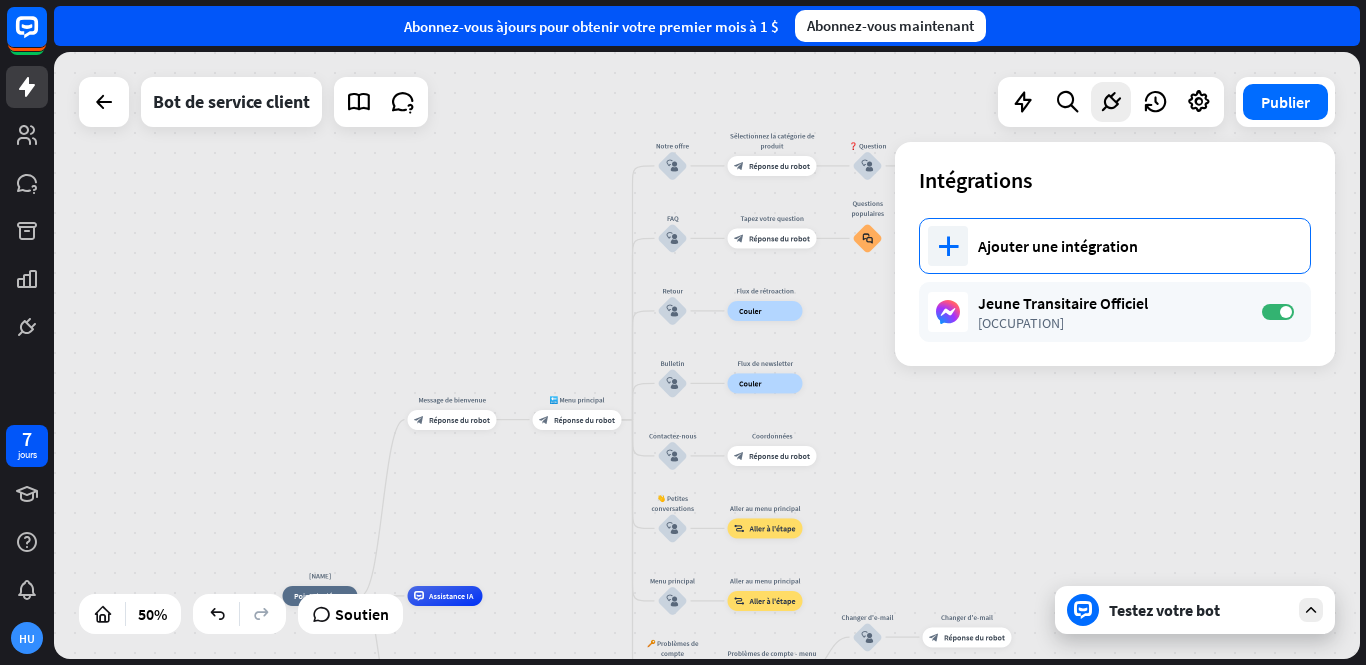 click on "plus" at bounding box center (948, 246) 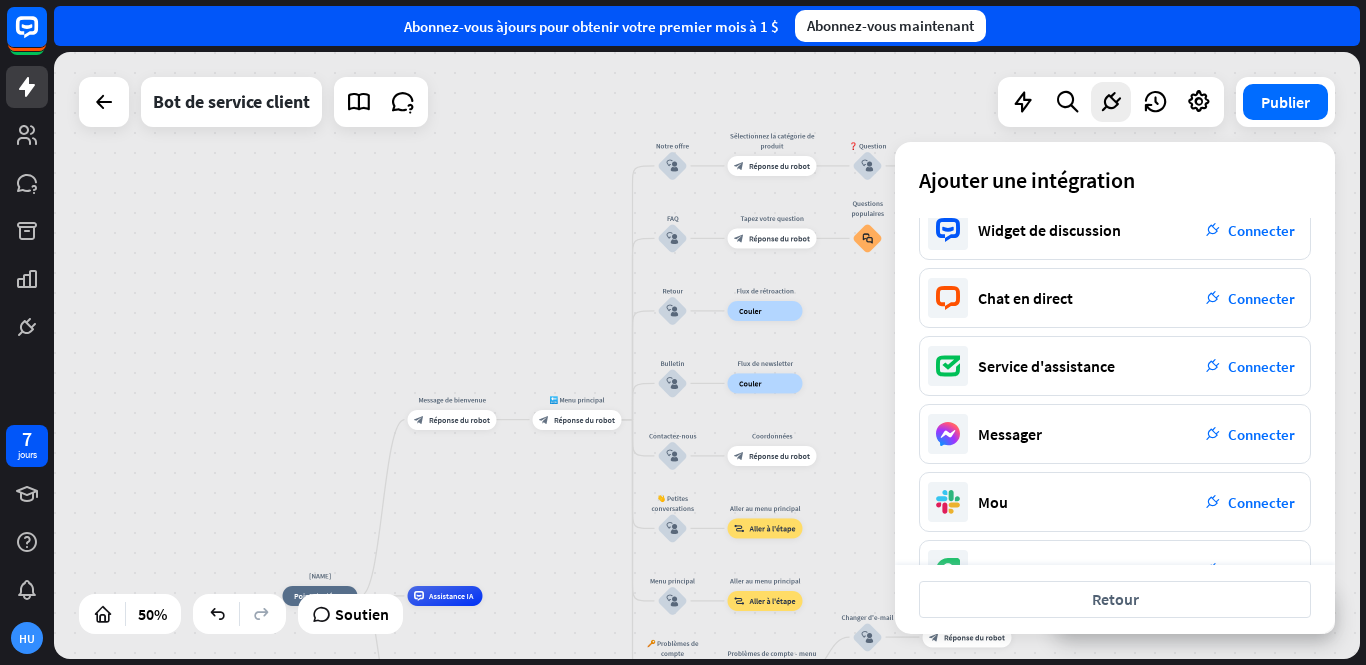 scroll, scrollTop: 0, scrollLeft: 0, axis: both 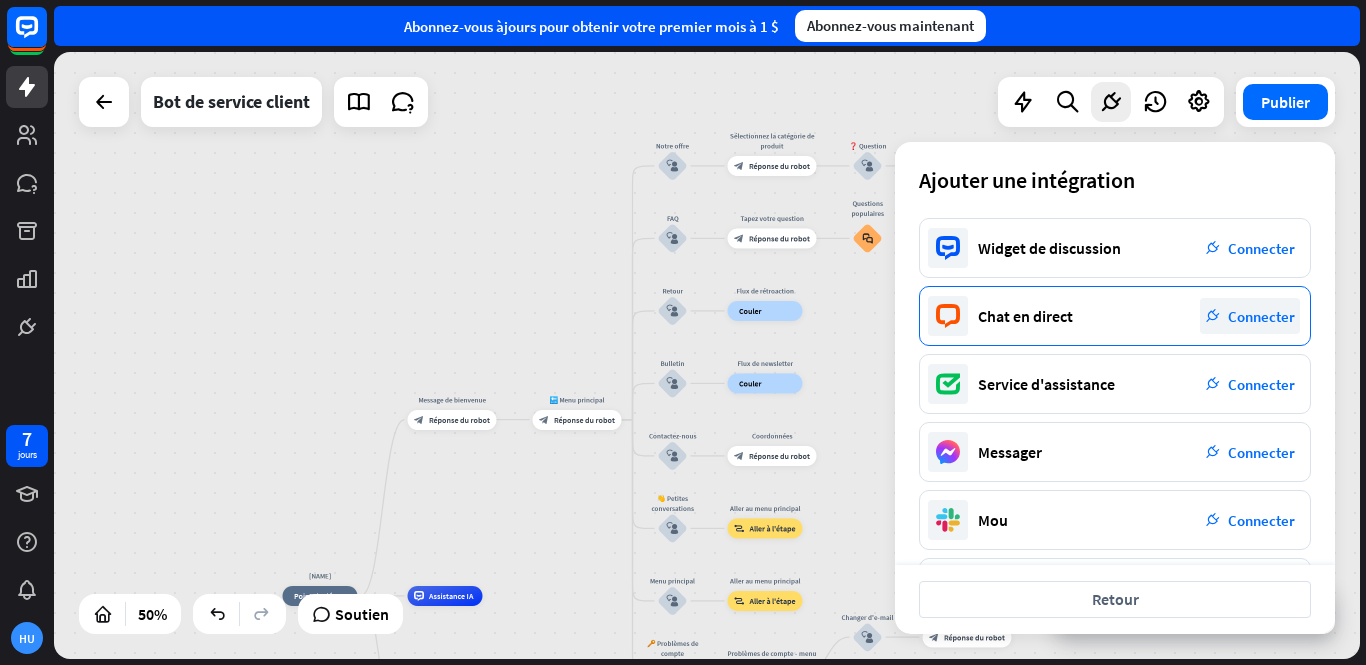click on "Connecter" at bounding box center [1261, 316] 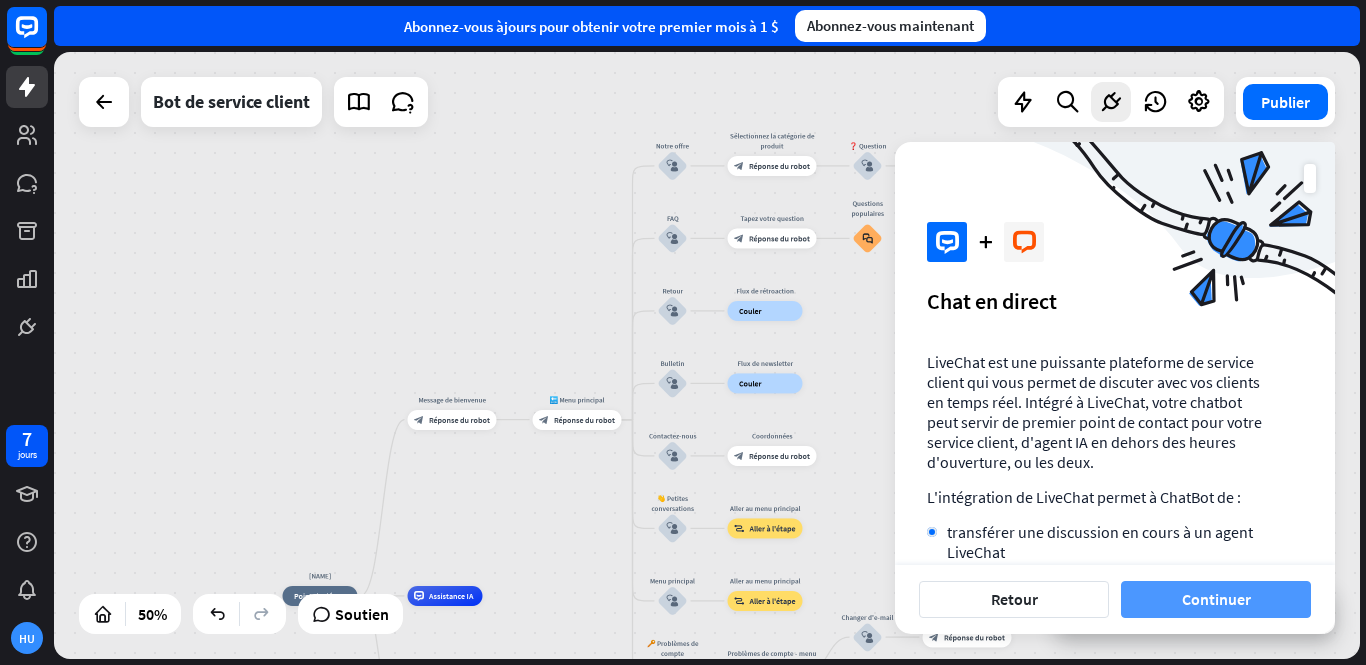 click on "Continuer" at bounding box center [1216, 599] 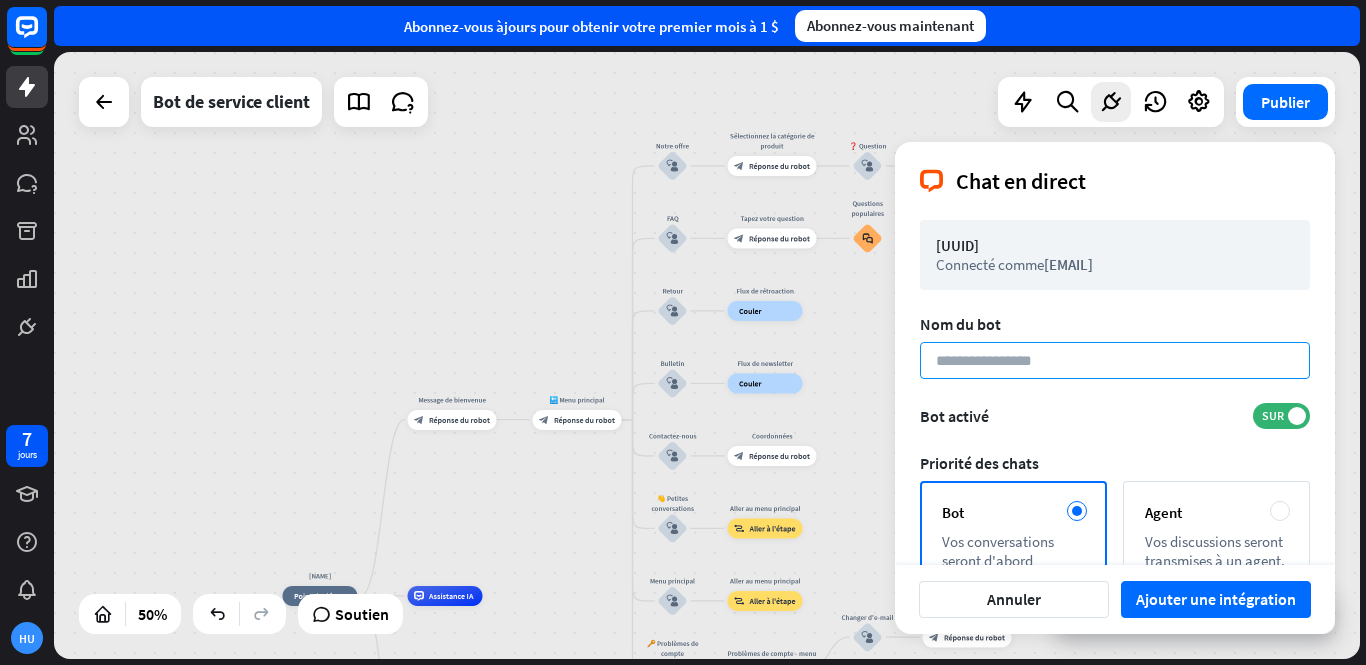 click at bounding box center [1115, 360] 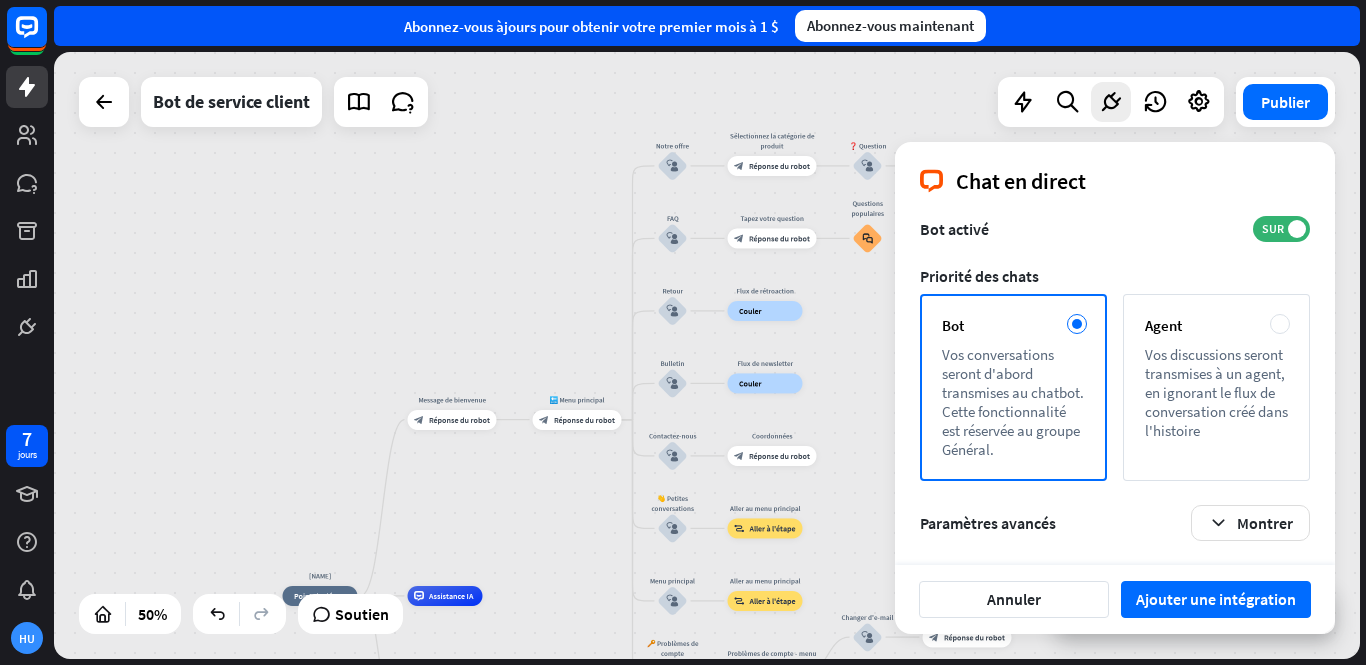 scroll, scrollTop: 188, scrollLeft: 0, axis: vertical 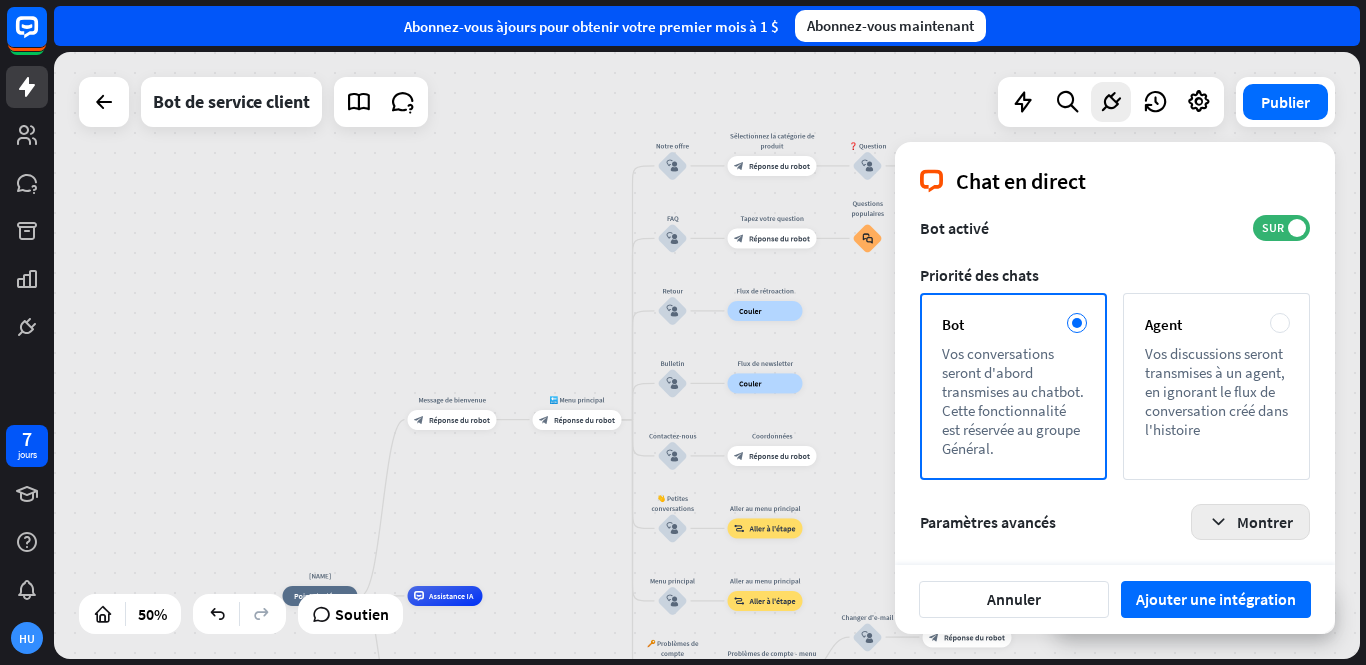 type on "**********" 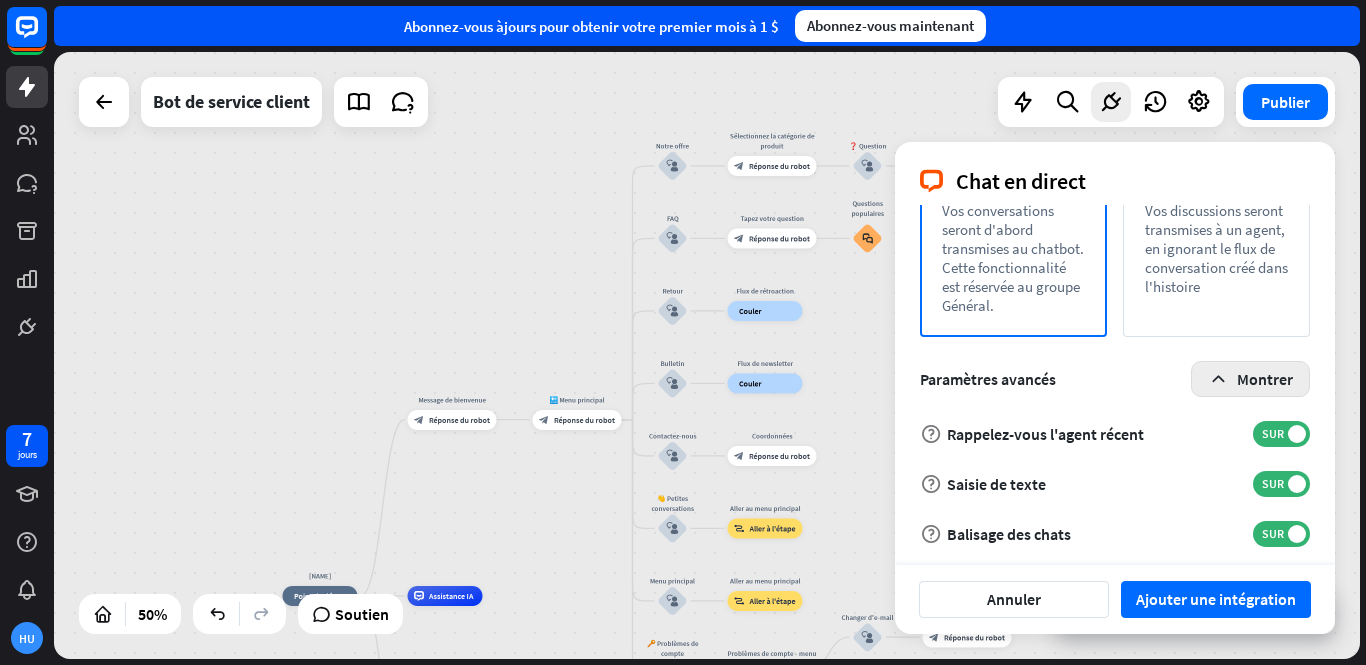 scroll, scrollTop: 338, scrollLeft: 0, axis: vertical 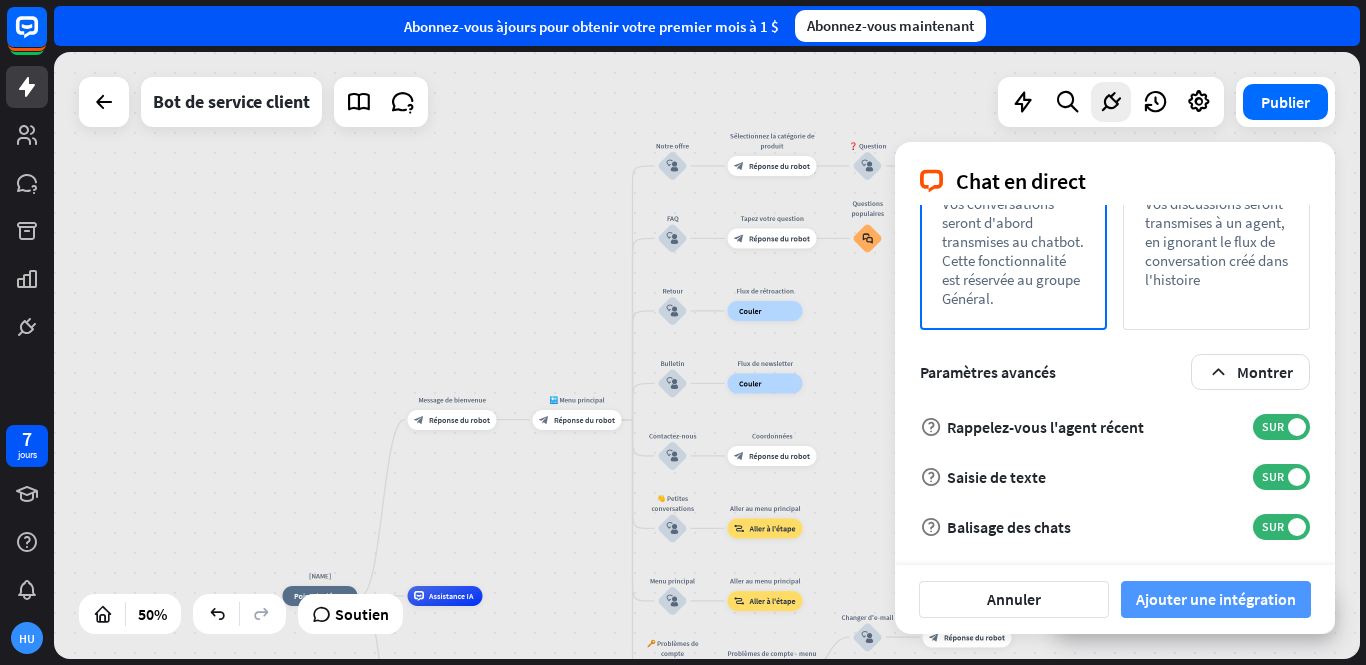 click on "Ajouter une intégration" at bounding box center (1216, 599) 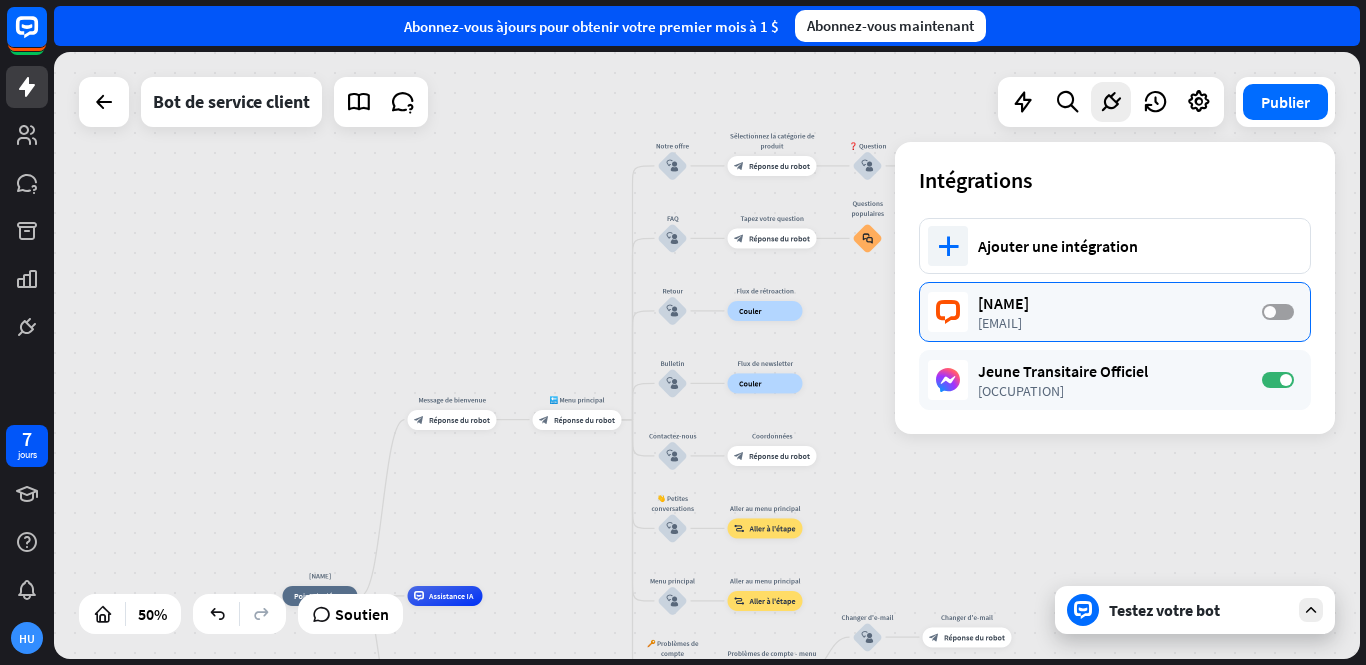 click on "DÉSACTIVÉ" at bounding box center (1278, 312) 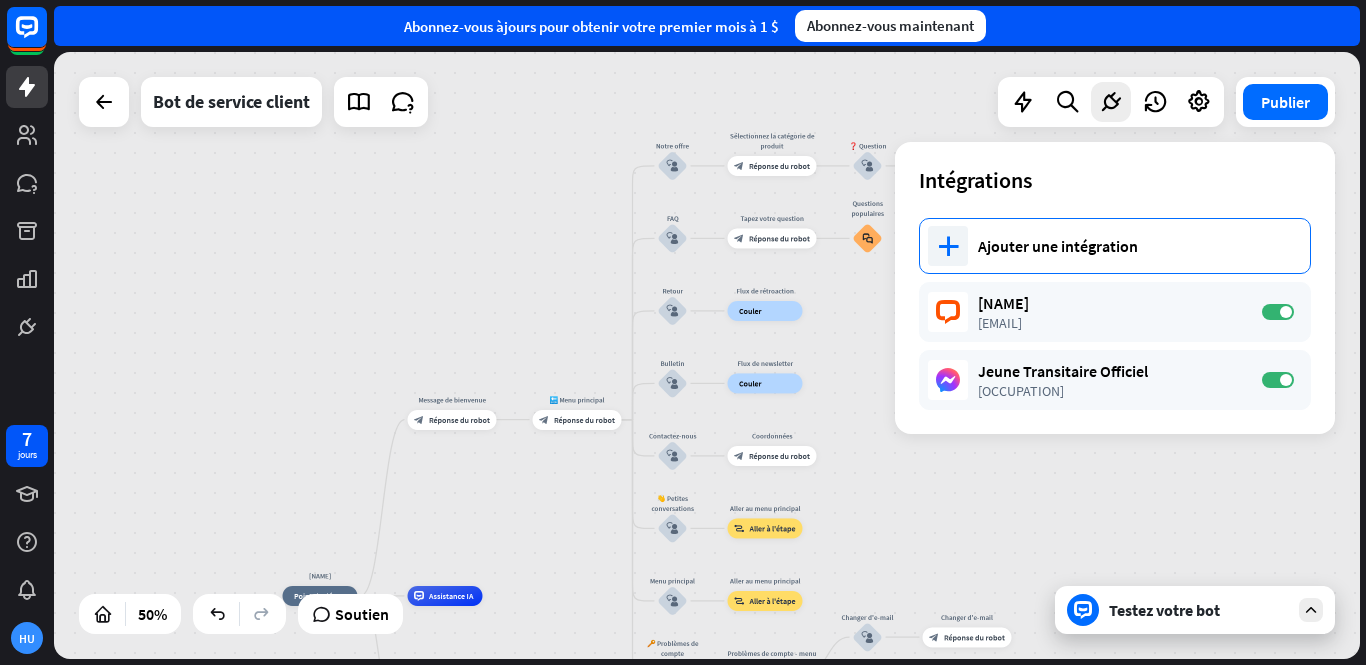 click on "Ajouter une intégration" at bounding box center [1134, 246] 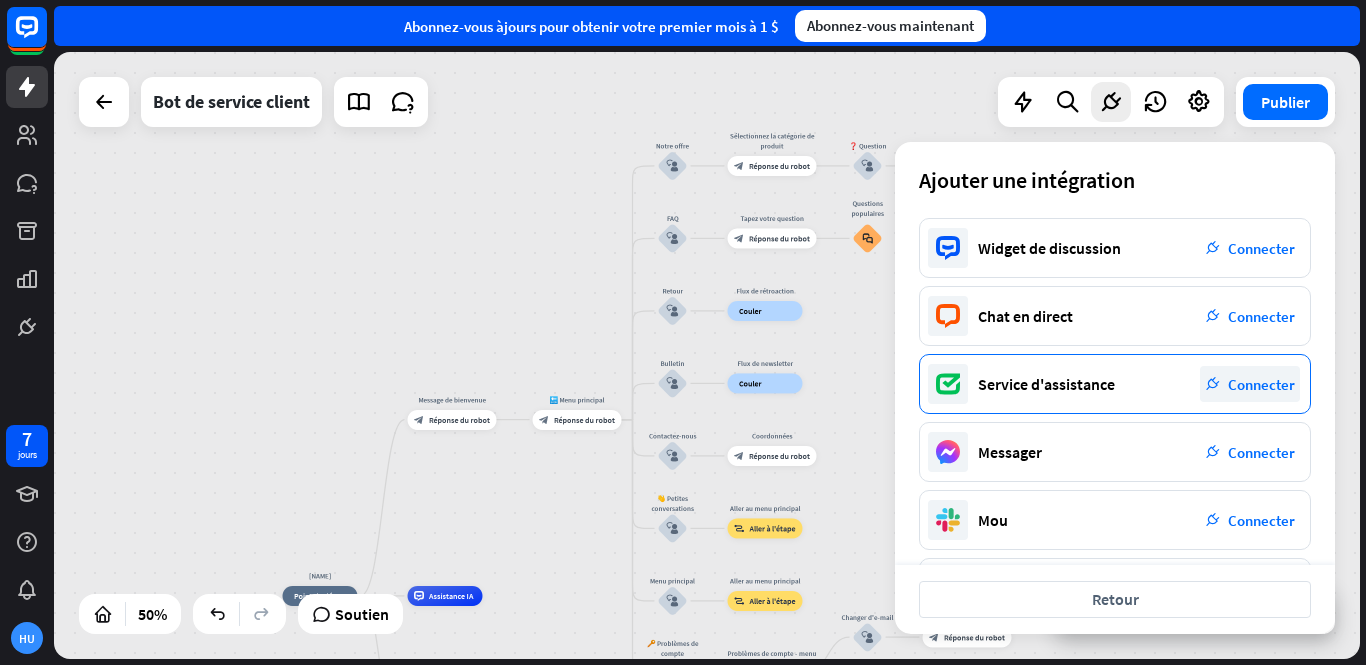 click on "Connecter" at bounding box center [1261, 384] 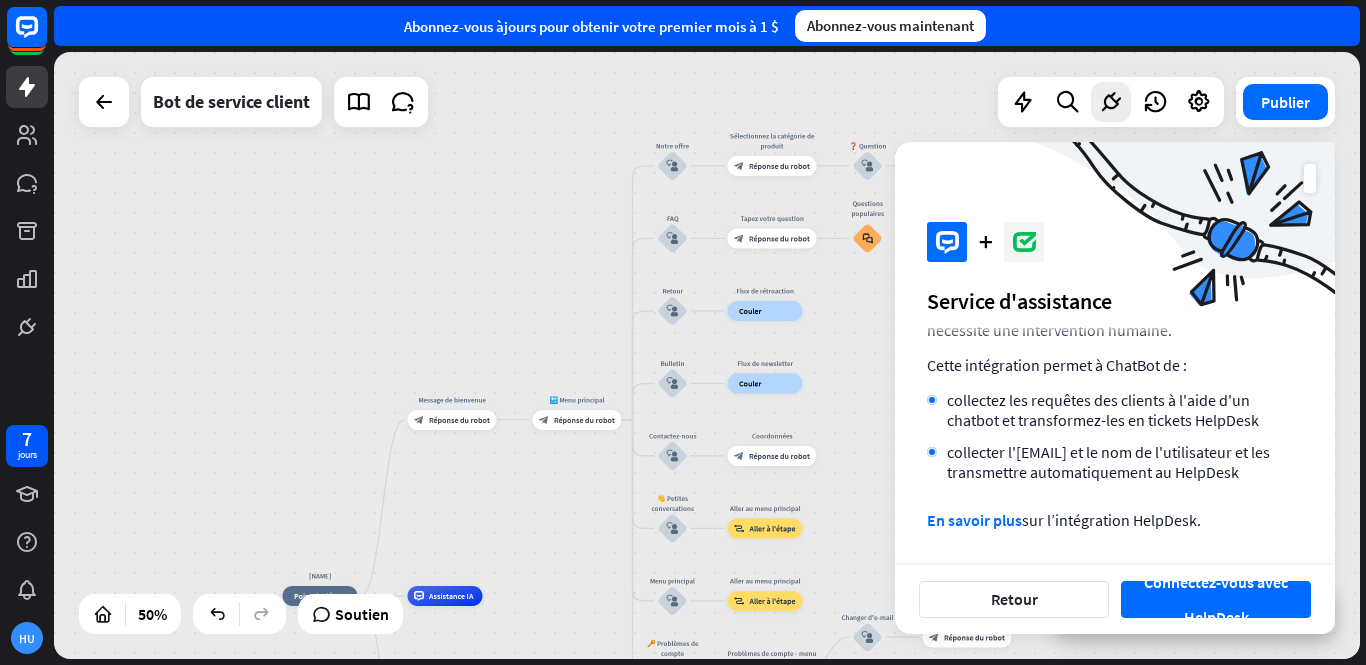 scroll, scrollTop: 157, scrollLeft: 0, axis: vertical 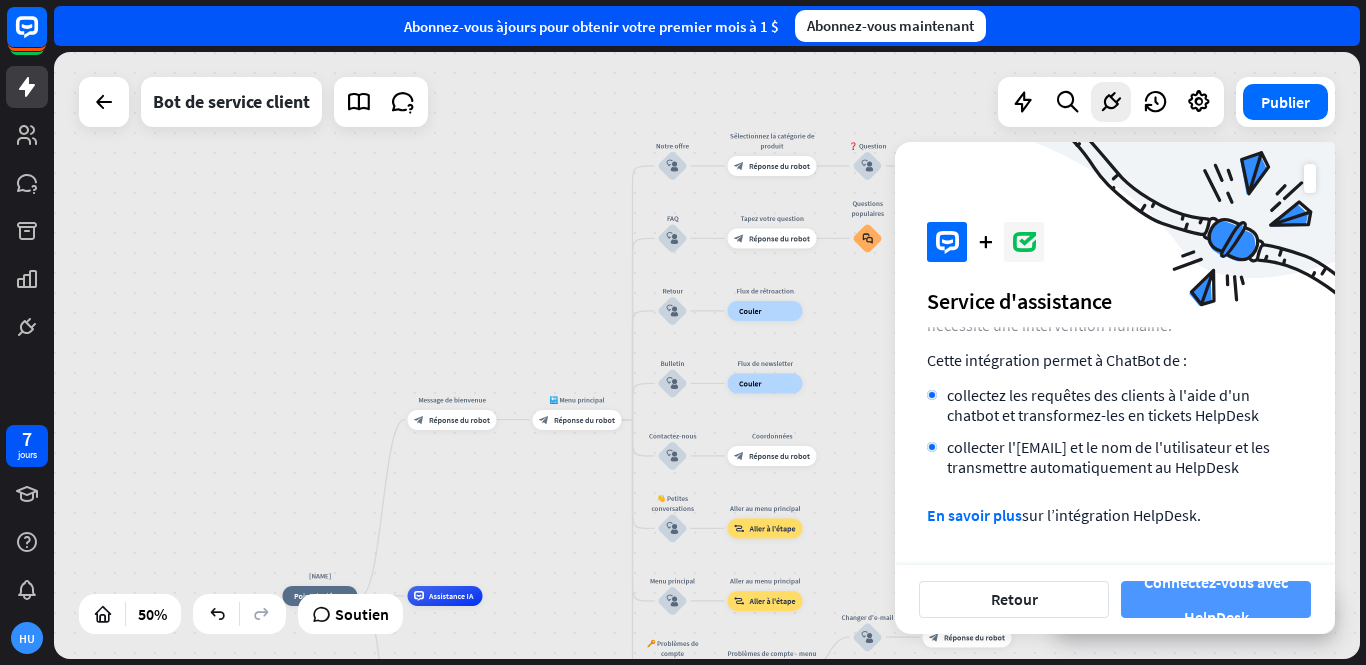 click on "Connectez-vous avec HelpDesk" at bounding box center [1216, 599] 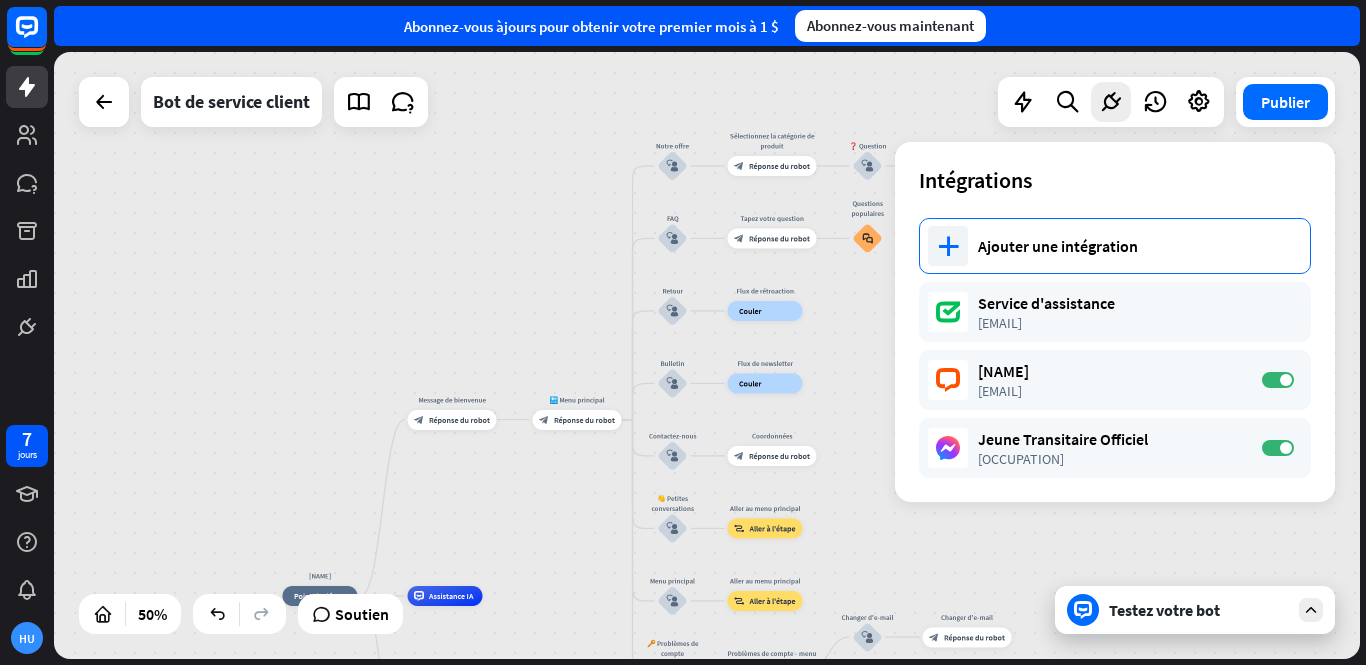 click on "plus Ajouter une intégration" at bounding box center [1115, 246] 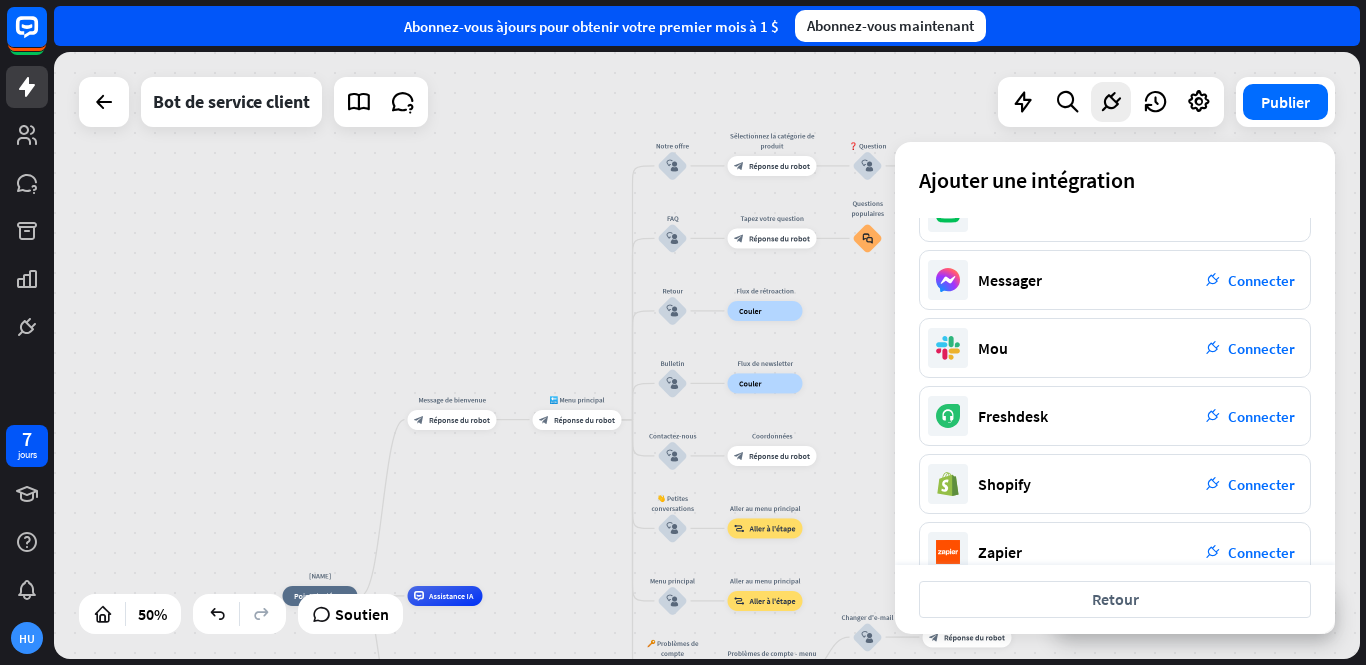 scroll, scrollTop: 182, scrollLeft: 0, axis: vertical 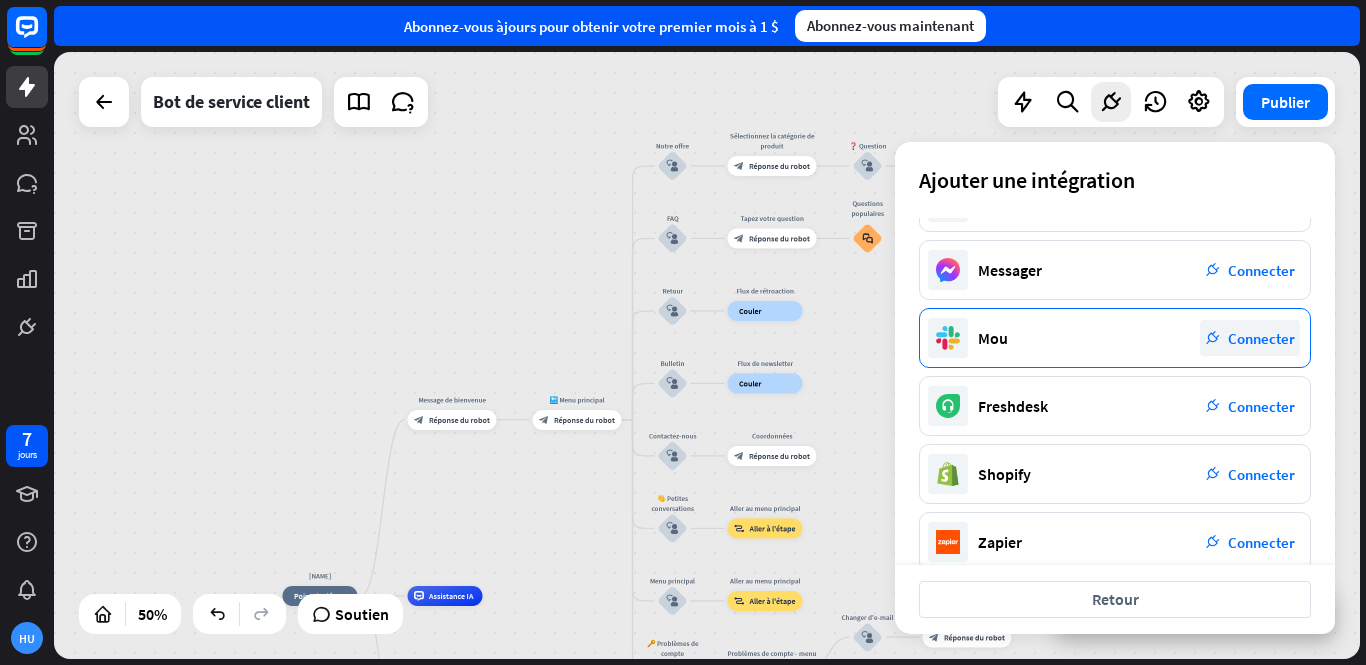 click on "plug_integration" at bounding box center (1213, 338) 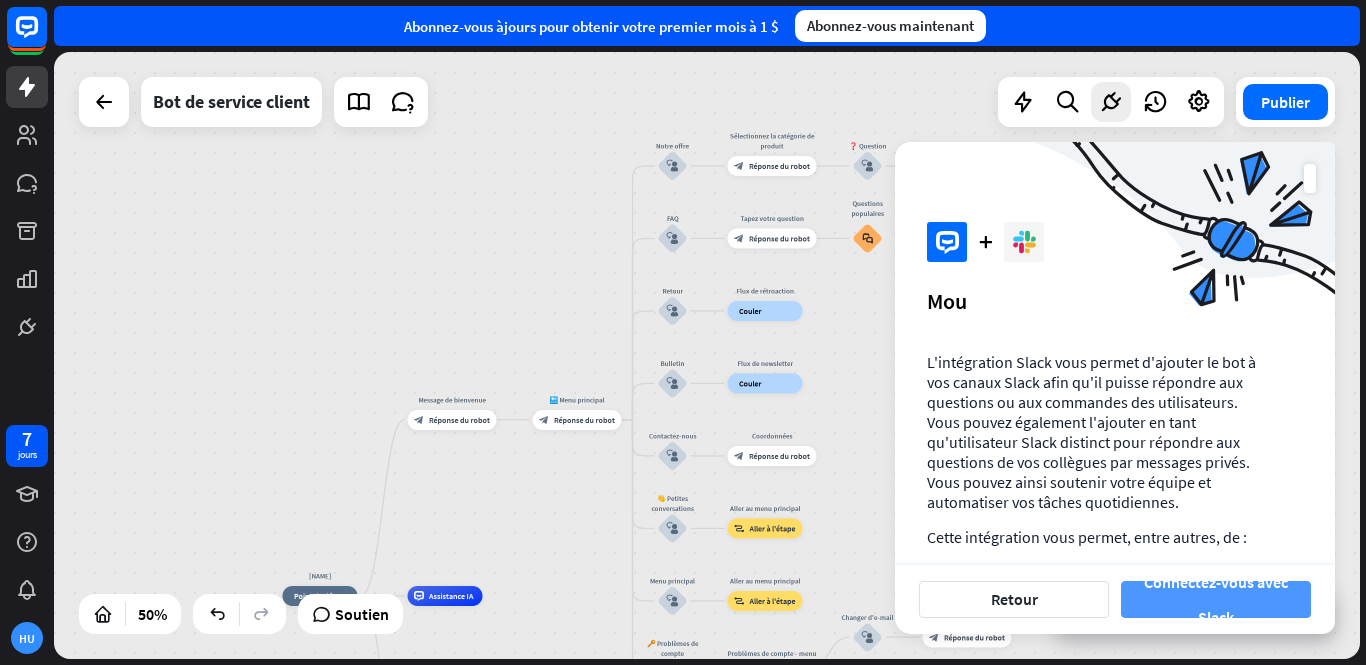 click on "Connectez-vous avec Slack" at bounding box center (1216, 600) 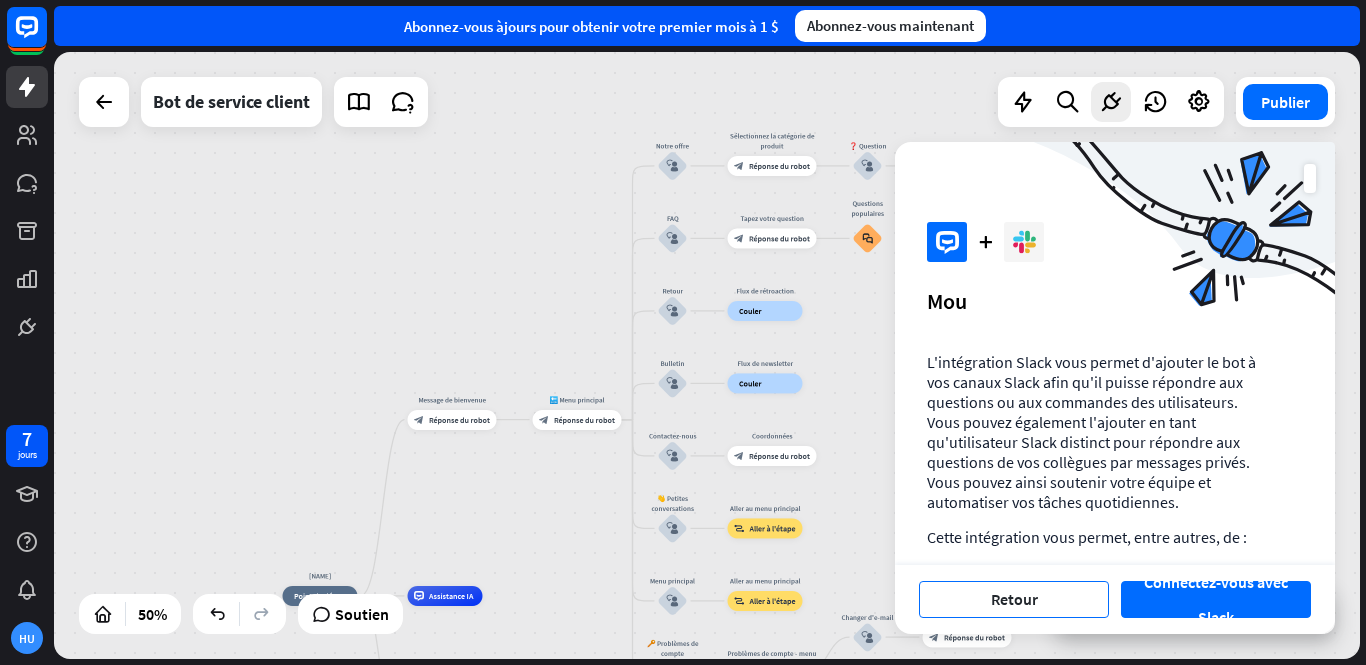 click on "Retour" at bounding box center [1014, 599] 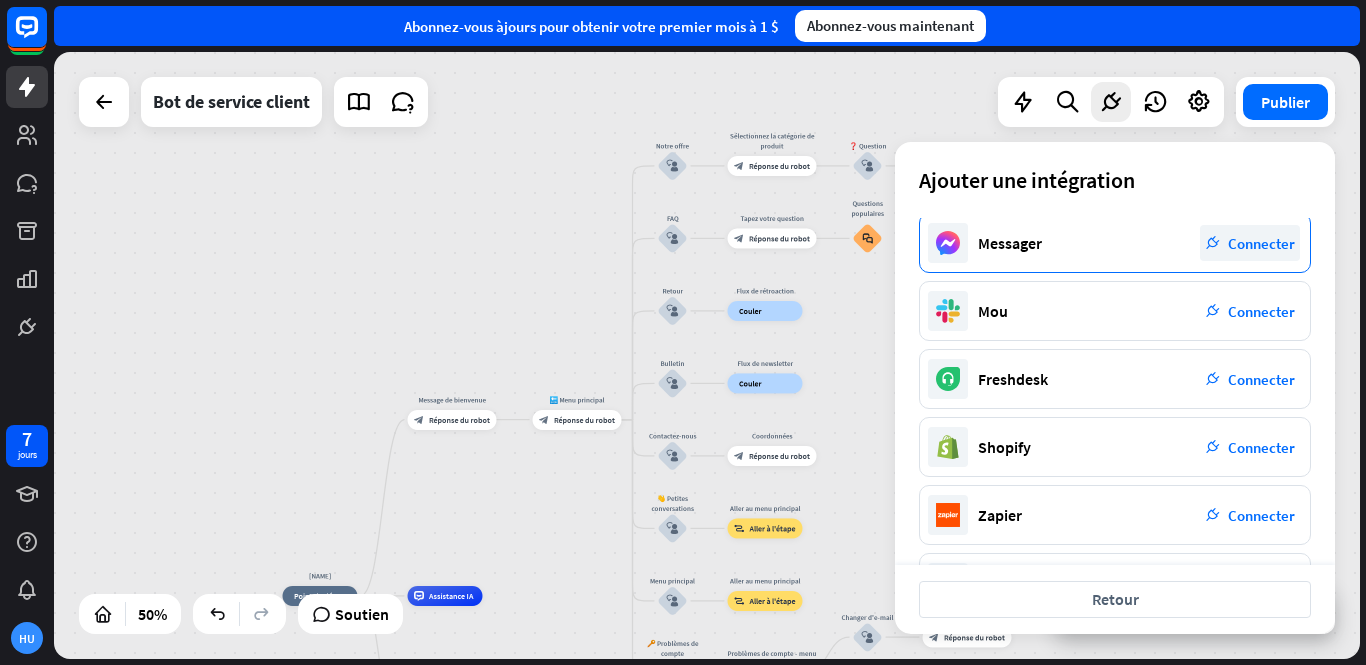 scroll, scrollTop: 213, scrollLeft: 0, axis: vertical 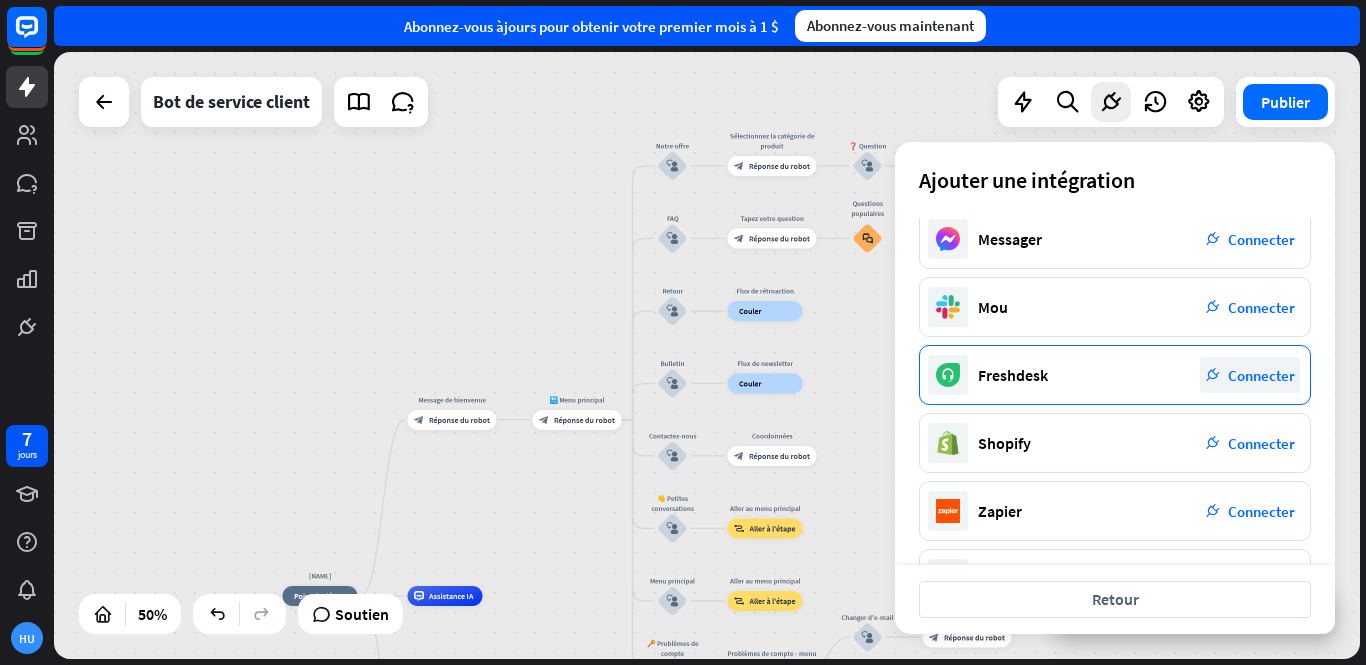 click on "Freshdesk   plug_integration   Connecter" at bounding box center [1115, 375] 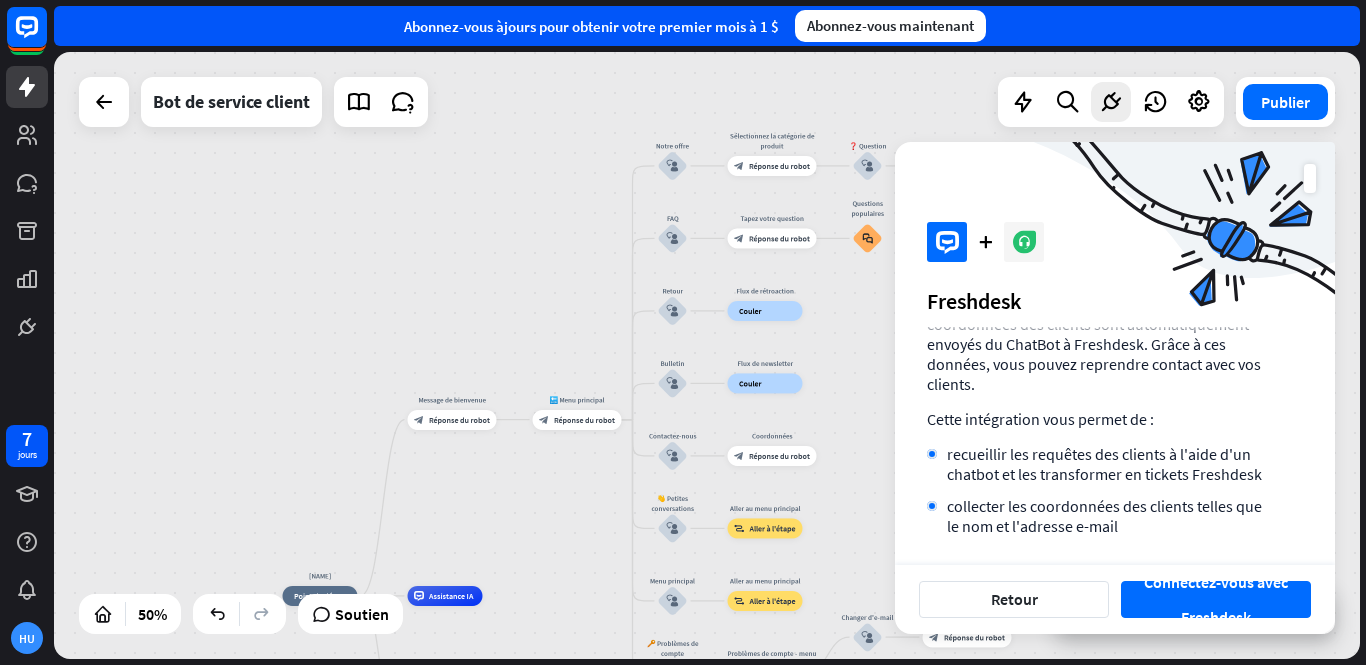 scroll, scrollTop: 157, scrollLeft: 0, axis: vertical 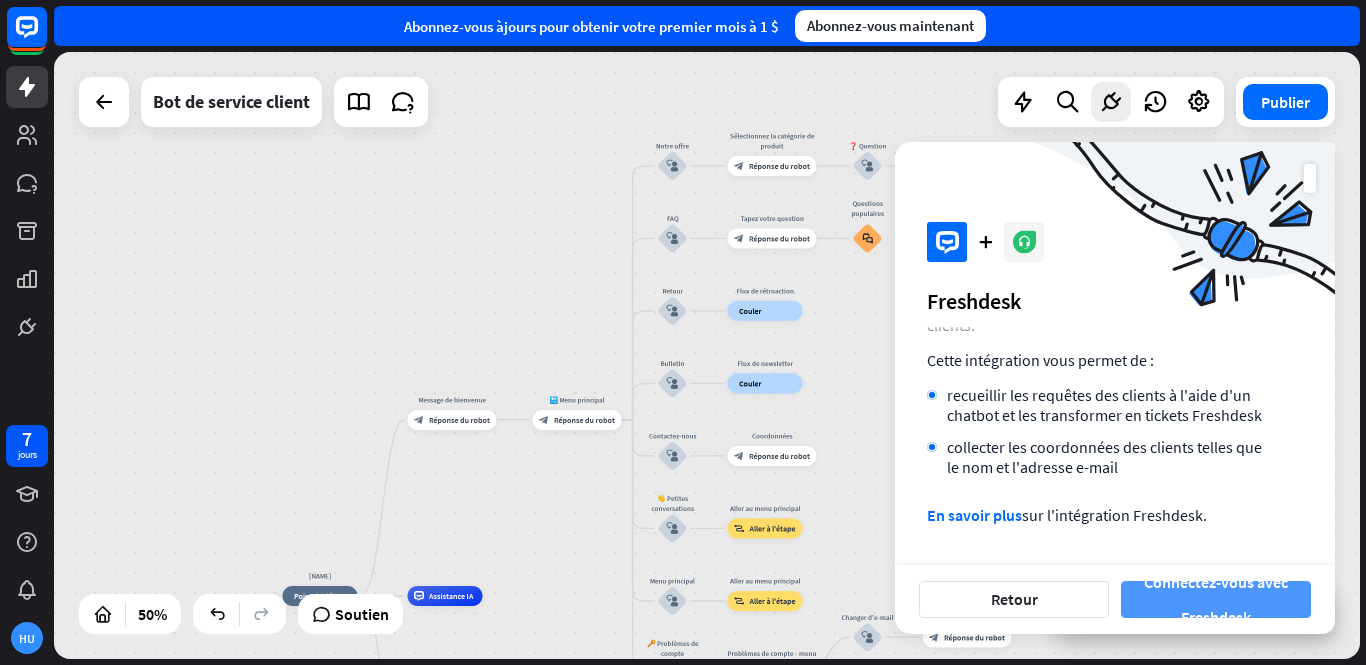 click on "Connectez-vous avec Freshdesk" at bounding box center (1216, 599) 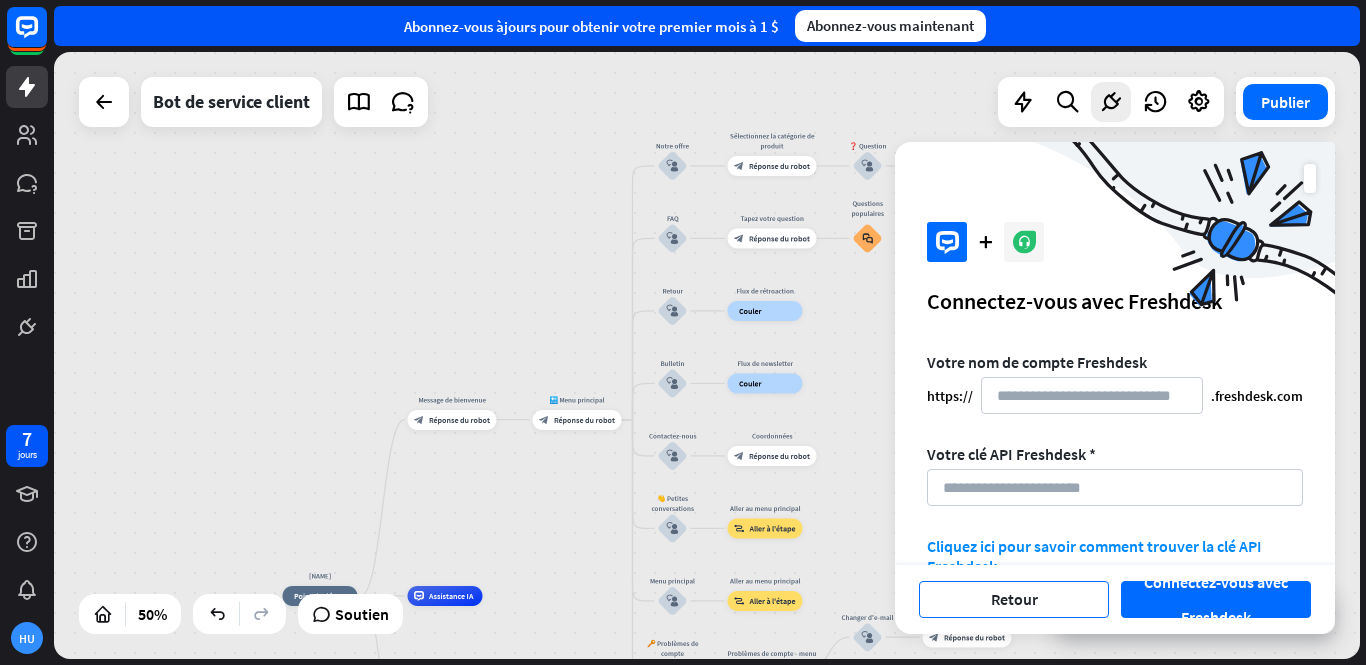 click on "Retour" at bounding box center (1014, 599) 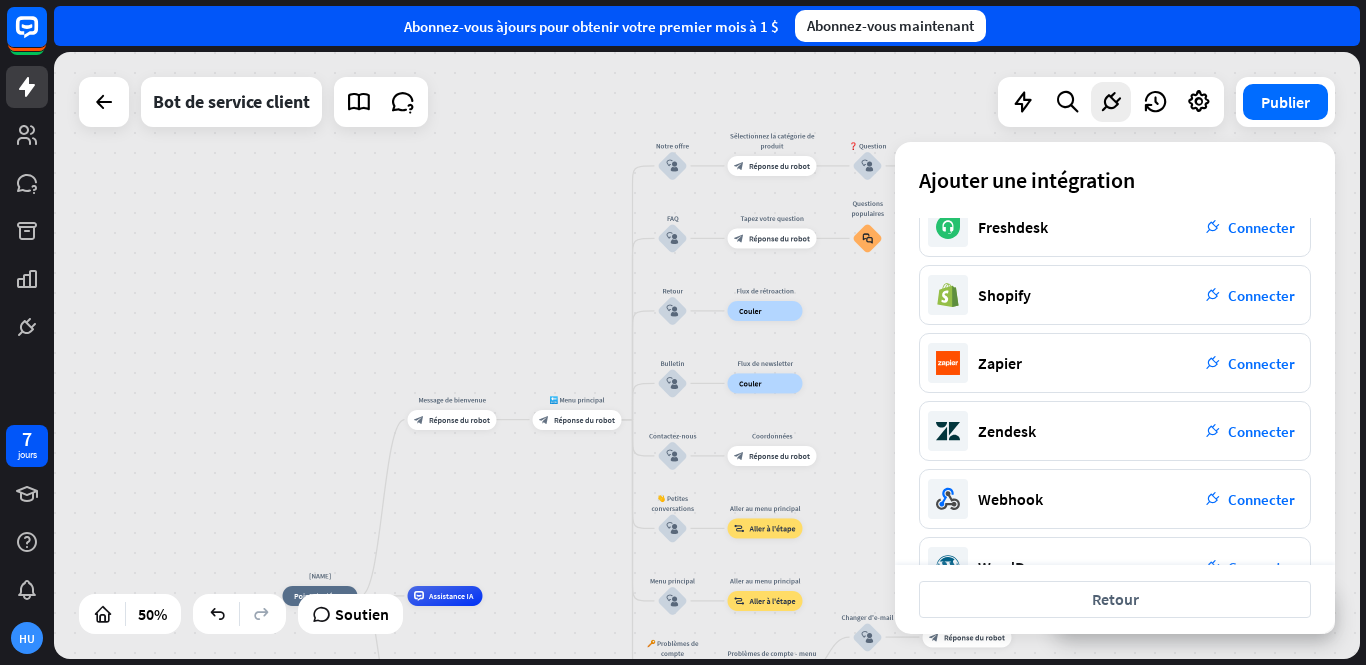 scroll, scrollTop: 417, scrollLeft: 0, axis: vertical 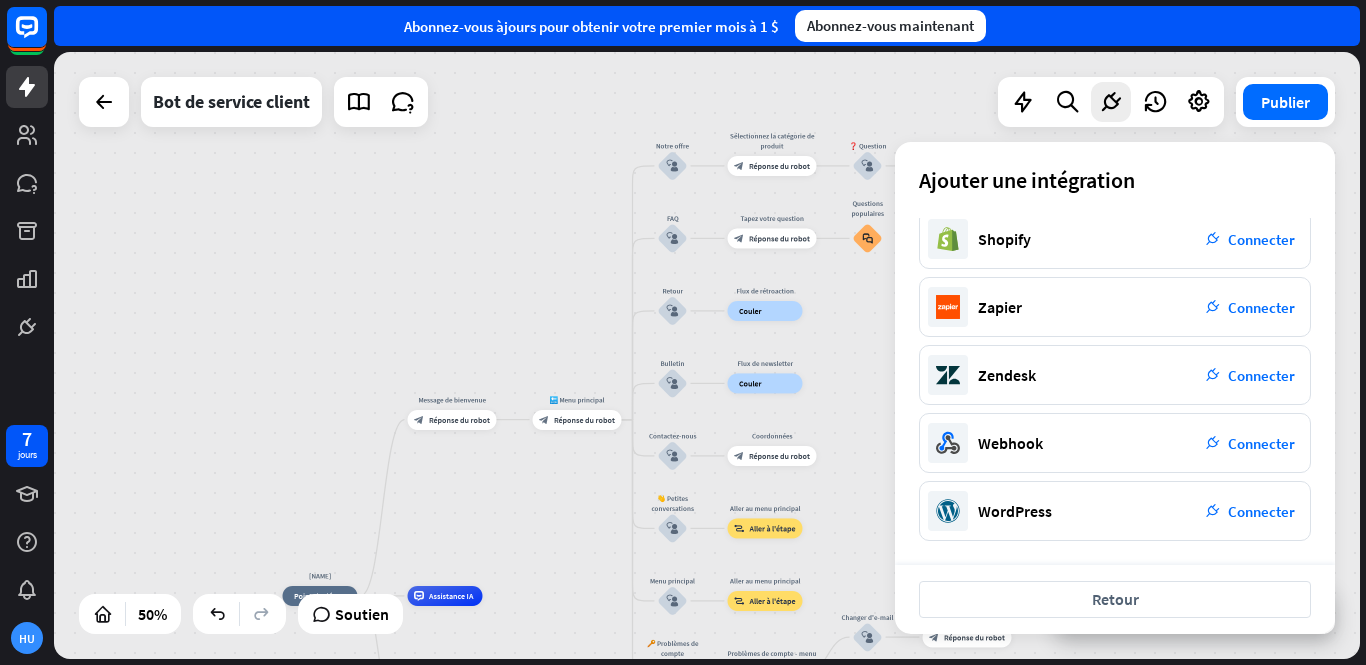 click on "WordPress" at bounding box center (1015, 511) 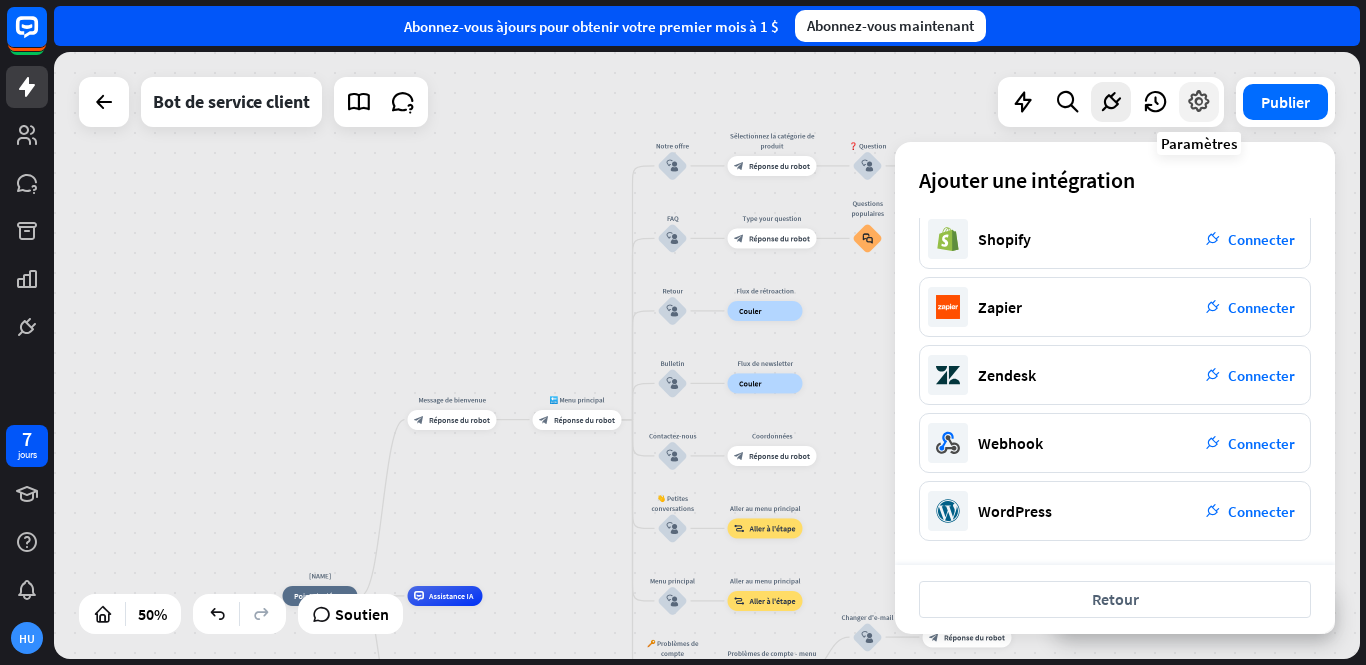 click at bounding box center [1199, 102] 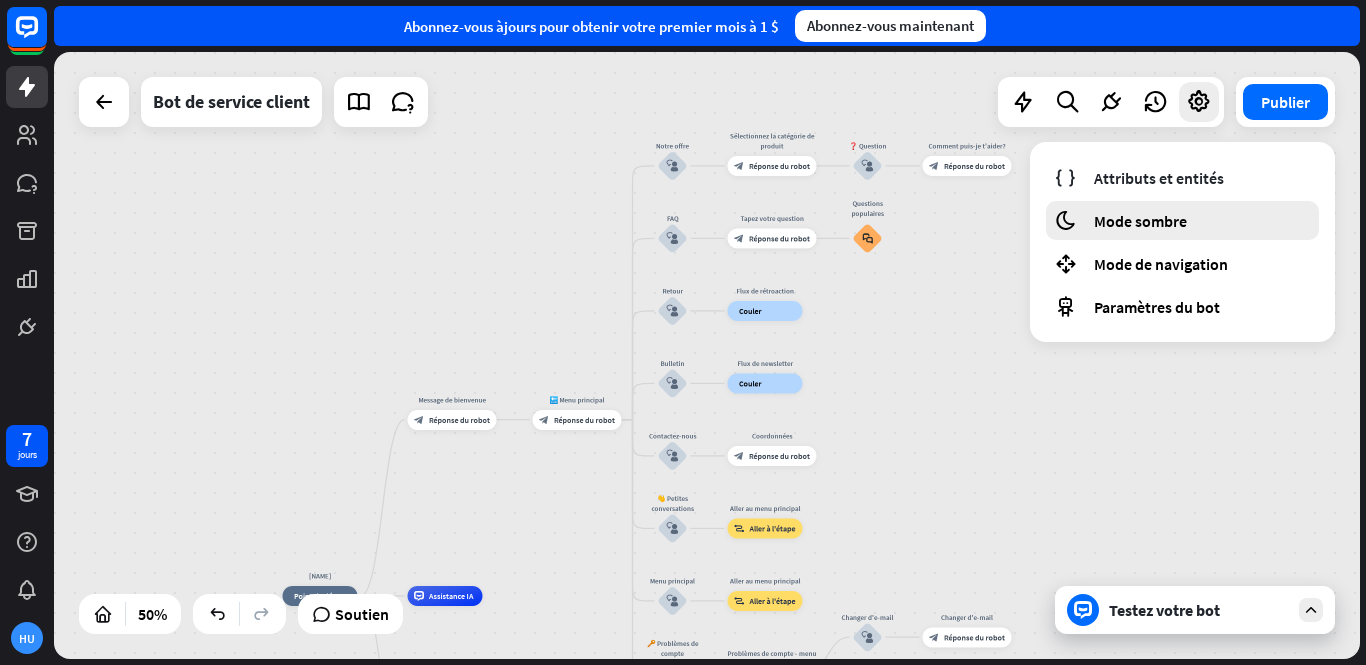 click on "Mode sombre" at bounding box center [1140, 221] 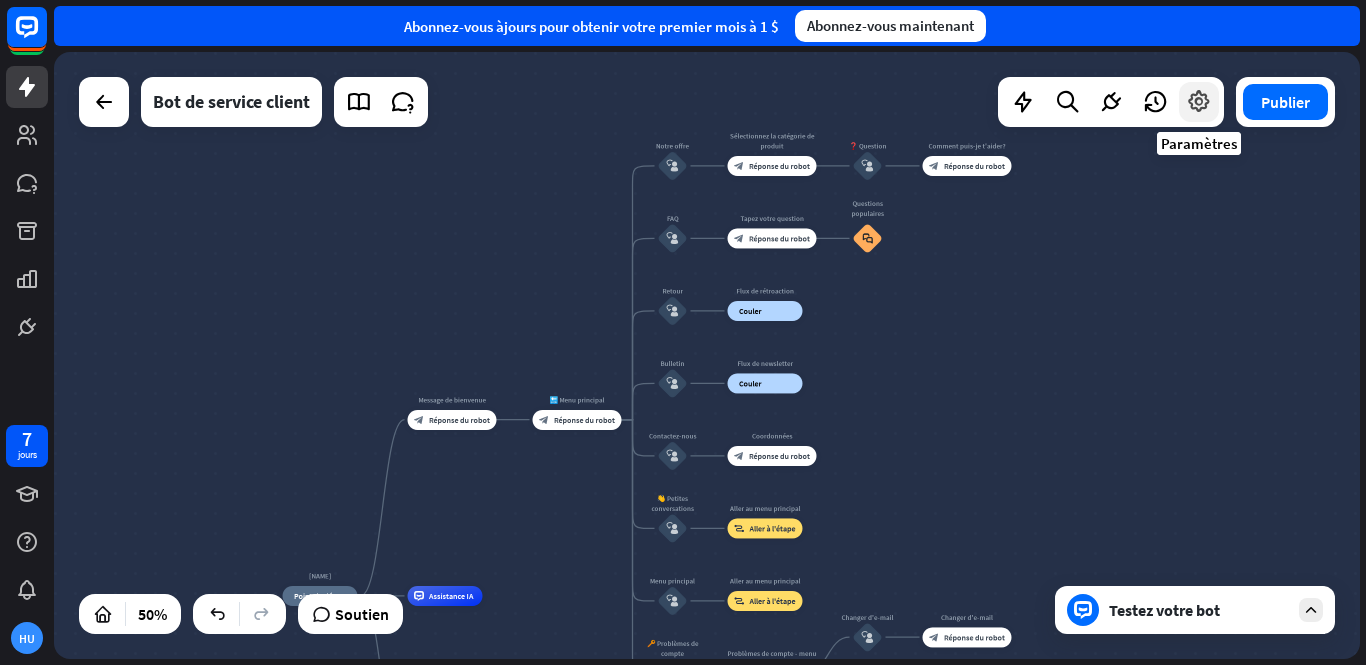 click at bounding box center (1199, 102) 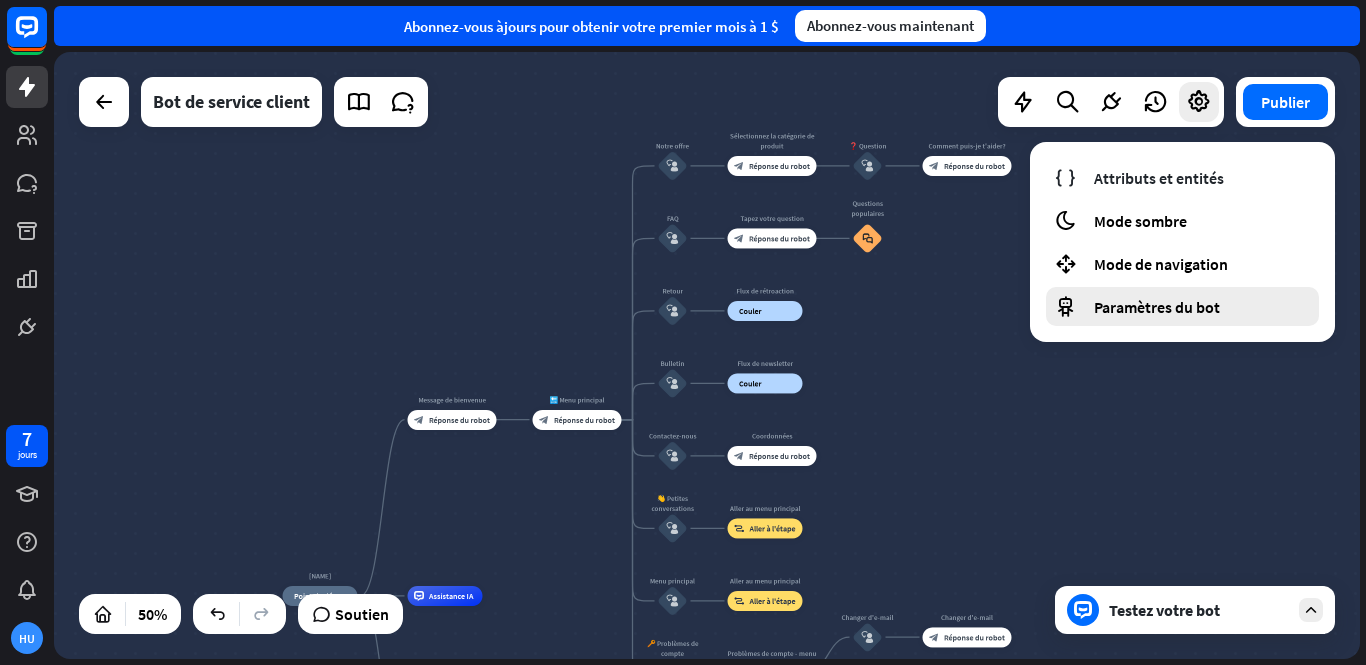 click on "Paramètres du bot" at bounding box center (1157, 307) 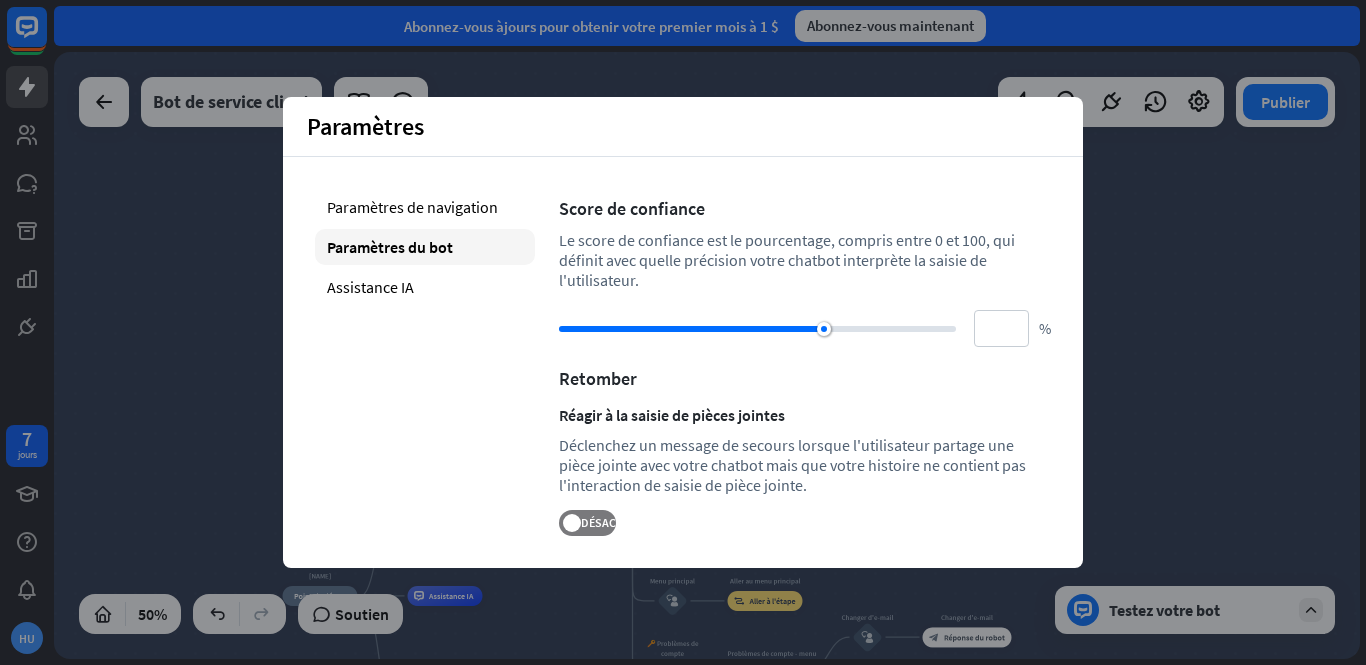 click on "[PERSON_NAME] maison_2 Point de départ Message de bienvenue block_bot_response Réponse du robot 🔙 Menu principal block_bot_response Réponse du robot Notre offre block_user_input Sélectionnez la catégorie de produit block_bot_response Réponse du robot ❓ Question block_user_input Comment puis-je t'aider? block_bot_response Réponse du robot FAQ block_user_input Tapez votre question block_bot_response Réponse du robot Questions populaires block_faq Retour block_user_input Flux de rétroaction constructeur_arbre Couler Bulletin block_user_input Flux de newsletter constructeur_arbre Couler Contactez-nous block_user_input Coordonnées block_bot_response Réponse du robot" at bounding box center (707, 355) 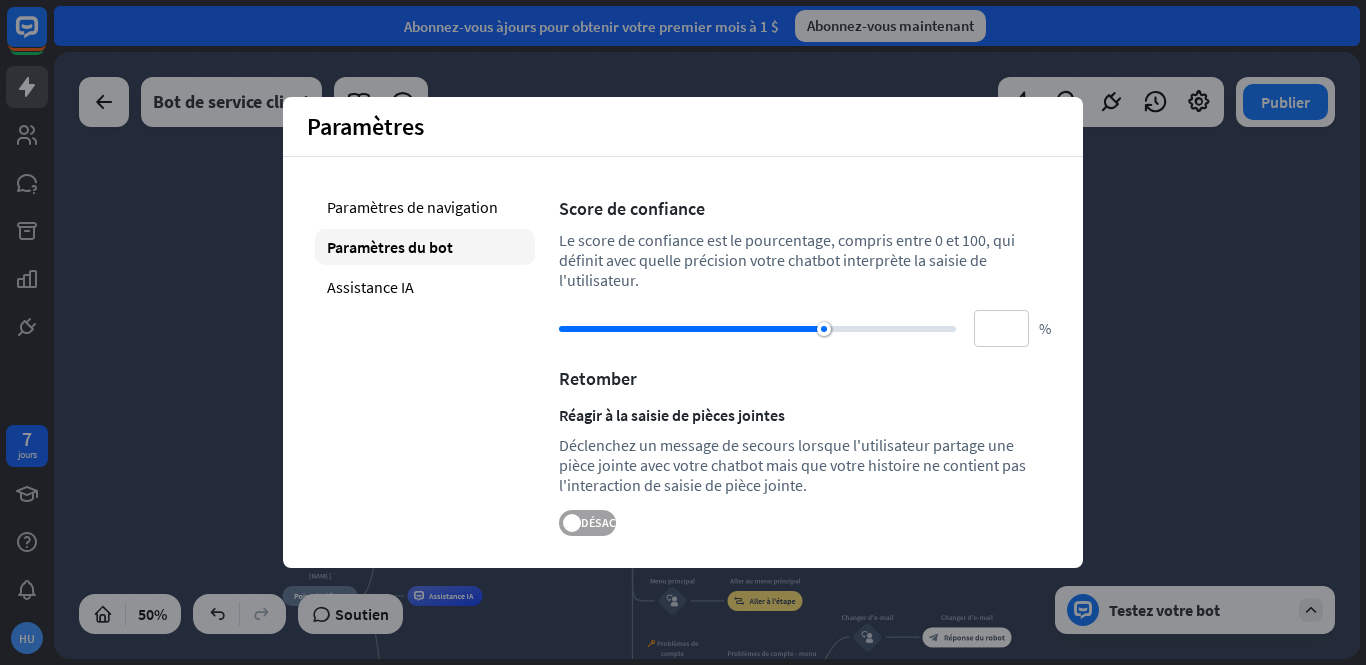 click on "DÉSACTIVÉ" at bounding box center [587, 523] 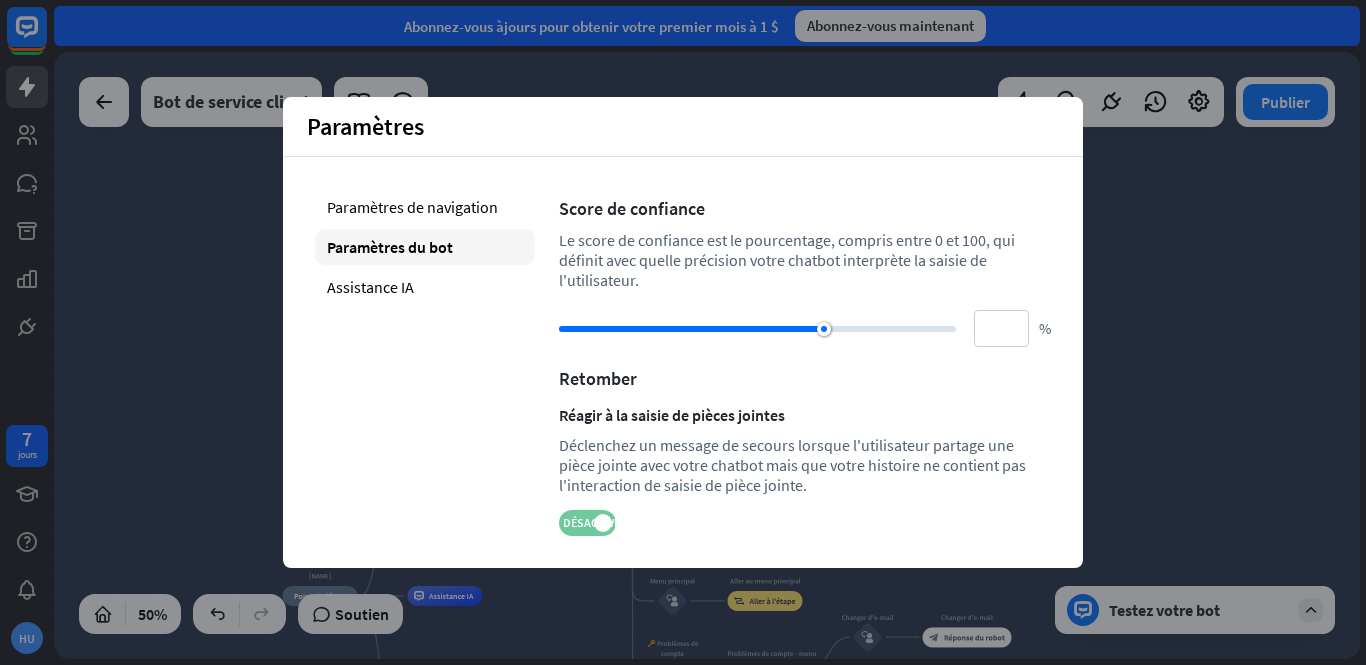 click on "DÉSACTIVÉ" at bounding box center (591, 522) 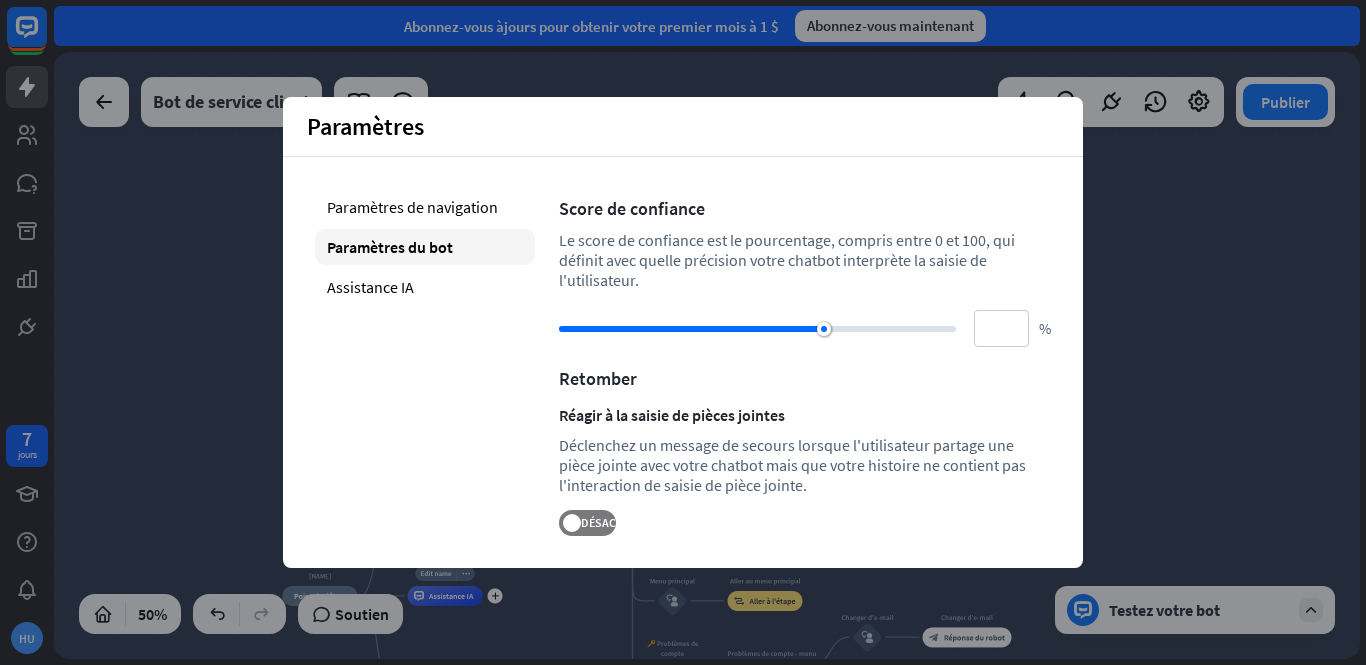 click on "Edit name   more_horiz         plus       Assistance IA" at bounding box center (445, 596) 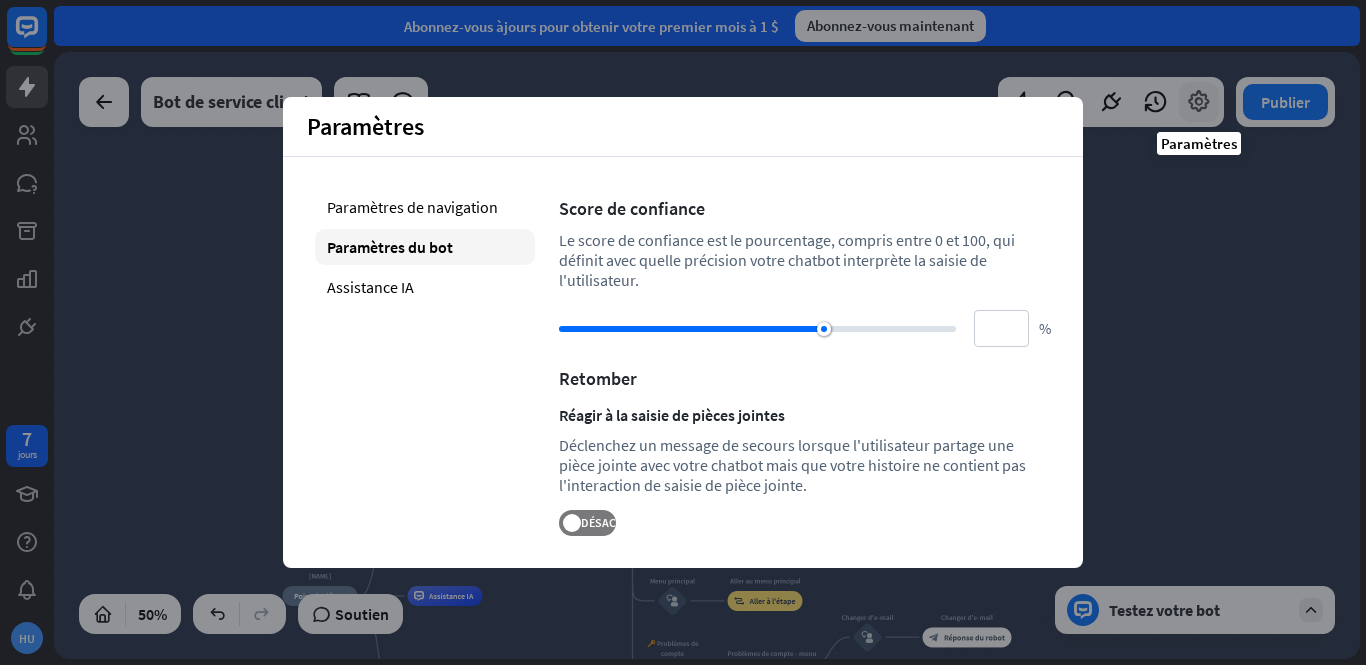 click at bounding box center [1199, 102] 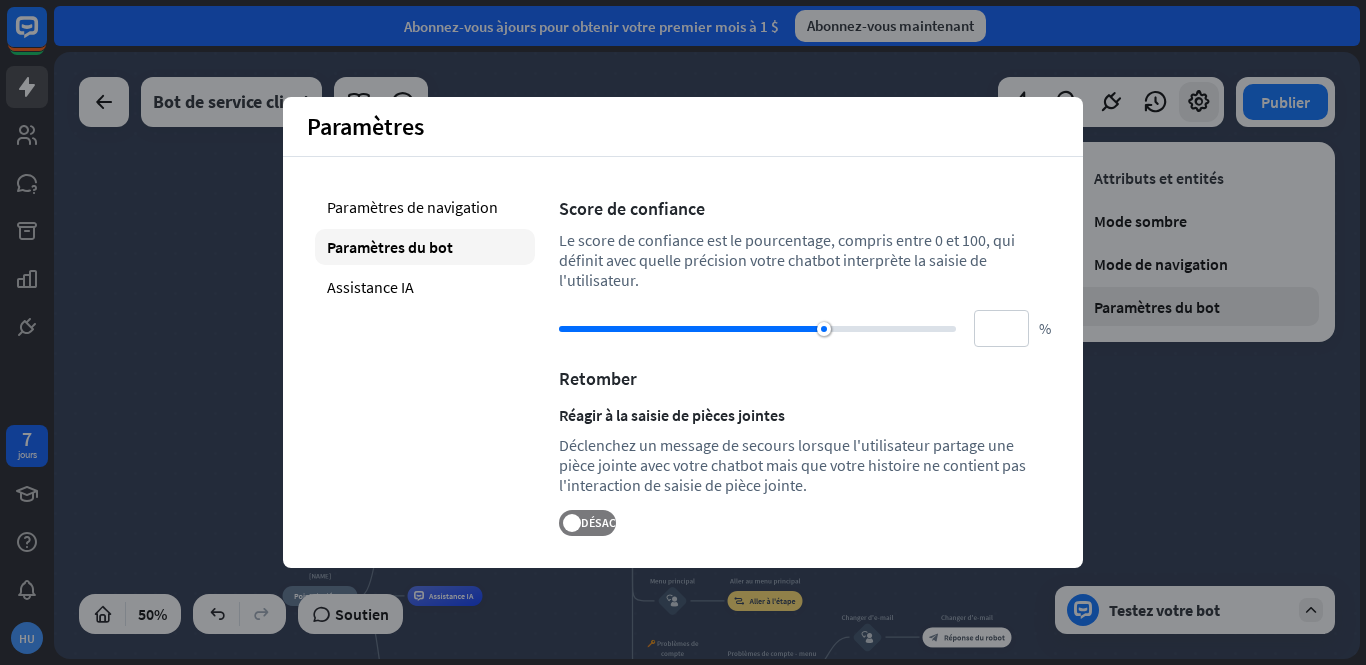click on "Paramètres du bot" at bounding box center (1157, 307) 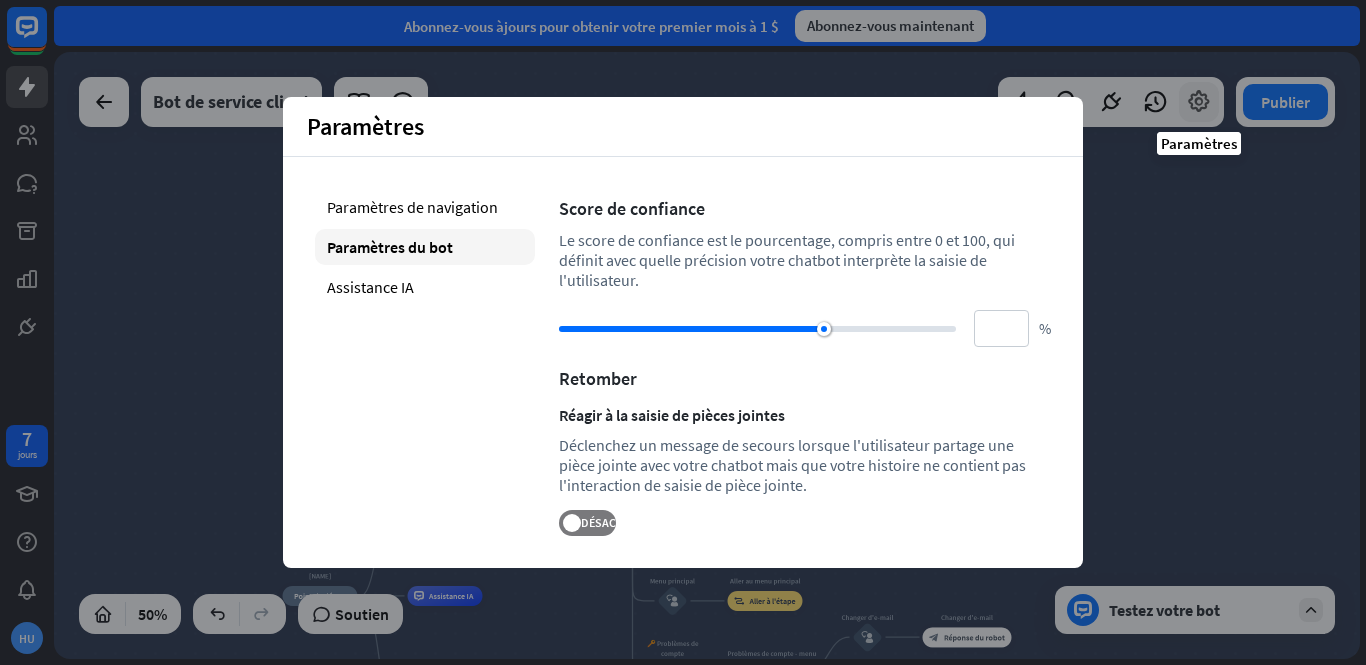 click at bounding box center [1199, 102] 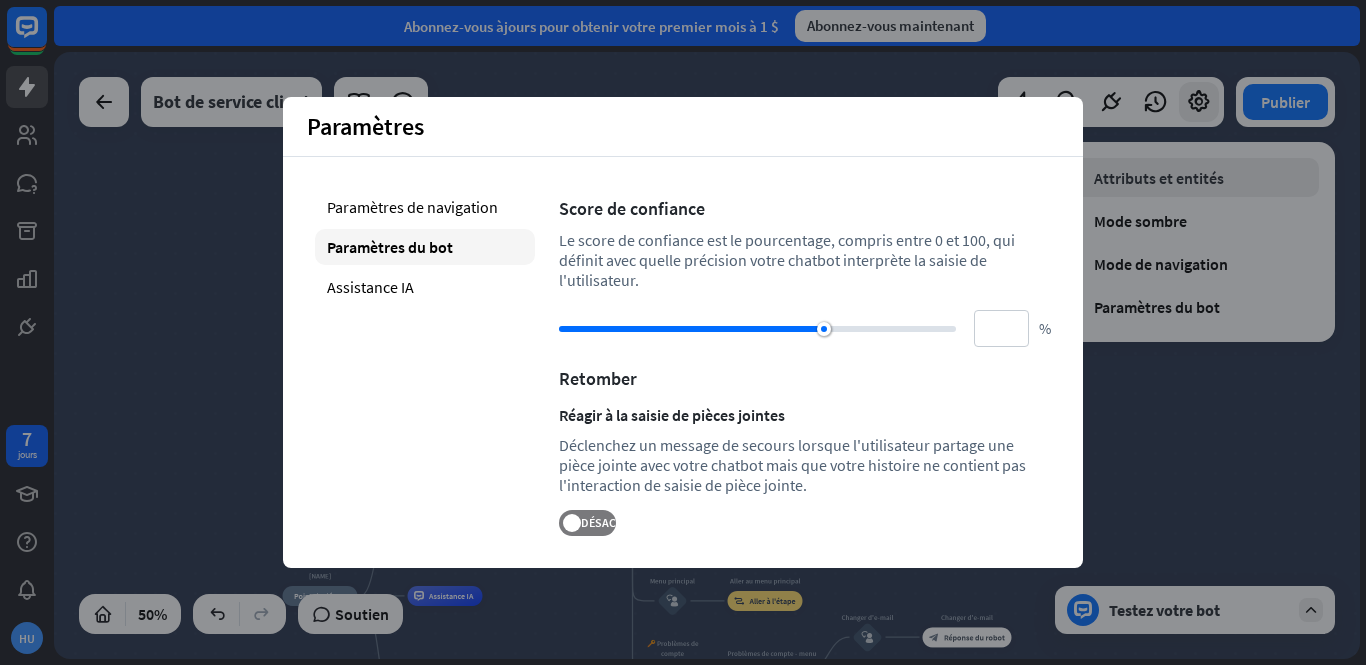 click on "Attributs et entités" at bounding box center (1159, 178) 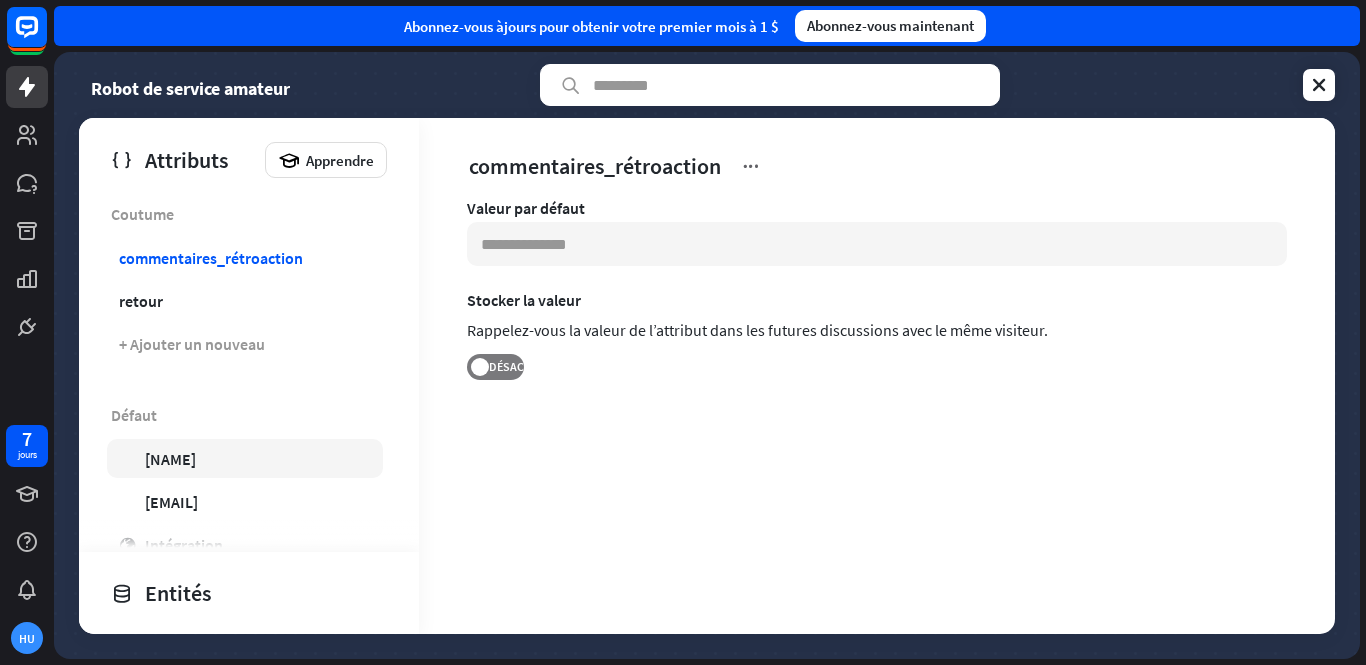click on "utilisateur
Nom" at bounding box center [245, 458] 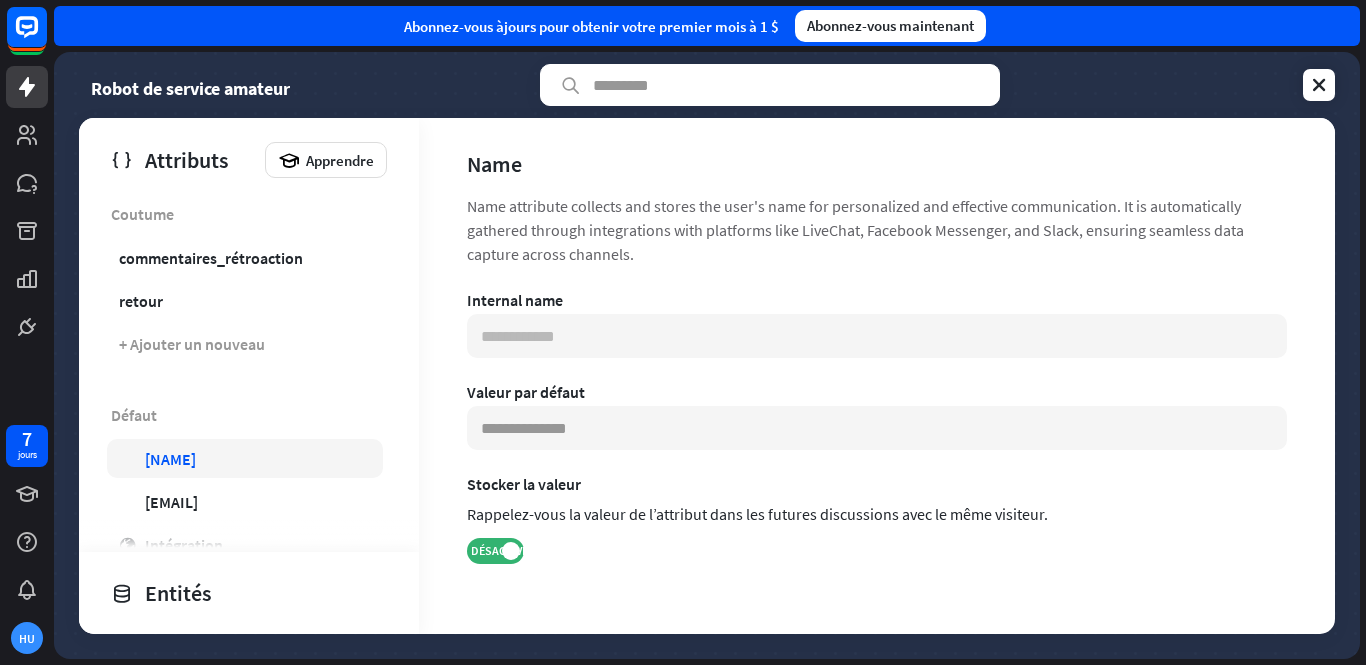 type on "*******" 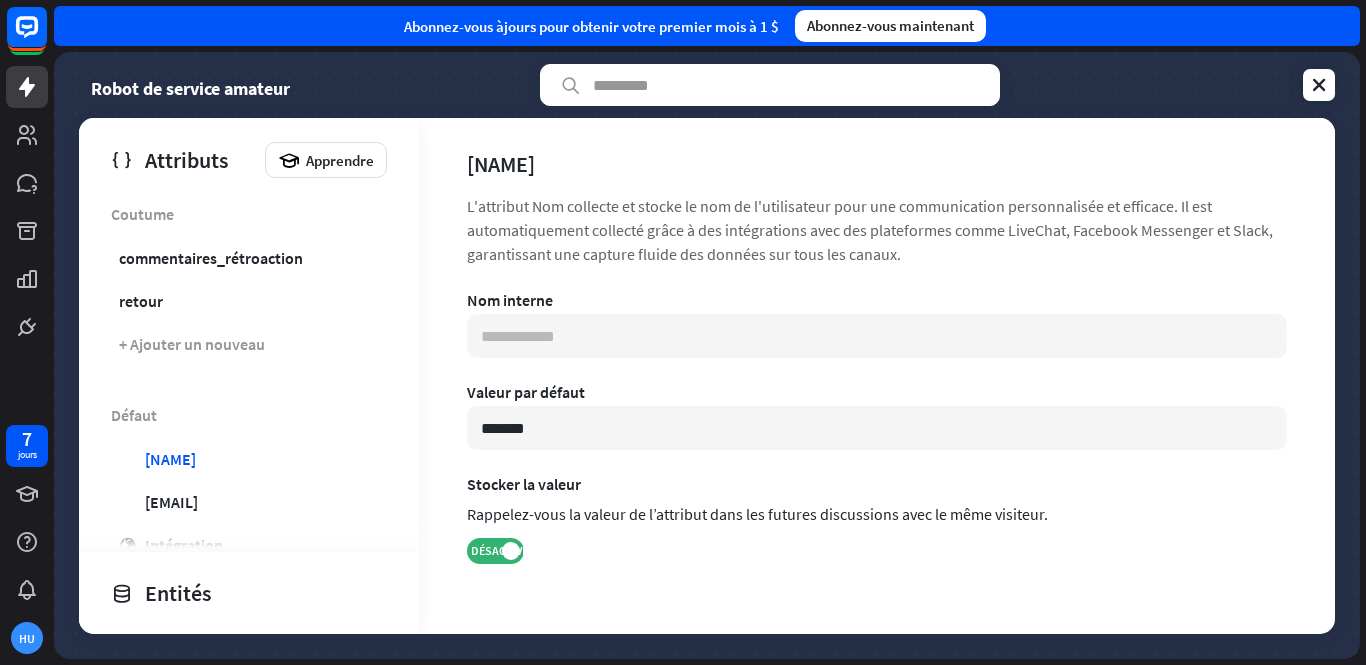 click on "**********" at bounding box center [877, 336] 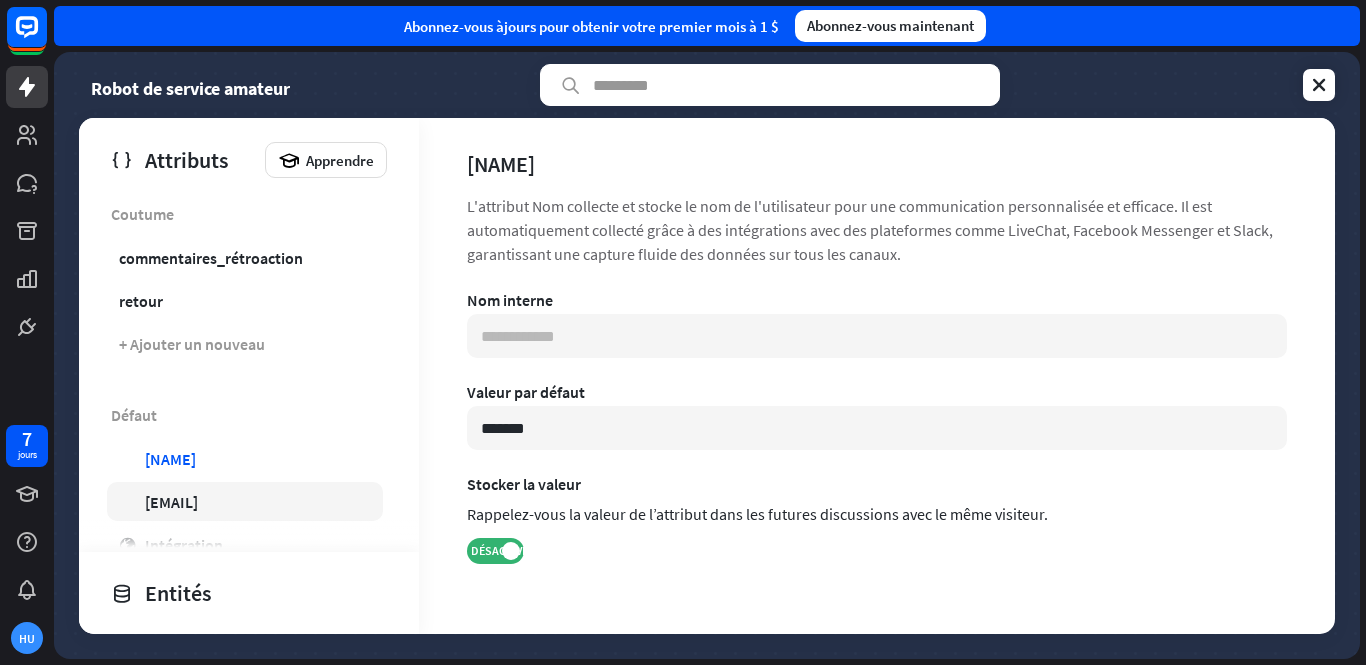 click on "e-mail
E-mail" at bounding box center [245, 501] 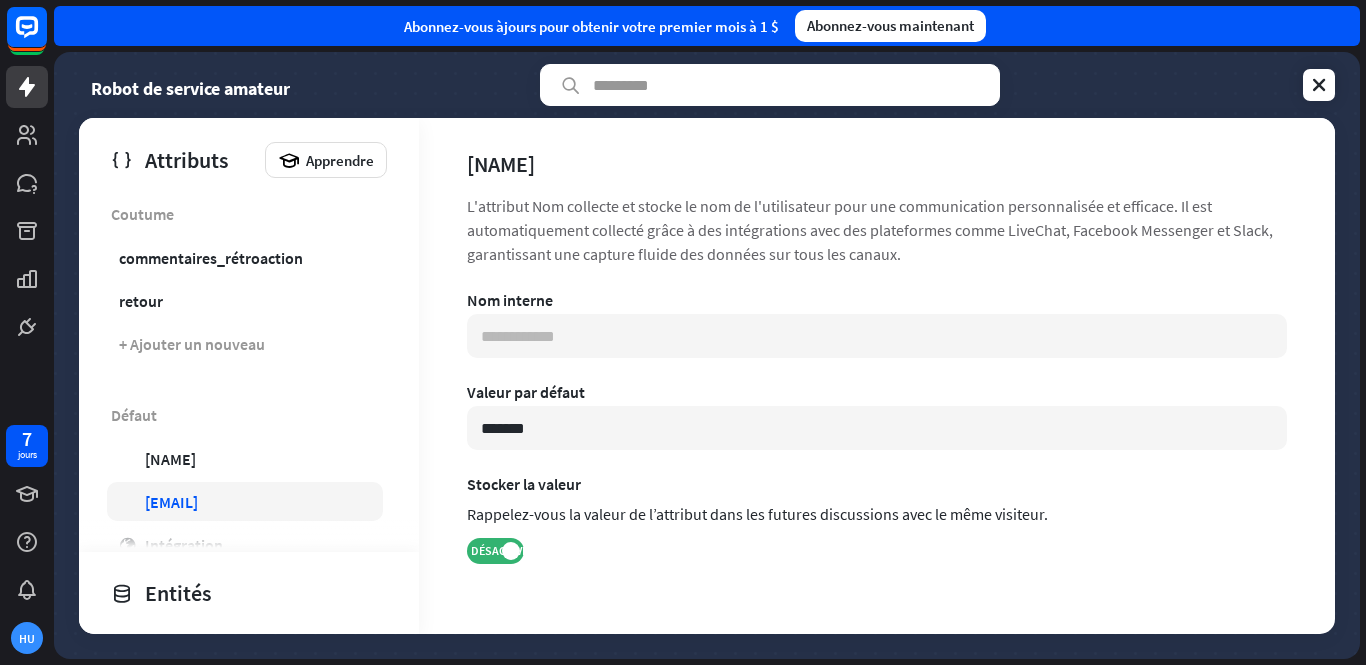 type 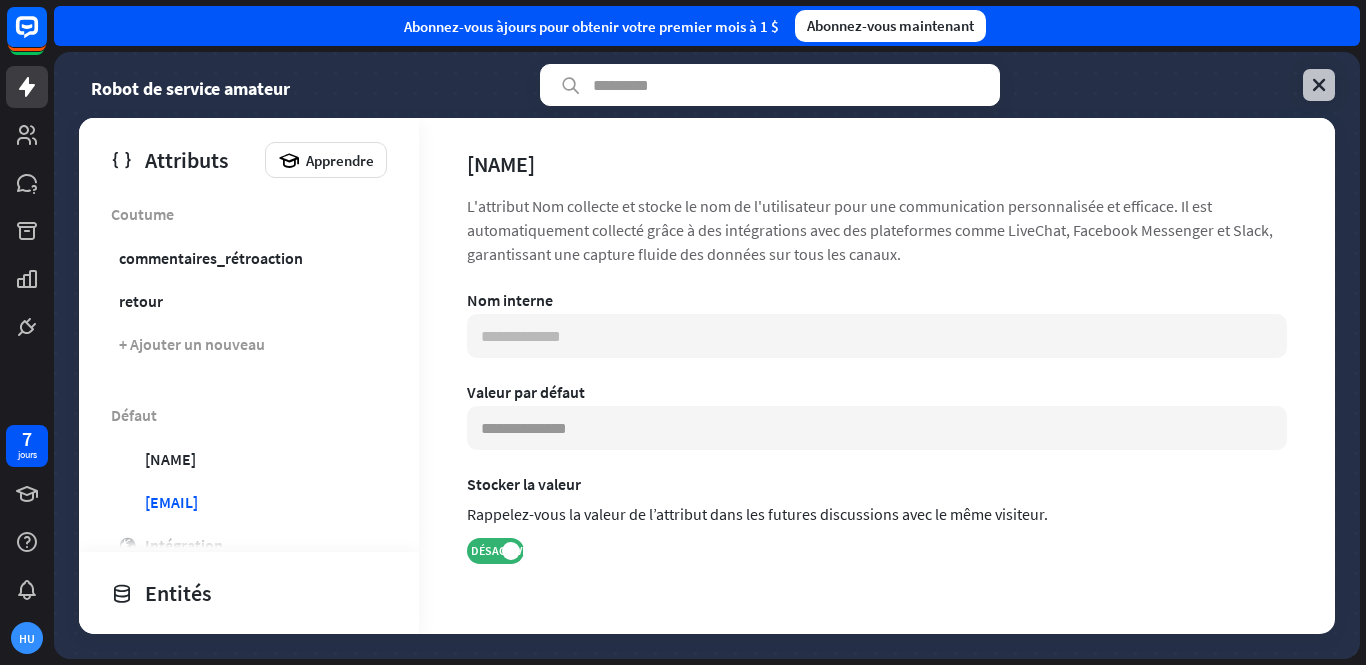 click at bounding box center [1319, 85] 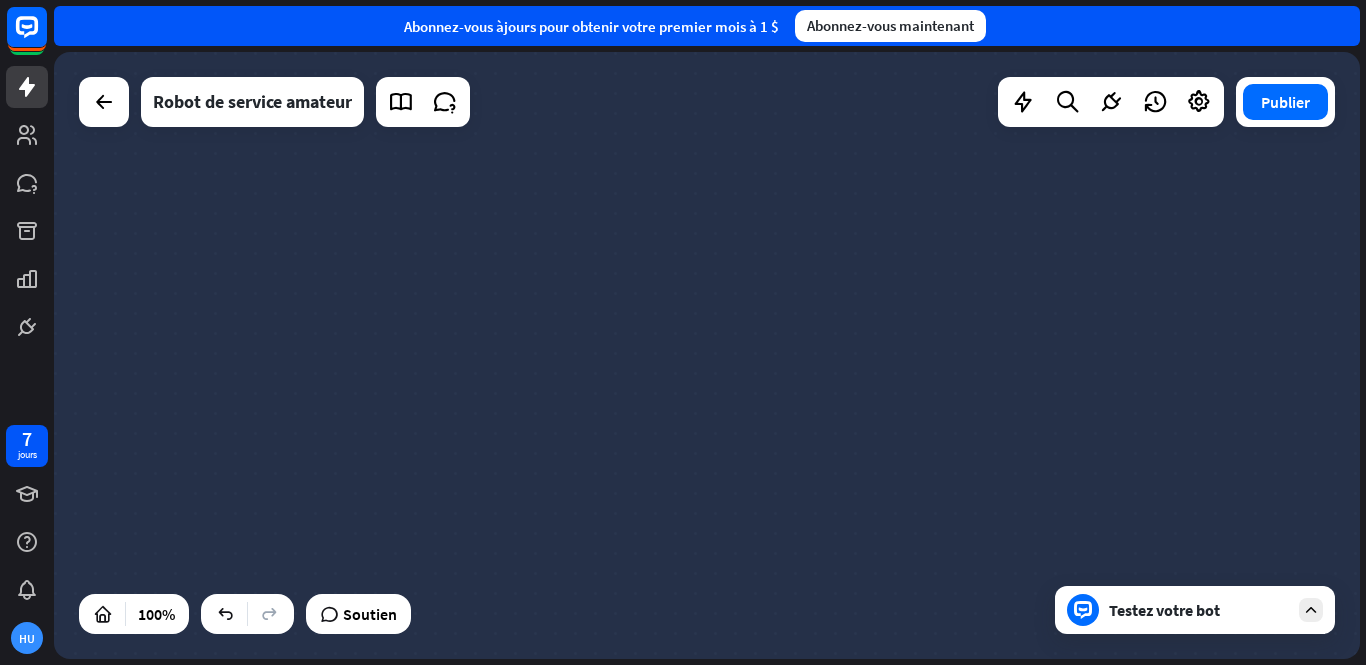 click on "Trompe La Mort maison_2 Point de départ Message de bienvenue block_bot_response Réponse du robot 🔙 Menu principal block_bot_response Réponse du robot Notre offre block_user_input Sélectionnez la catégorie de produit block_bot_response Réponse du robot ❓ Question block_user_input Comment puis-je t'aider? block_bot_response Réponse du robot FAQ block_faq Retour block_user_input Flux de rétroaction constructeur_arbre Couler Bulletin block_user_input Flux de newsletter constructeur_arbre Couler Contactez-nous block_user_input Contact info block_bot_response Réponse du robot" at bounding box center [707, 355] 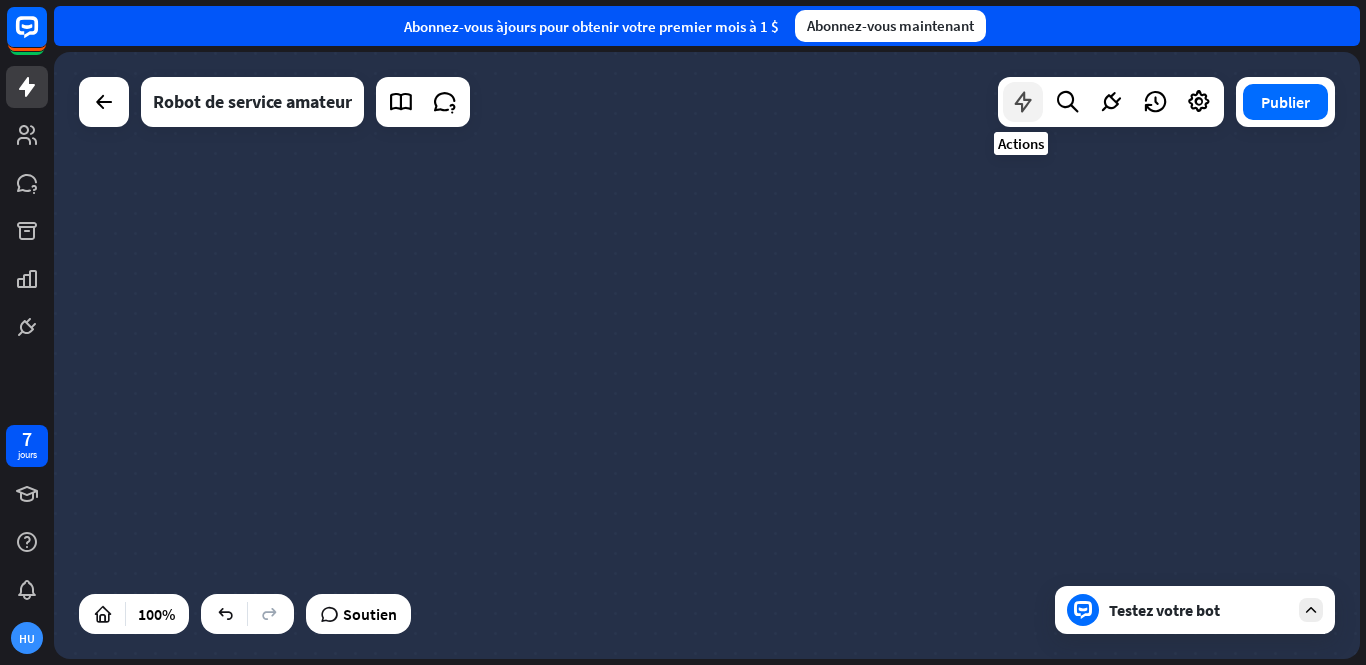 click at bounding box center (1023, 102) 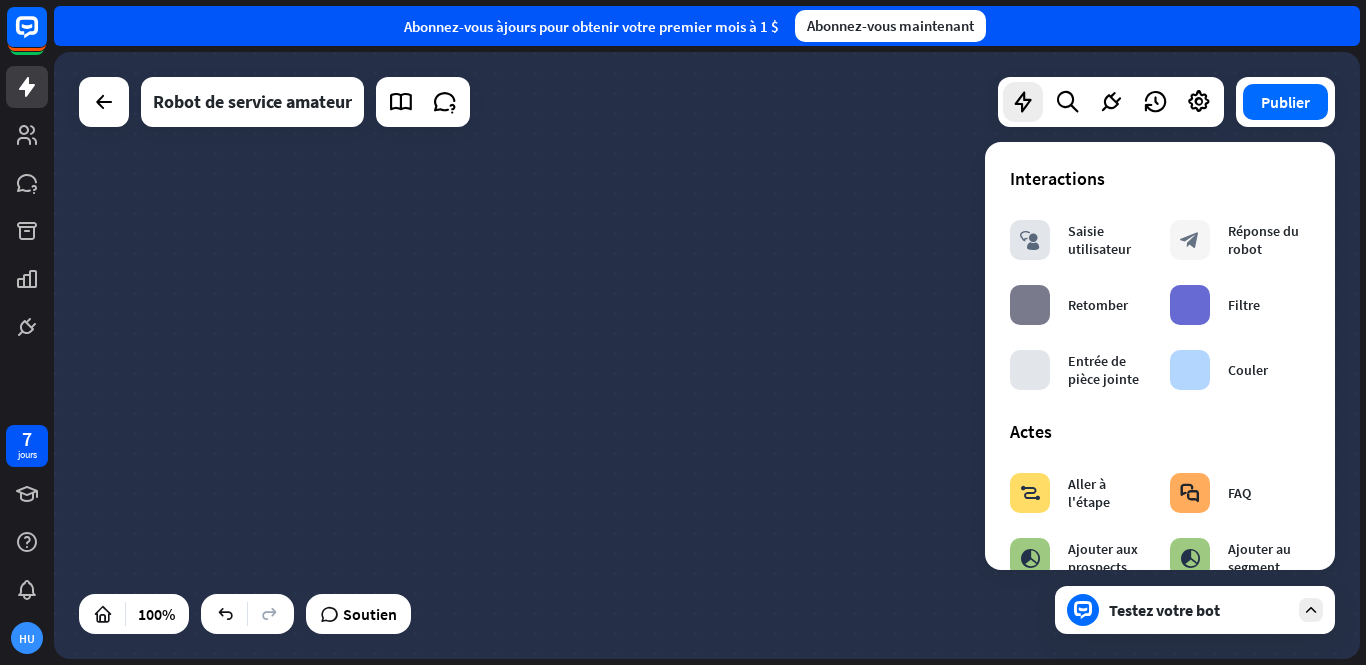 click on "Trompe La Mort maison_2 Point de départ Message de bienvenue block_bot_response Réponse du robot 🔙 Menu principal block_bot_response Réponse du robot Notre offre block_user_input Sélectionnez la catégorie de produit block_bot_response Réponse du robot ❓ Question block_user_input Comment puis-je t'aider? block_bot_response Réponse du robot FAQ block_faq Retour block_user_input Flux de rétroaction constructeur_arbre Couler Bulletin block_user_input Flux de newsletter constructeur_arbre Couler Contactez-nous block_user_input Contact info block_bot_response Réponse du robot" at bounding box center [874, -102] 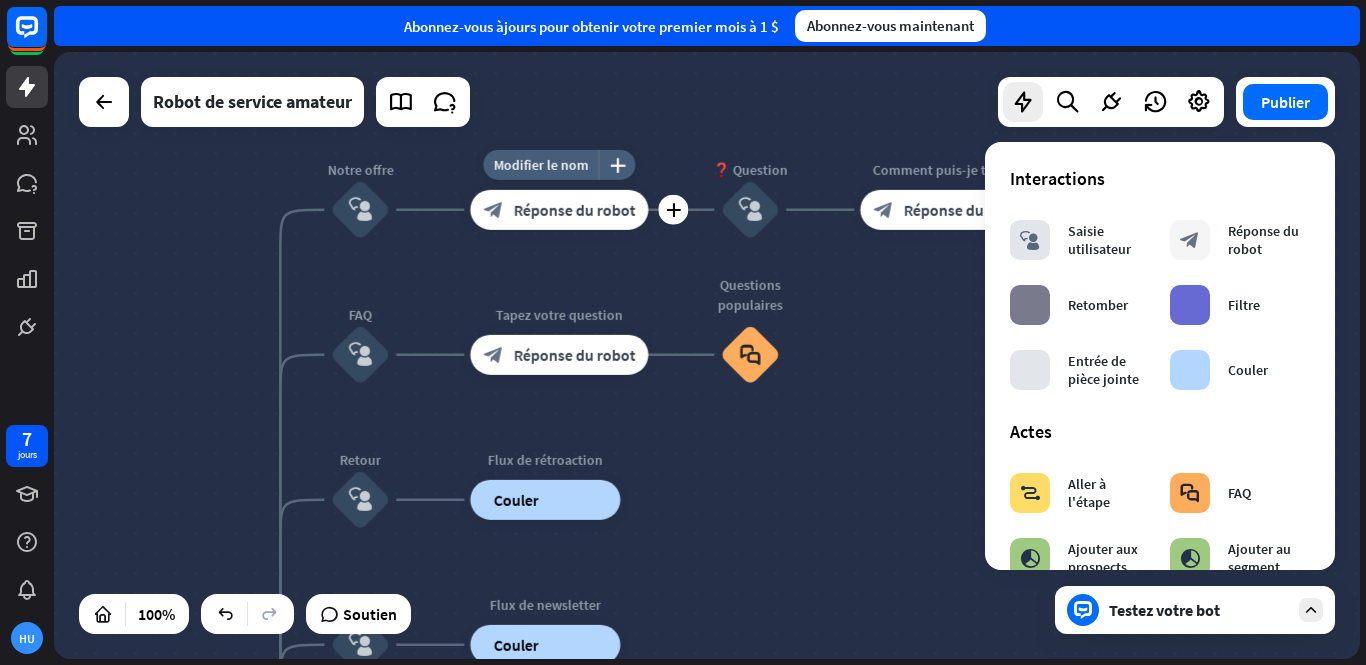 click on "block_bot_response   Réponse du robot" at bounding box center [559, 210] 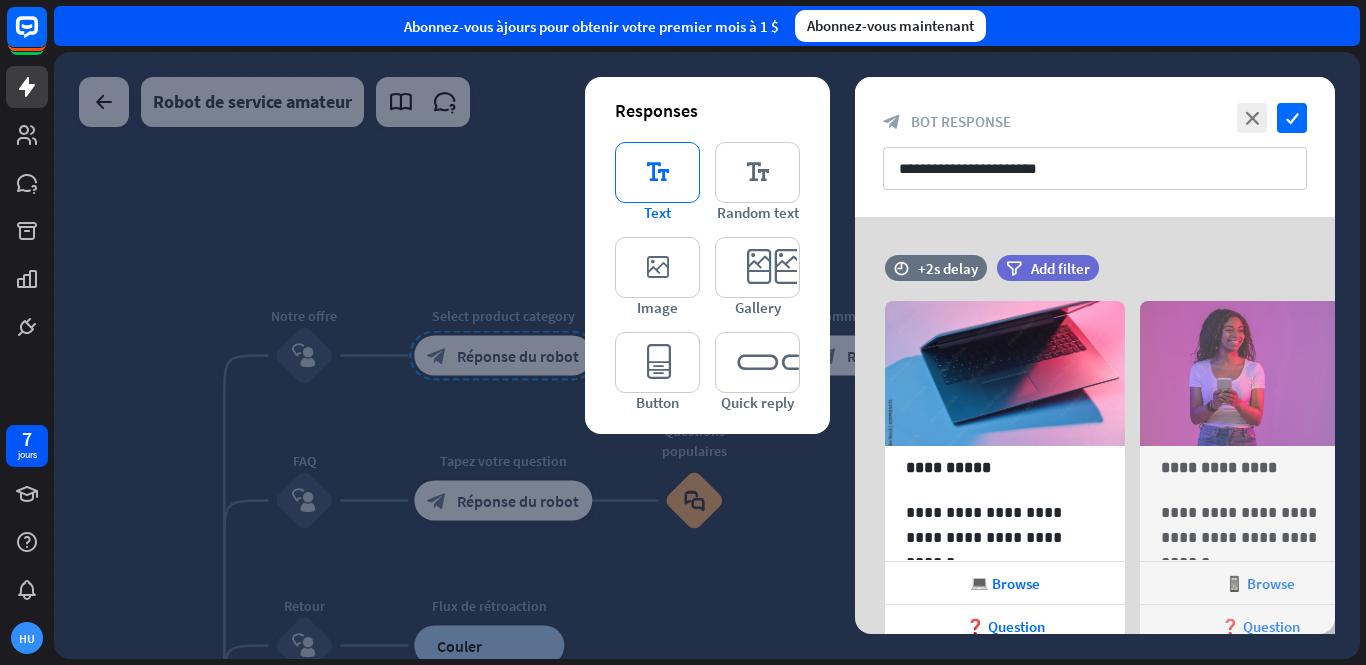 click on "editor_text   Text" at bounding box center [657, 182] 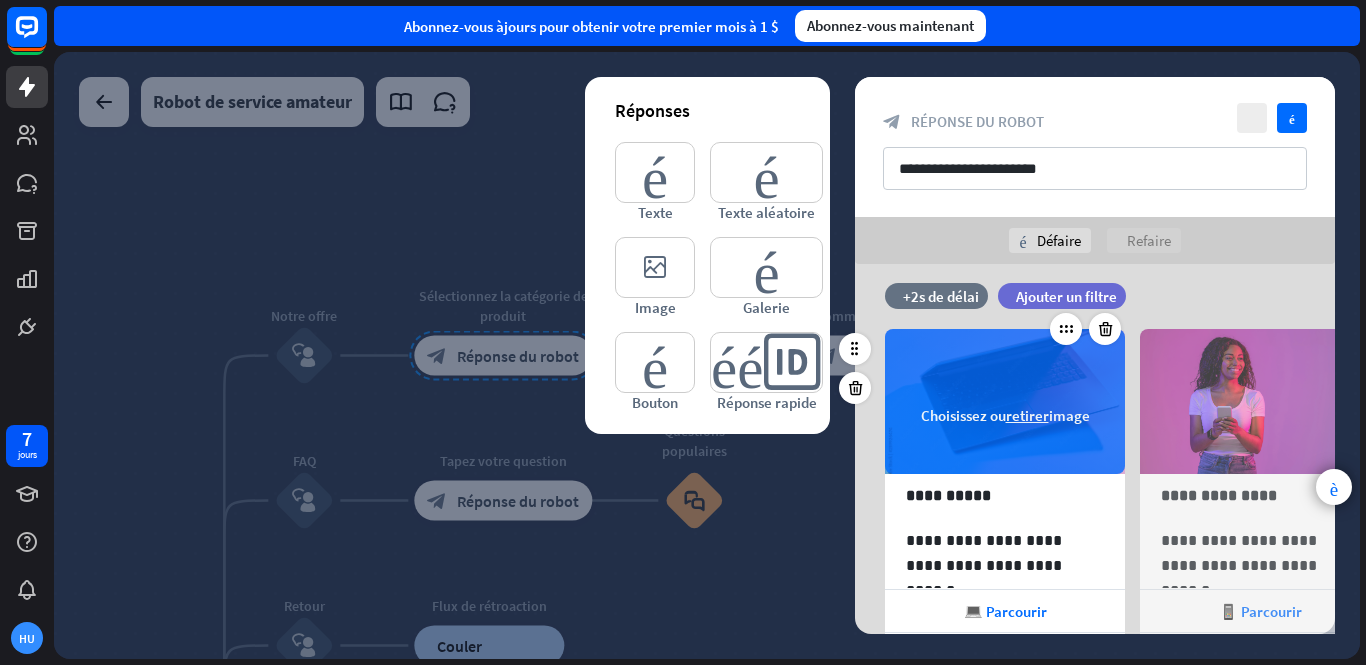 scroll, scrollTop: 23, scrollLeft: 0, axis: vertical 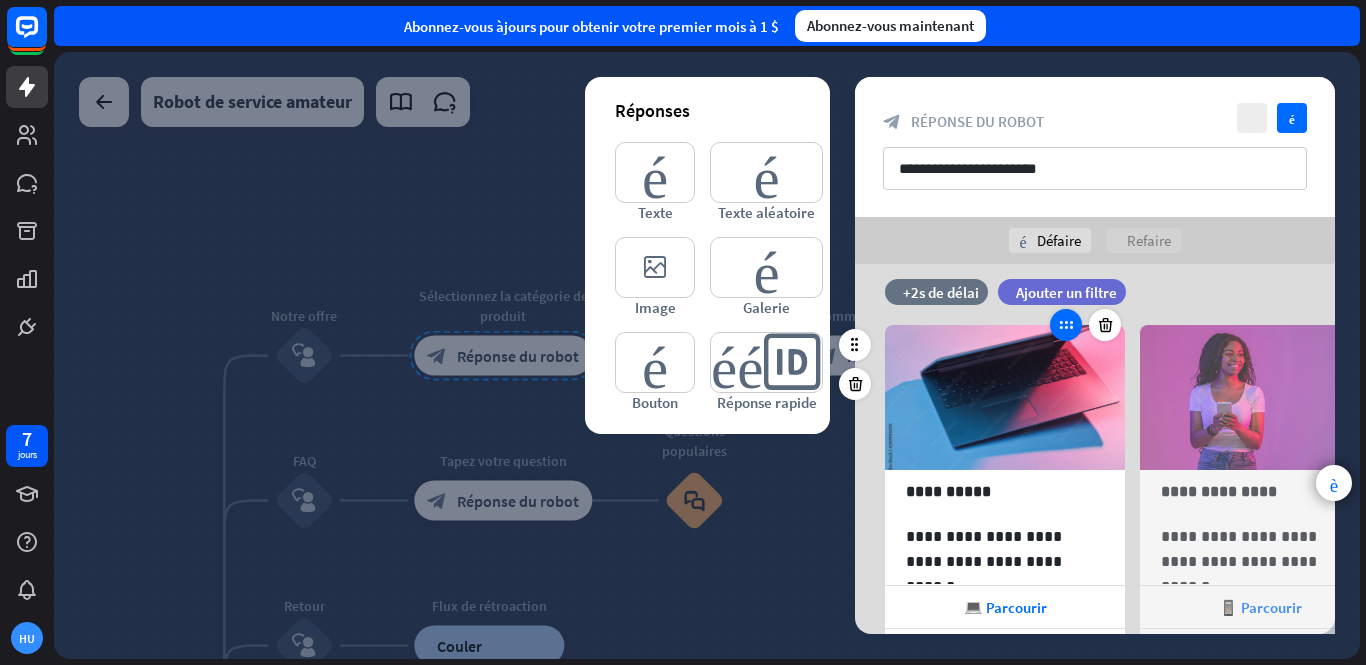 click at bounding box center (1066, 325) 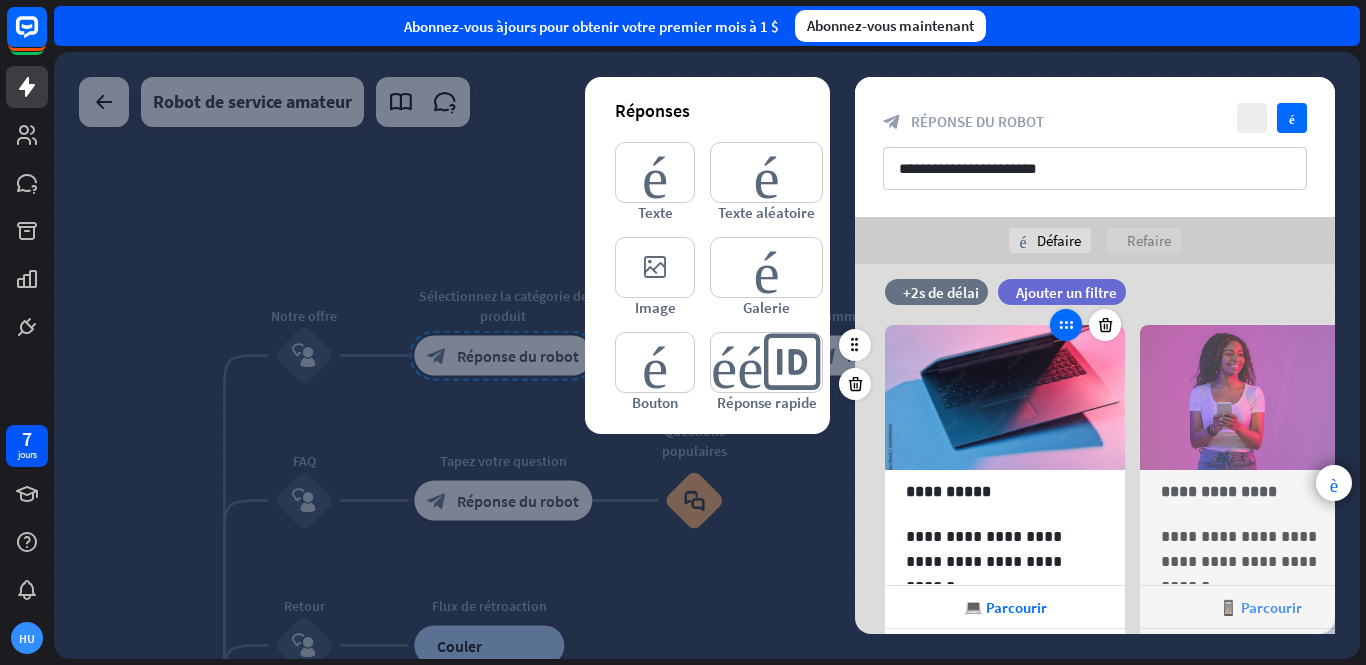 click at bounding box center [1066, 325] 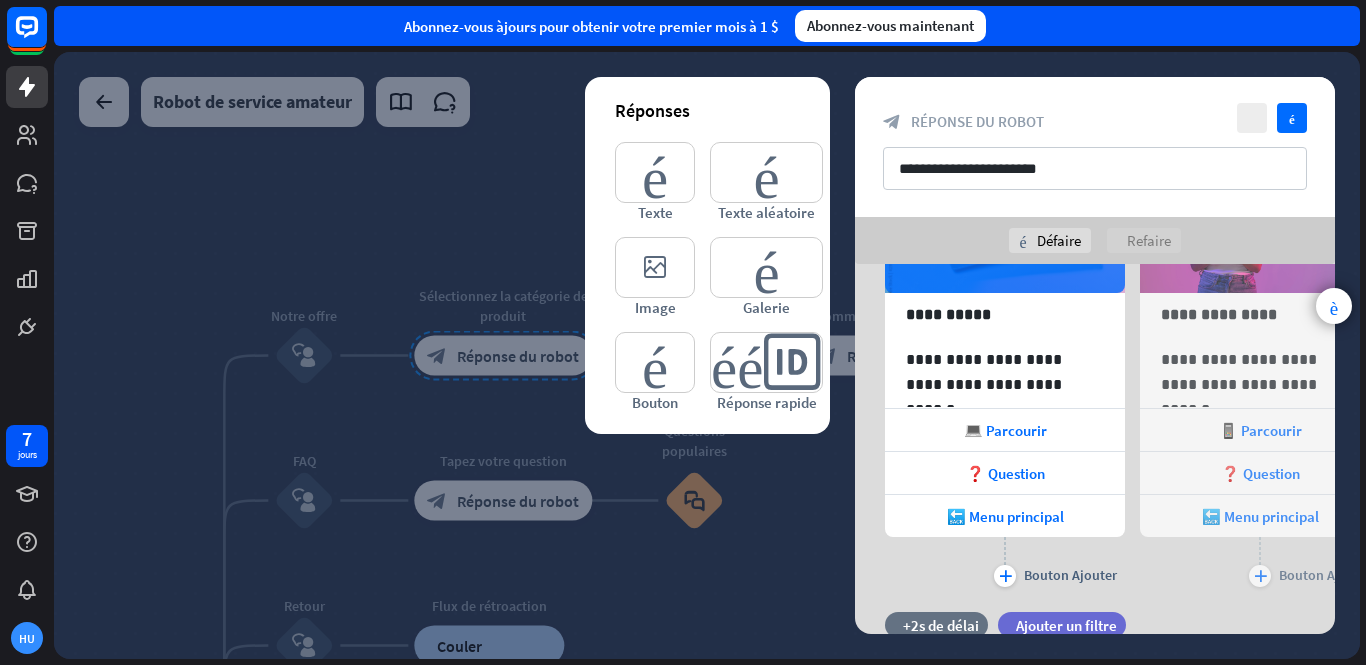scroll, scrollTop: 206, scrollLeft: 0, axis: vertical 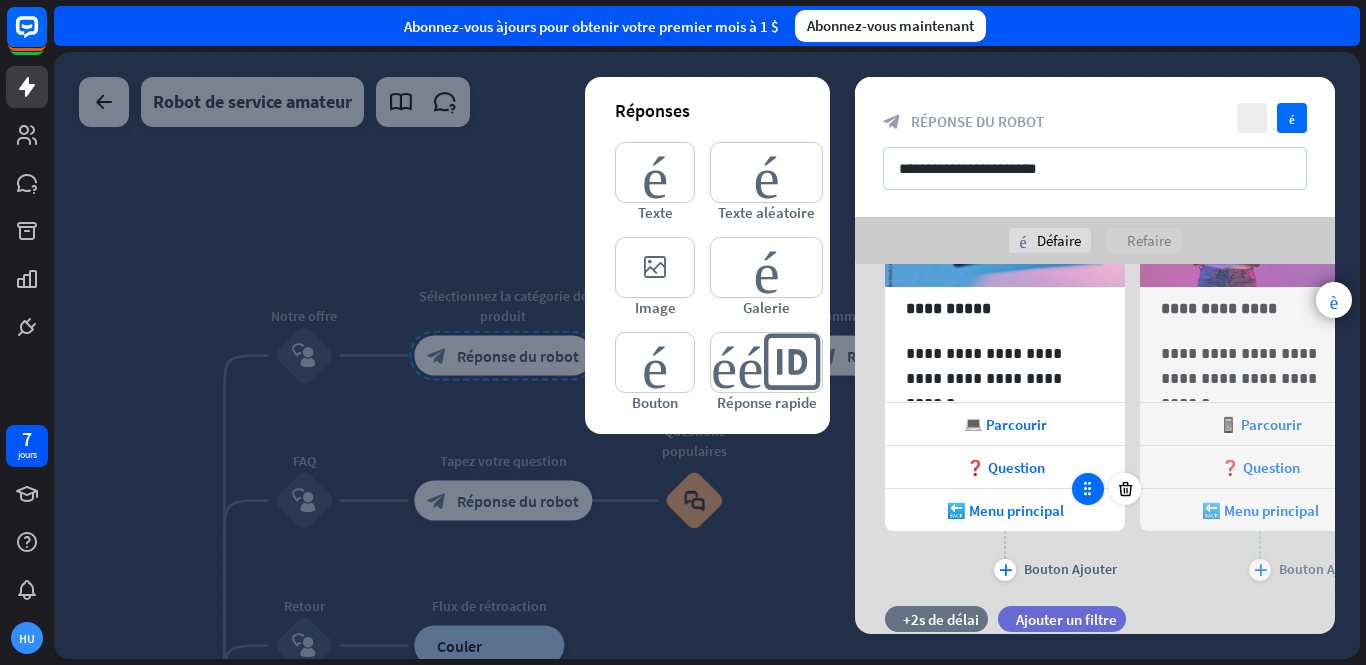 click at bounding box center [1088, 489] 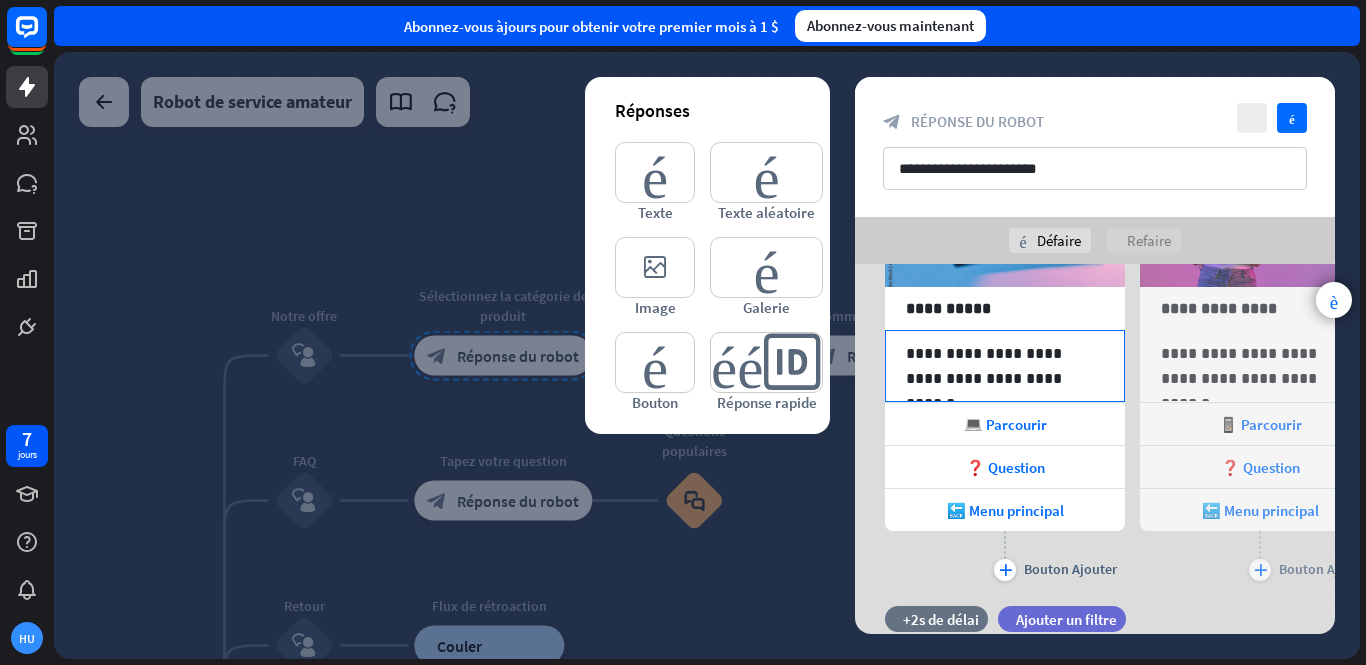 click on "**********" at bounding box center (1005, 366) 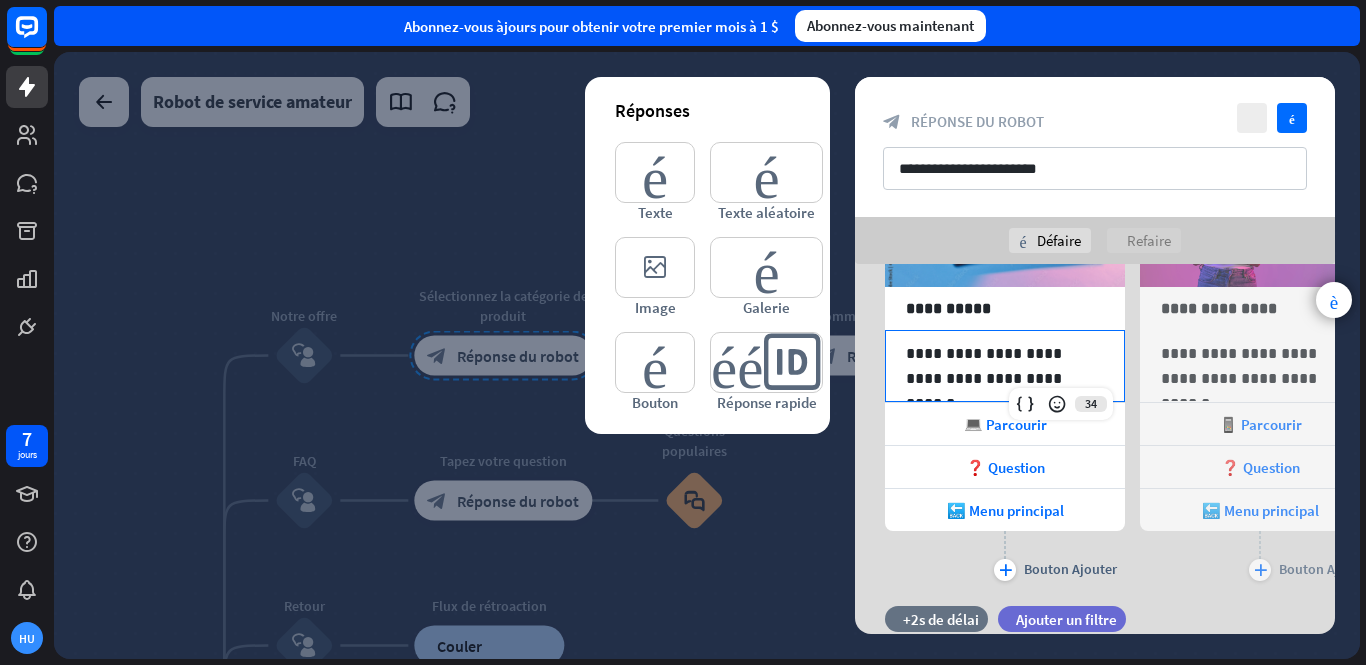 click on "**********" at bounding box center [1005, 366] 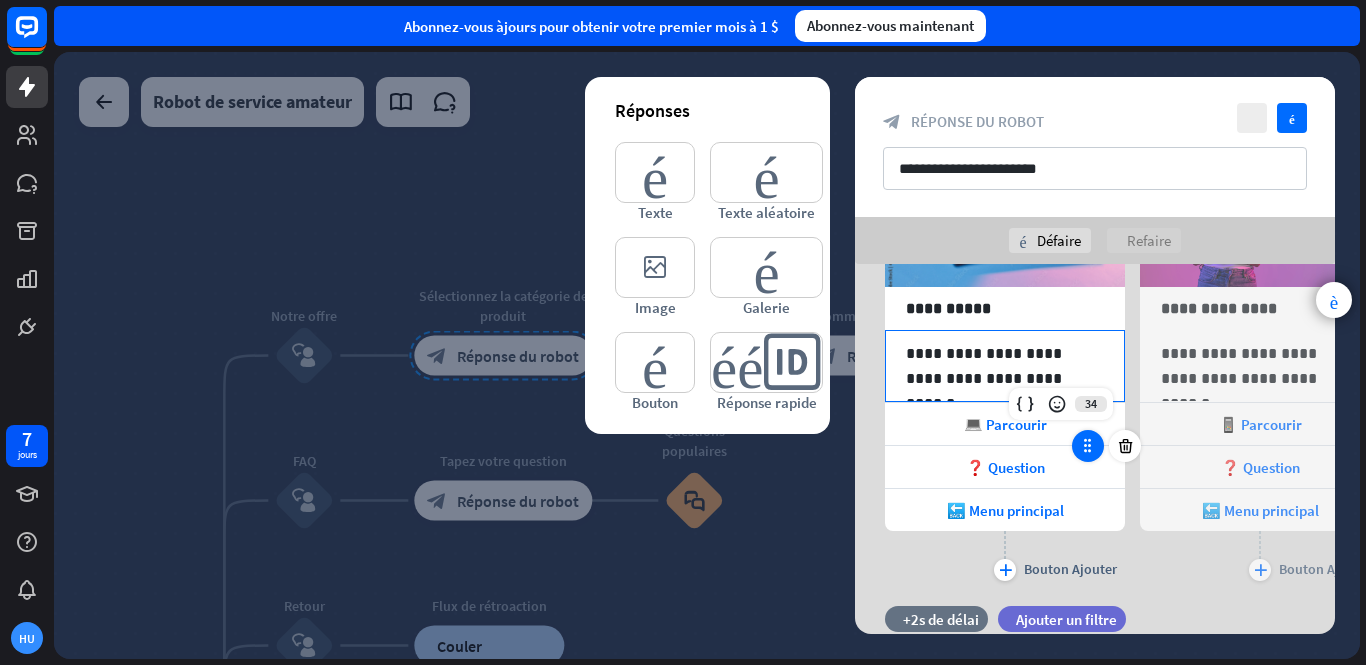 click at bounding box center (1088, 446) 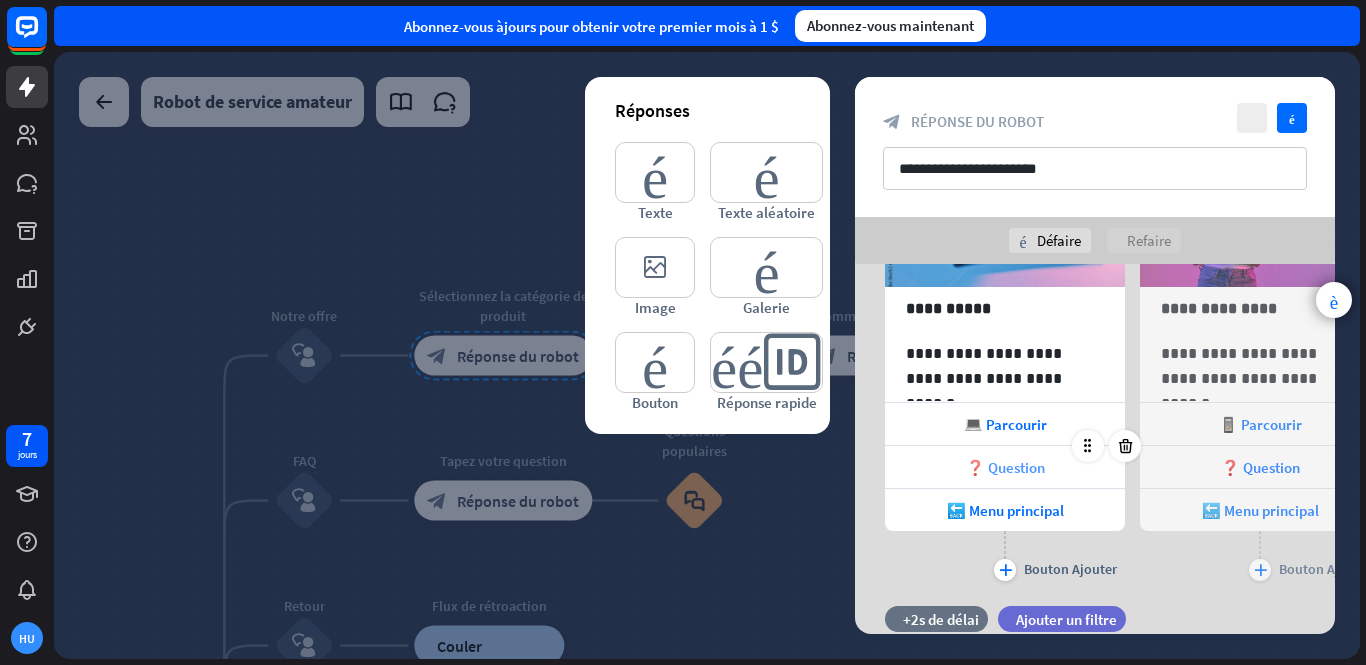 drag, startPoint x: 1094, startPoint y: 471, endPoint x: 1011, endPoint y: 473, distance: 83.02409 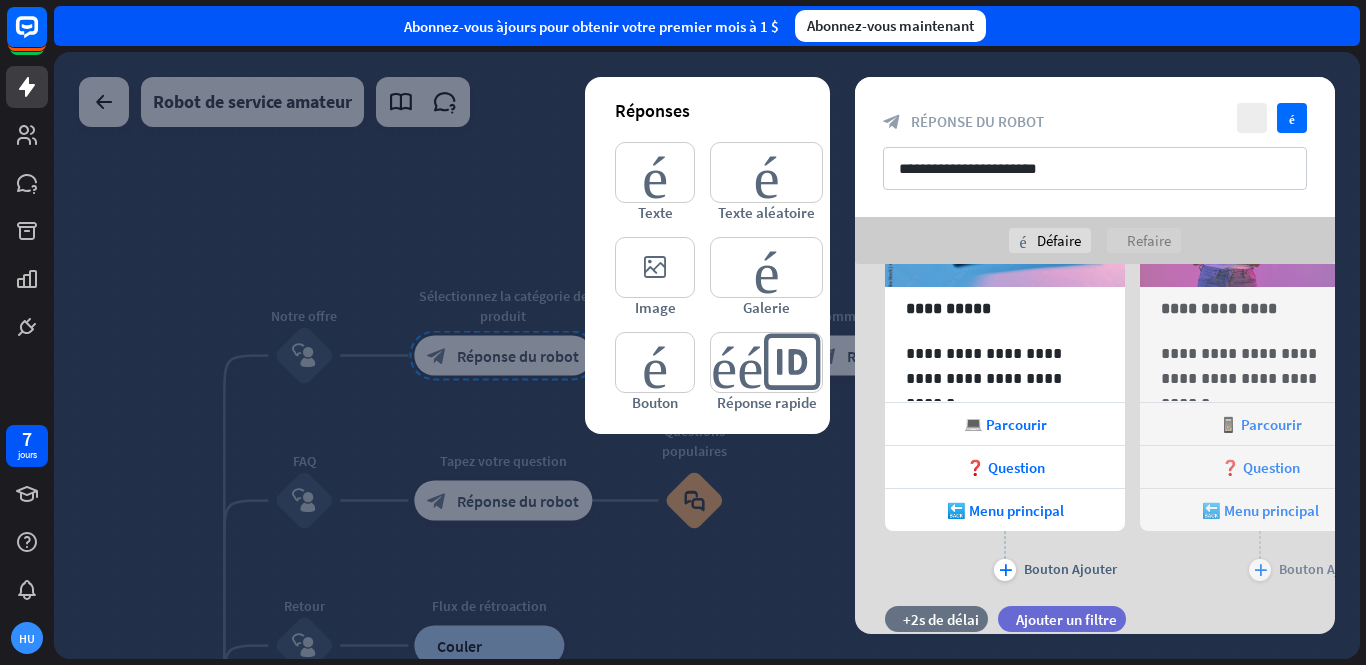 click at bounding box center (707, 355) 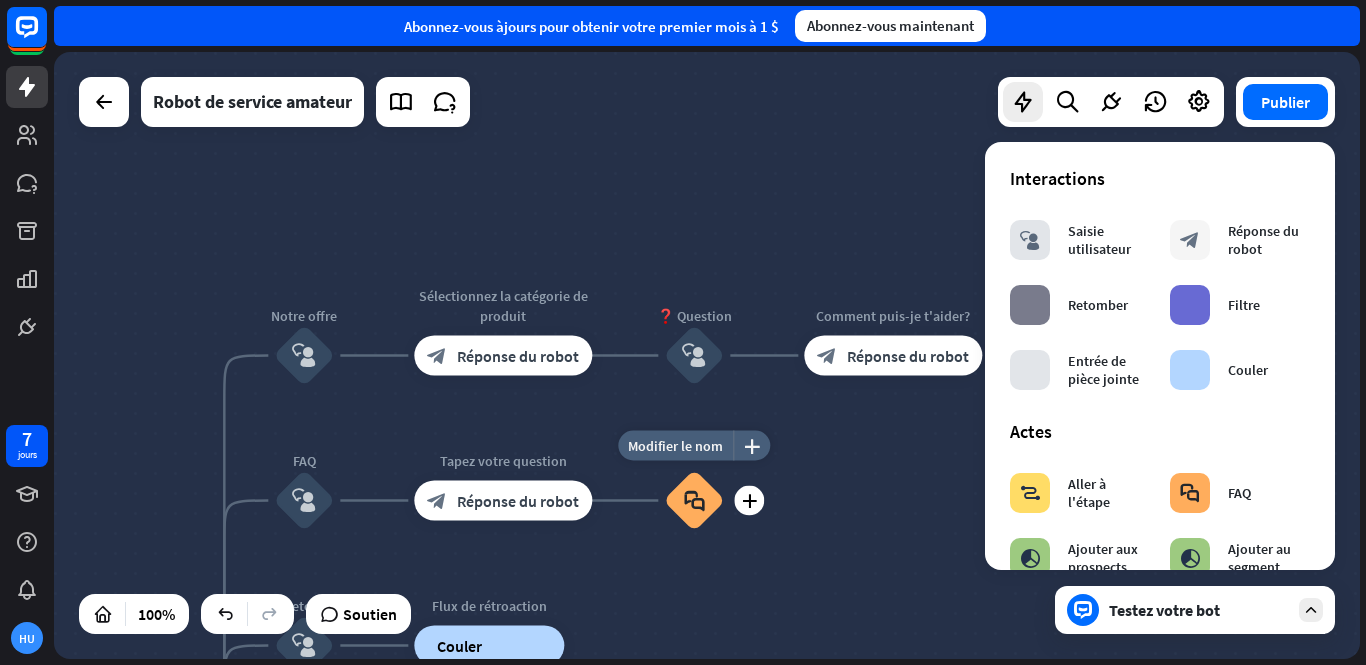 click on "block_faq" at bounding box center (694, 501) 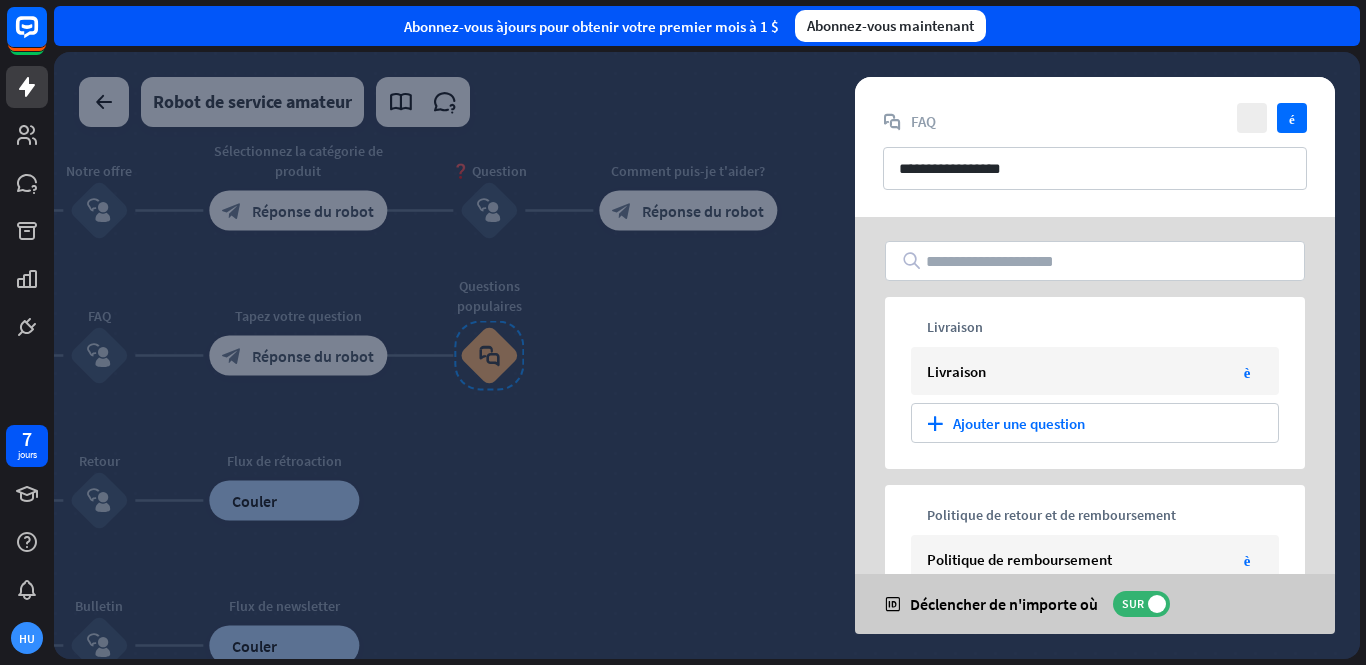 click at bounding box center (707, 355) 